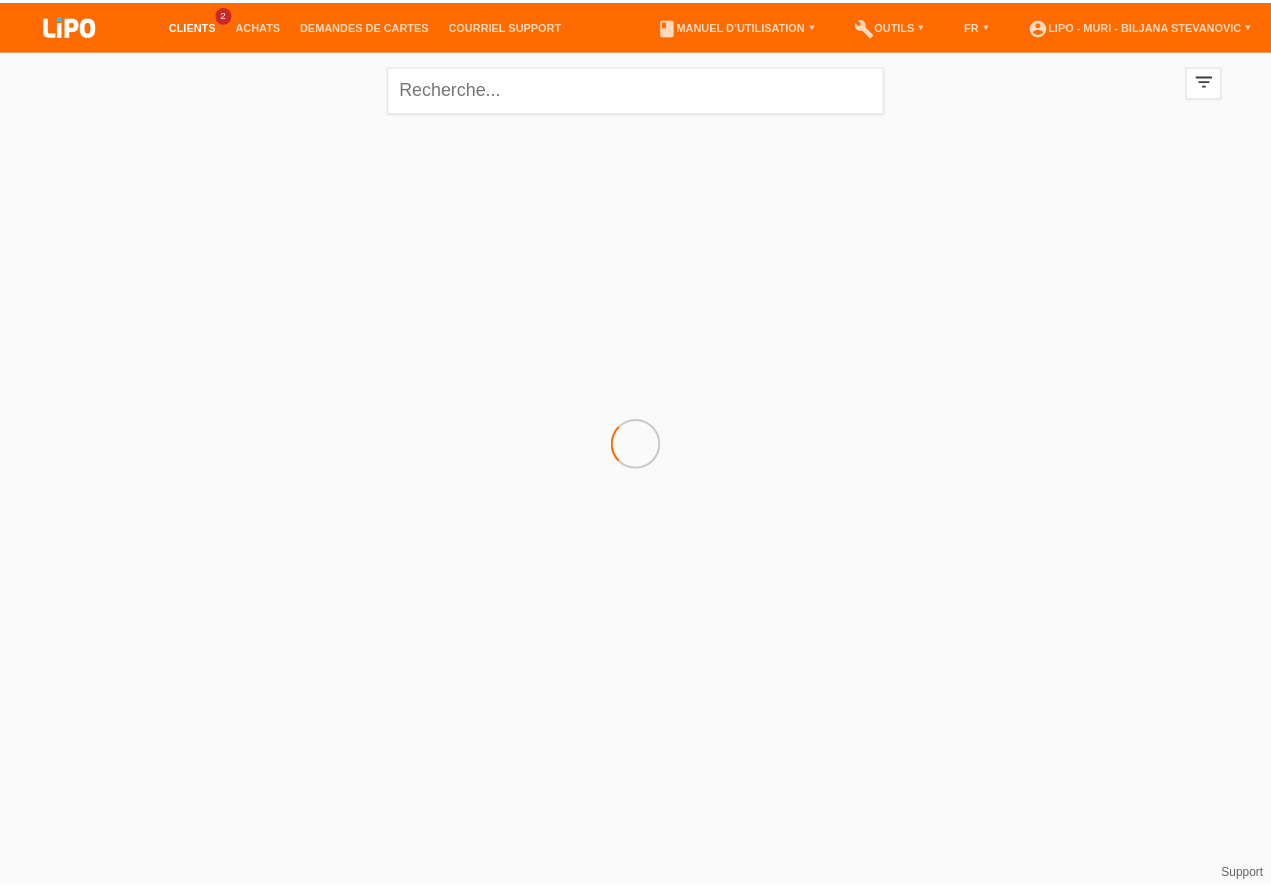 scroll, scrollTop: 0, scrollLeft: 0, axis: both 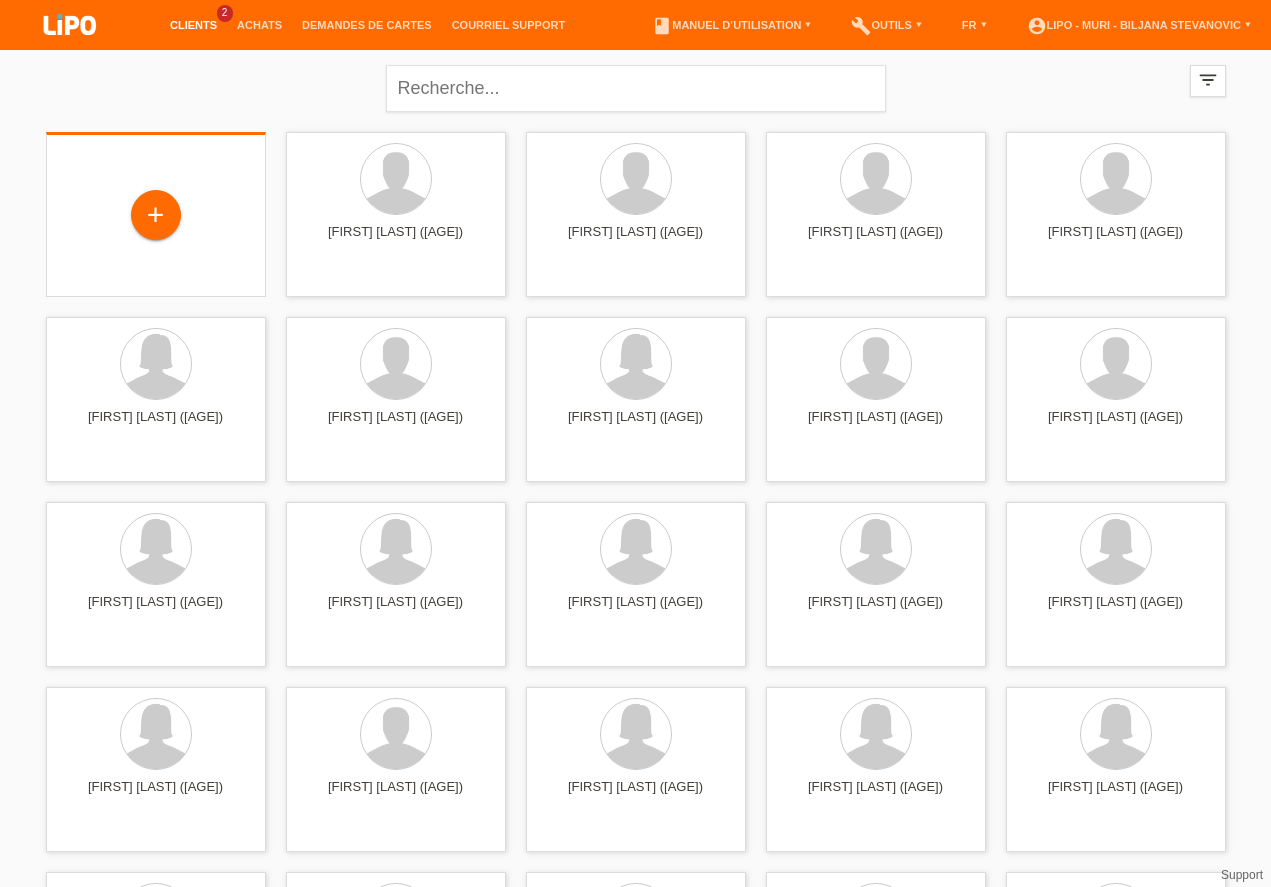 click on "+" at bounding box center (156, 216) 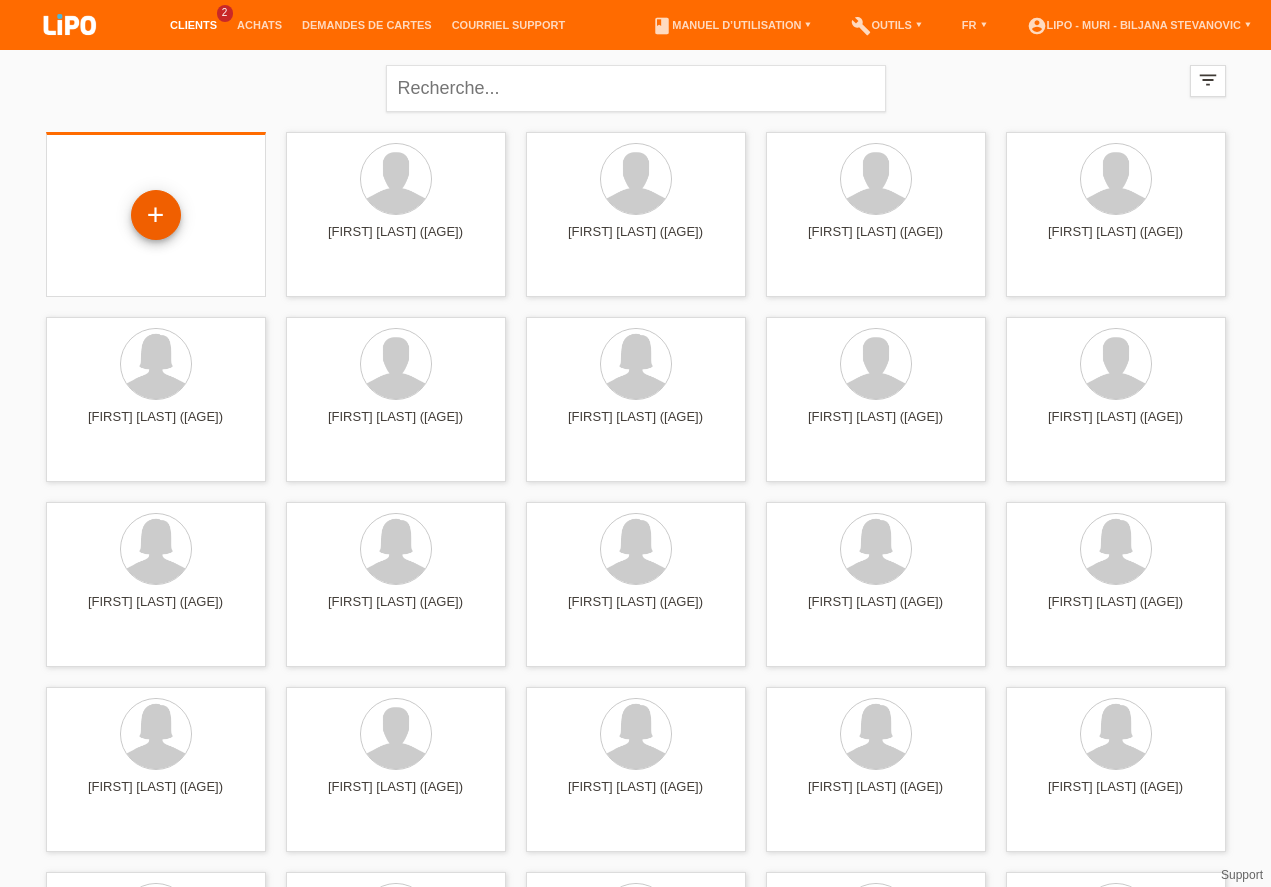 click on "+" at bounding box center (156, 215) 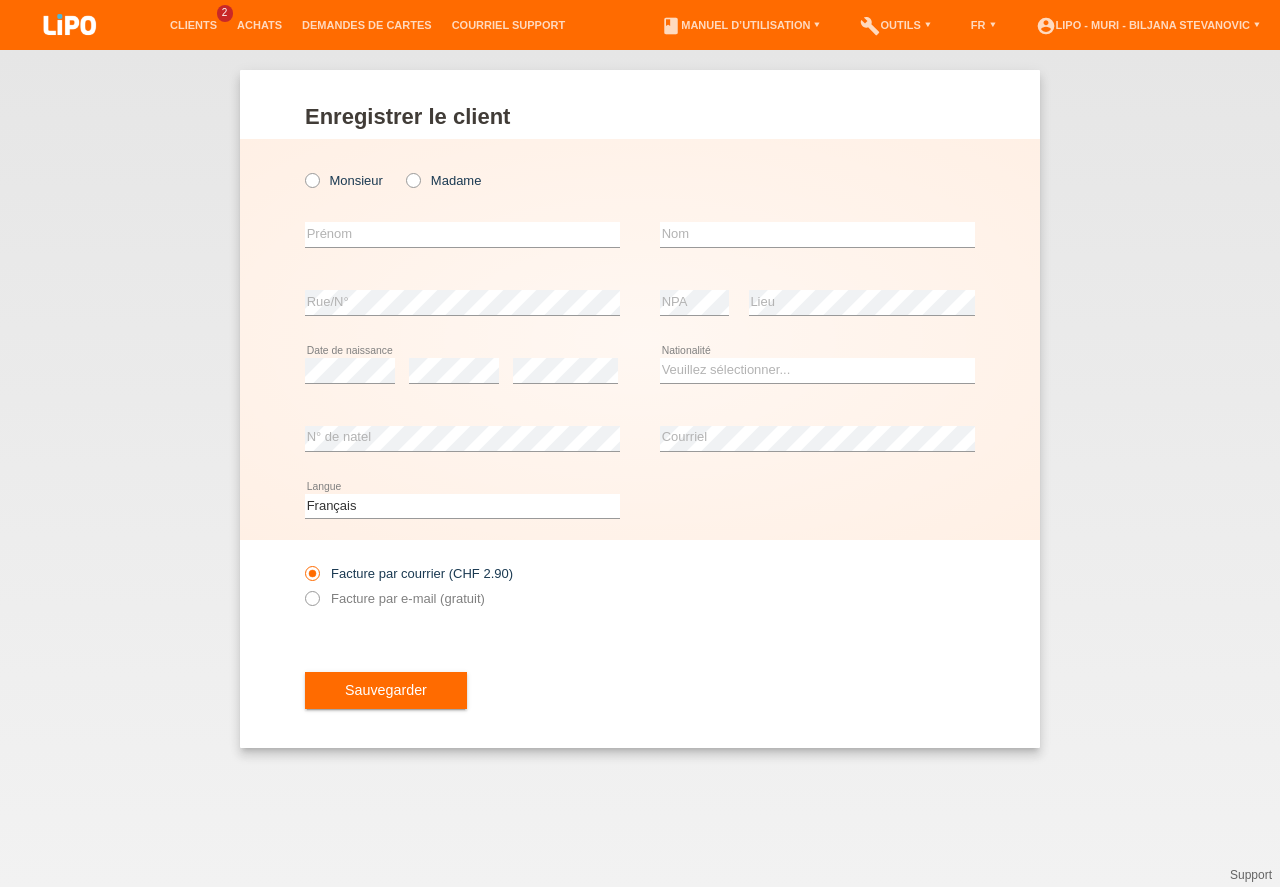 scroll, scrollTop: 0, scrollLeft: 0, axis: both 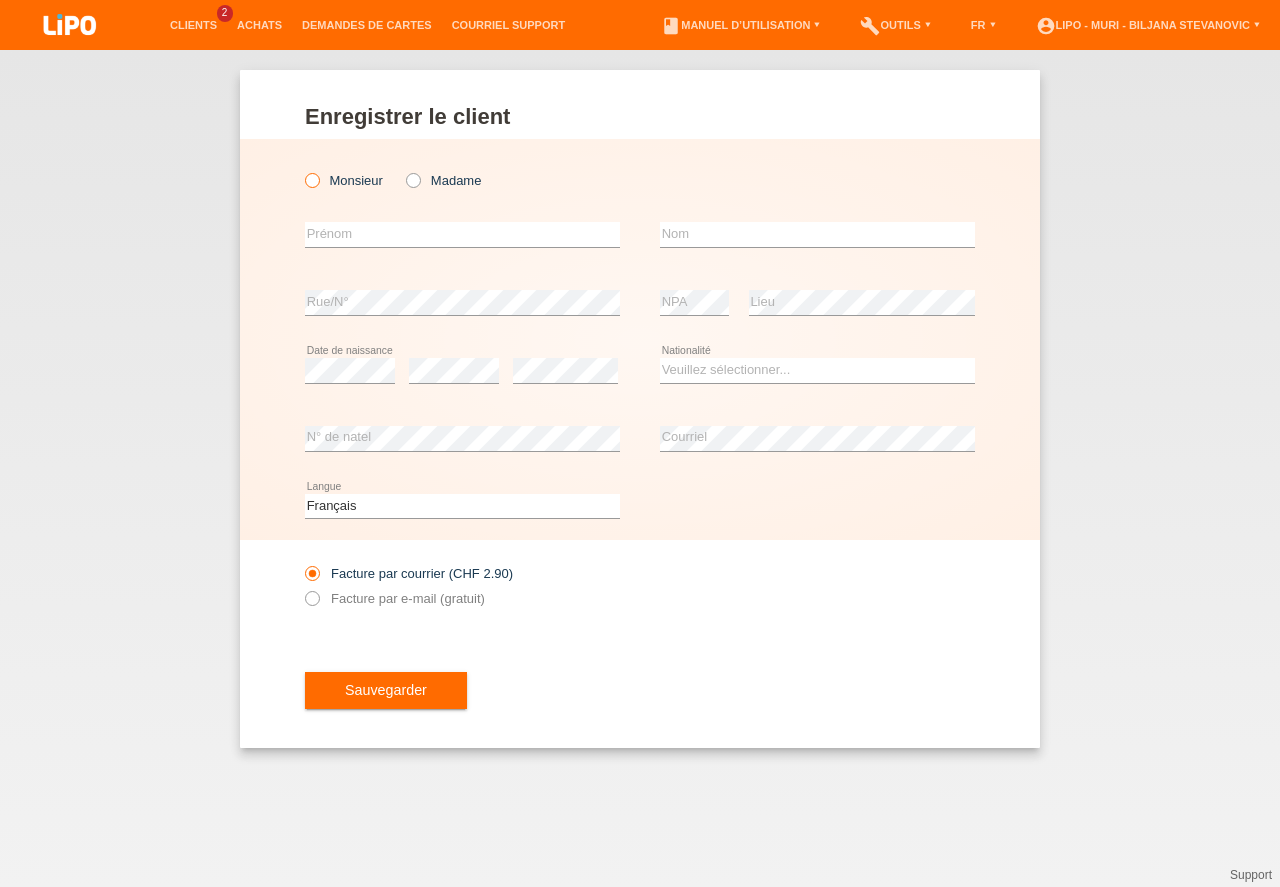 click at bounding box center (302, 170) 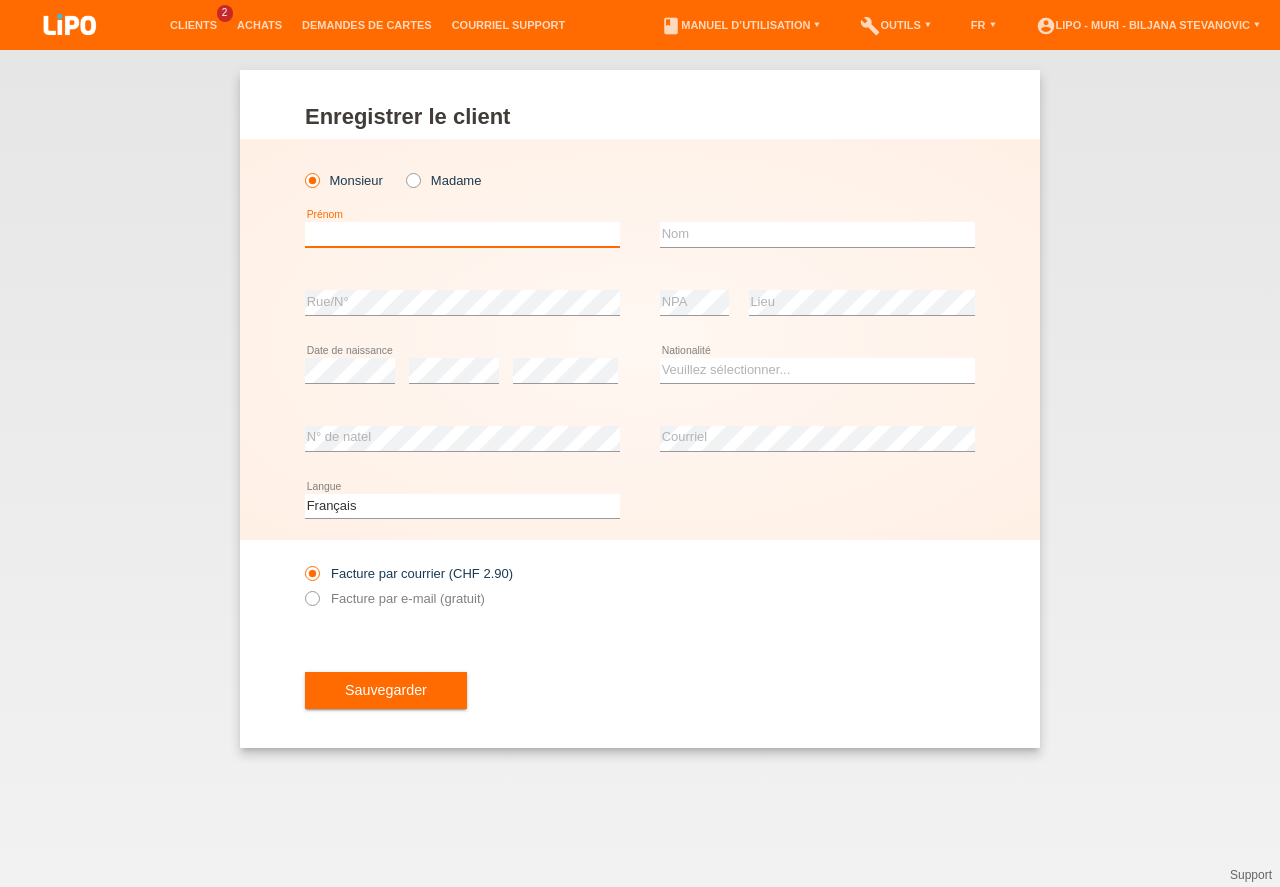 click at bounding box center [462, 234] 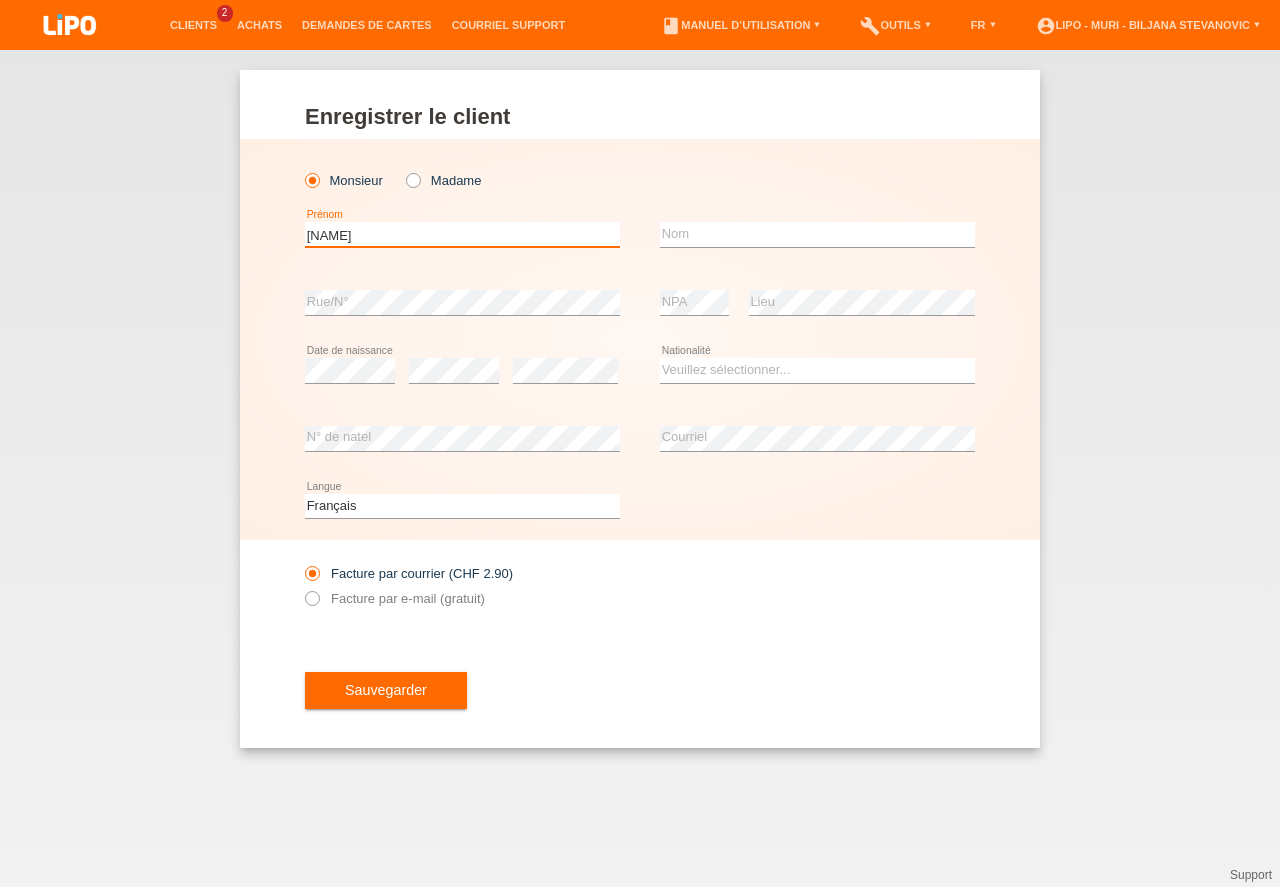 drag, startPoint x: 334, startPoint y: 232, endPoint x: 96, endPoint y: 232, distance: 238 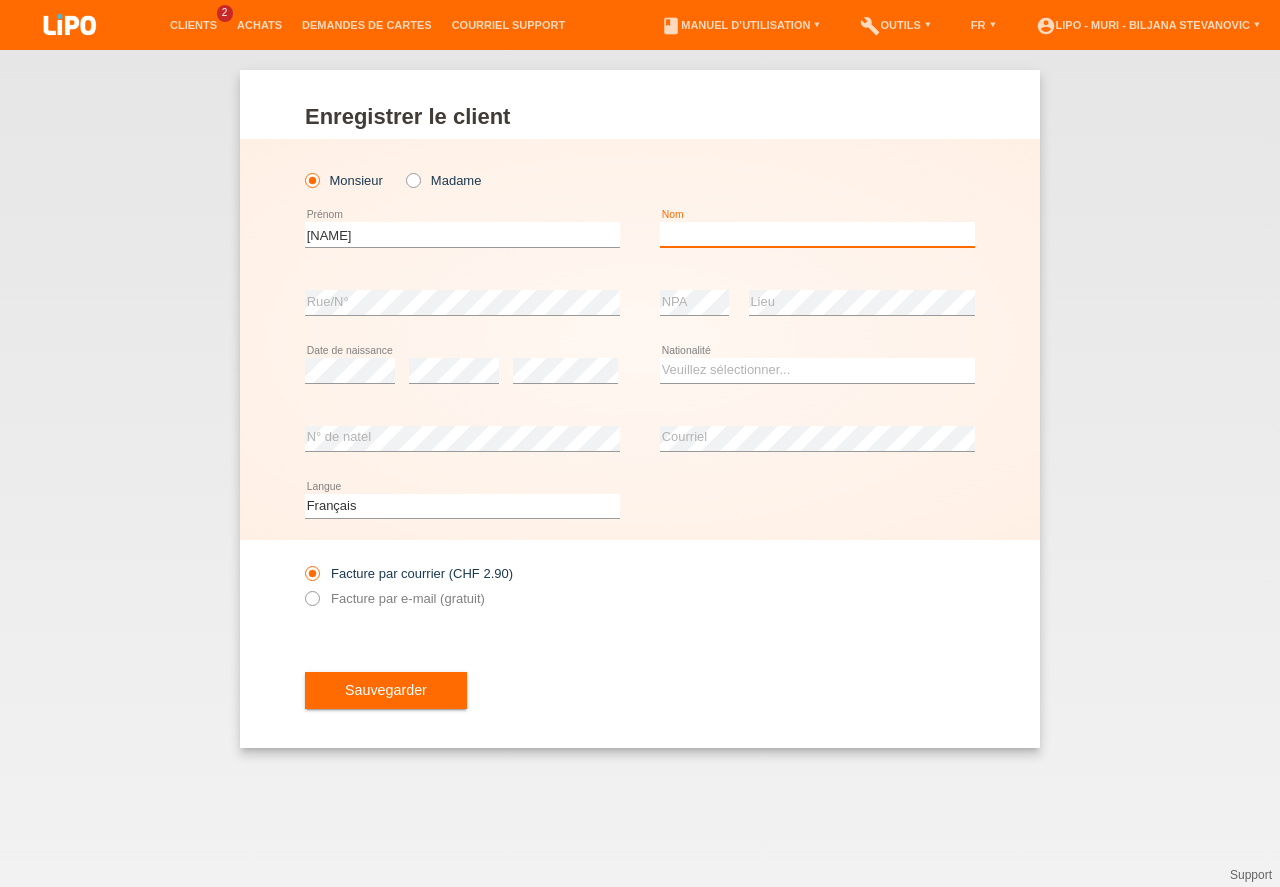 click at bounding box center [817, 234] 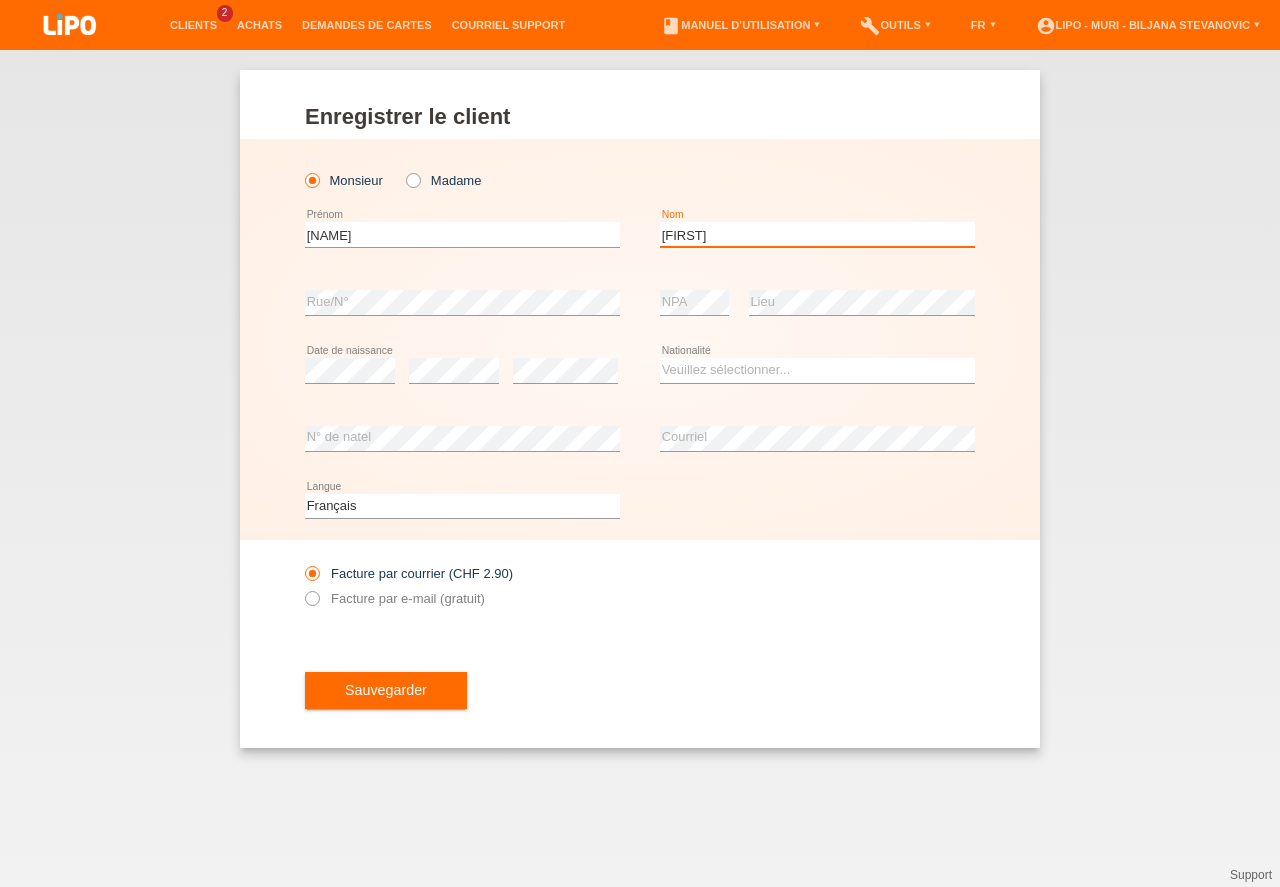 type on "[FIRST]" 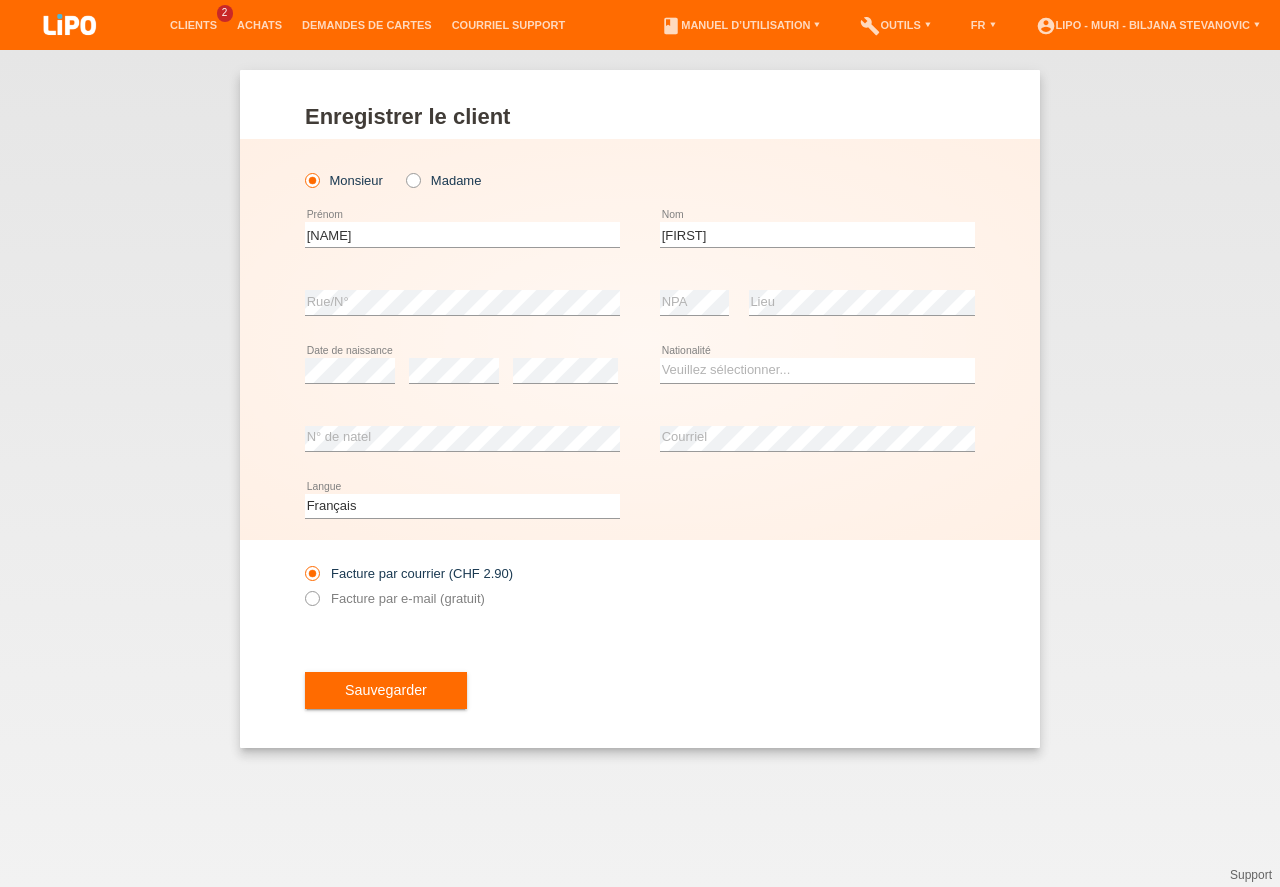 click at bounding box center [462, 315] 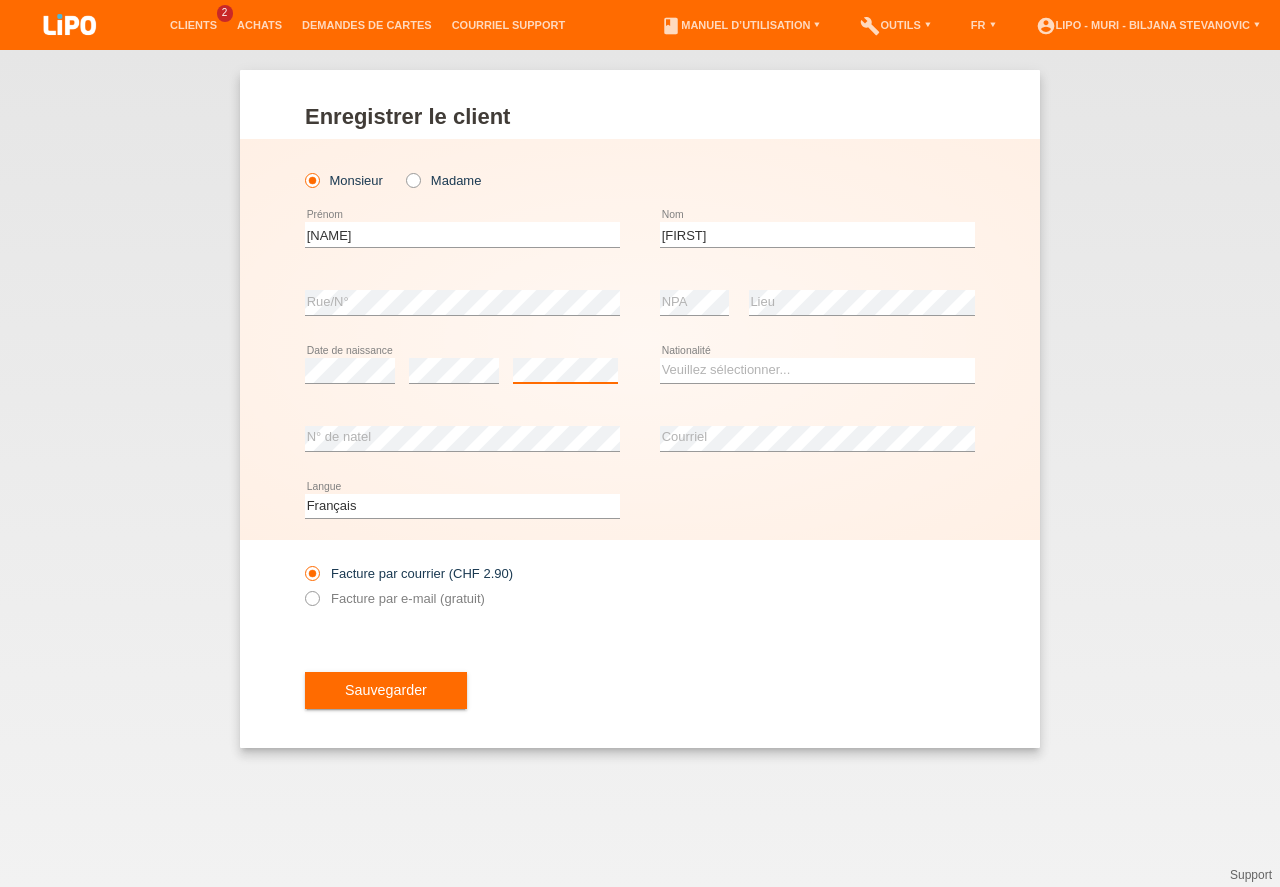 scroll, scrollTop: 0, scrollLeft: 0, axis: both 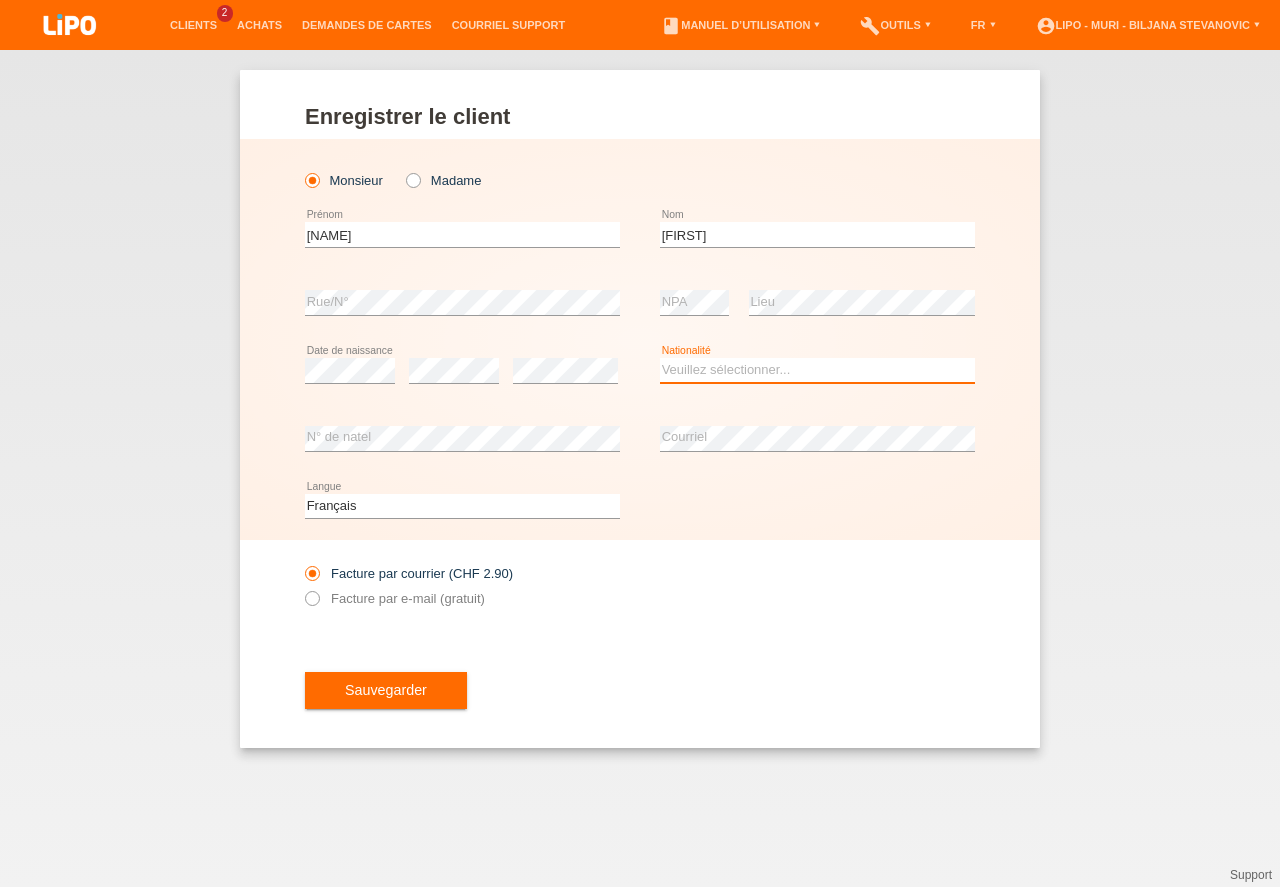 click on "Veuillez sélectionner...
Suisse
Allemagne
Autriche
Liechtenstein
------------
Afghanistan
Afrique du Sud
Åland
Albanie
Algérie Allemagne Andorre Angola Anguilla Antarctique Antigua-et-Barbuda Argentine" at bounding box center (817, 370) 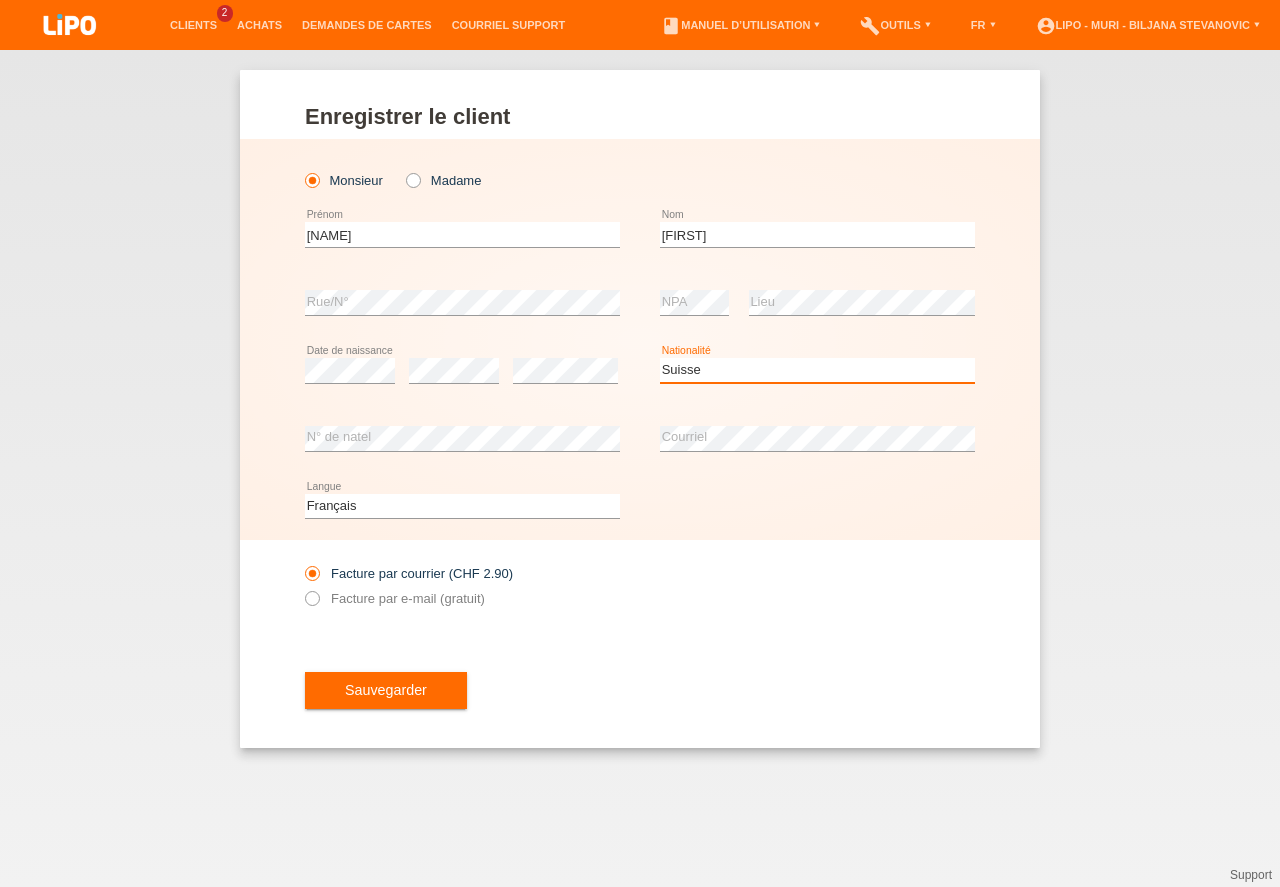 click on "Suisse" at bounding box center [0, 0] 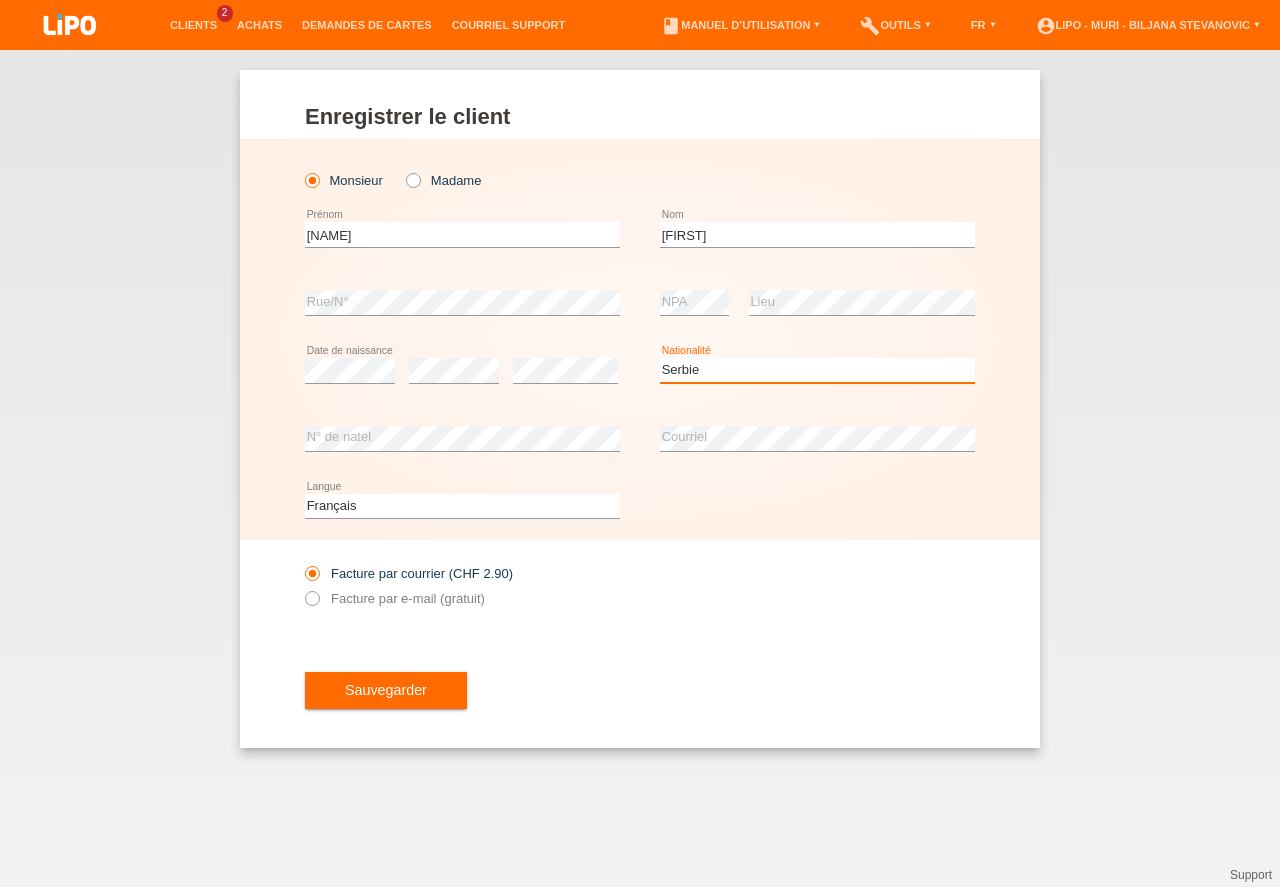 click on "Serbie" at bounding box center (0, 0) 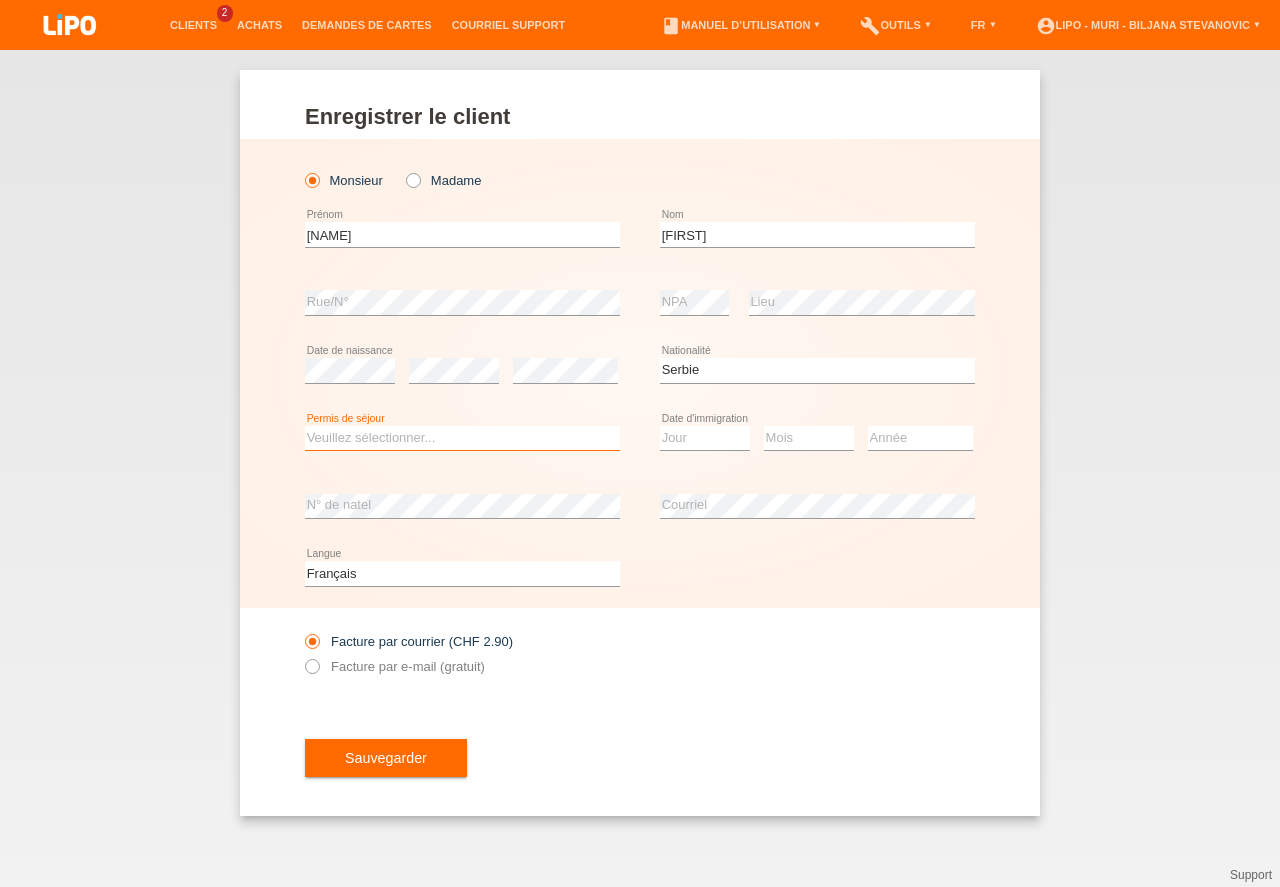 click on "Veuillez sélectionner...
C
B
B - Statut de réfugié
Autre" at bounding box center [462, 438] 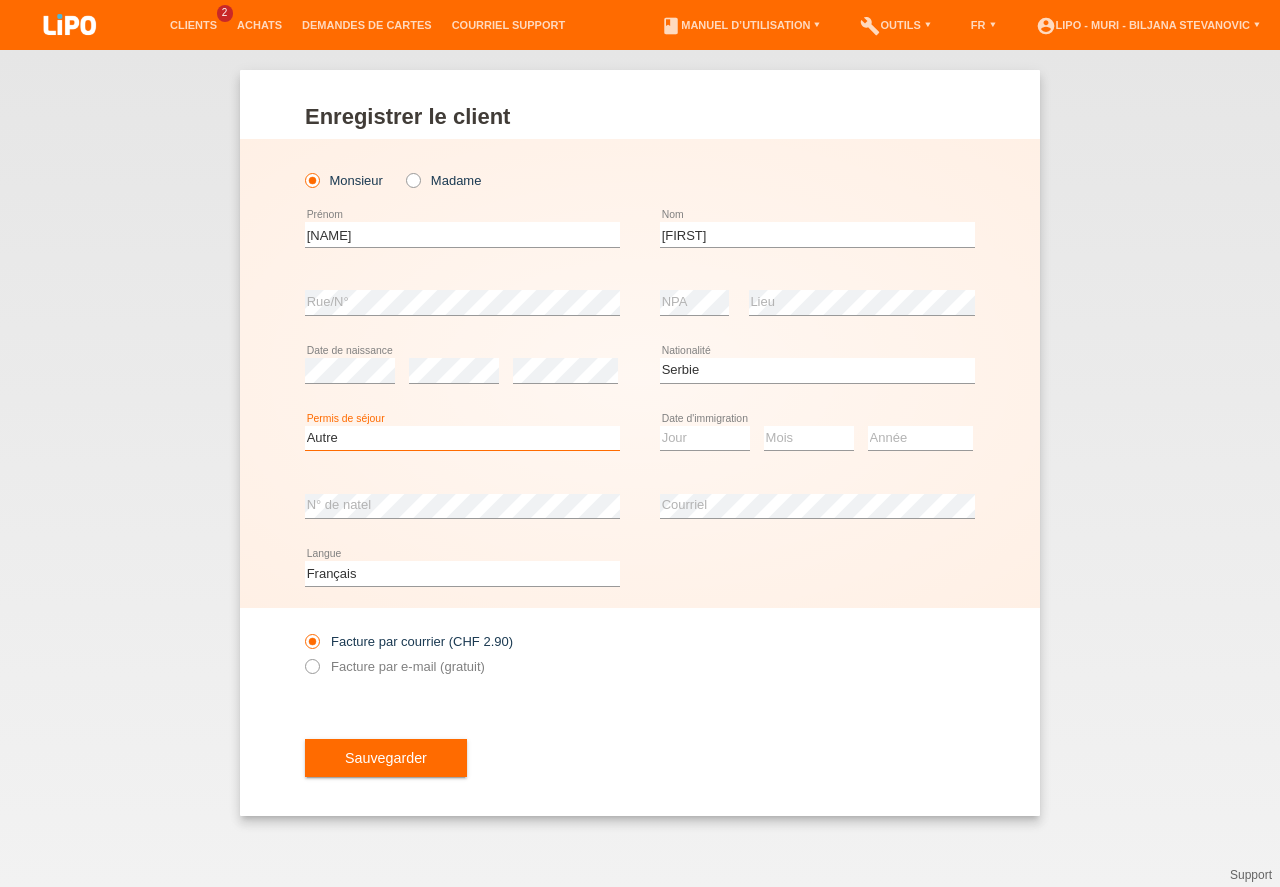 click on "Autre" at bounding box center (0, 0) 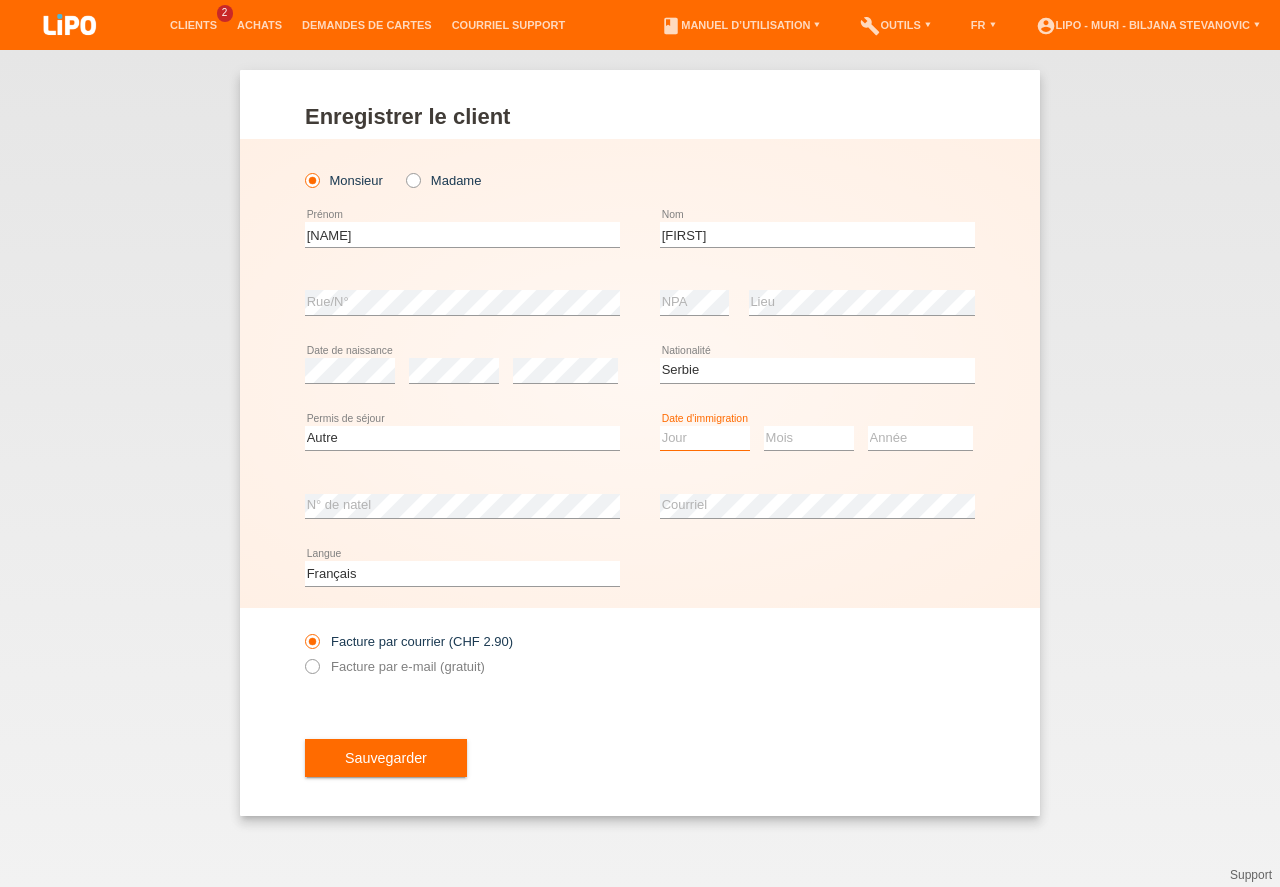 click on "Jour
01
02
03
04
05
06
07
08
09
10 11" at bounding box center (705, 438) 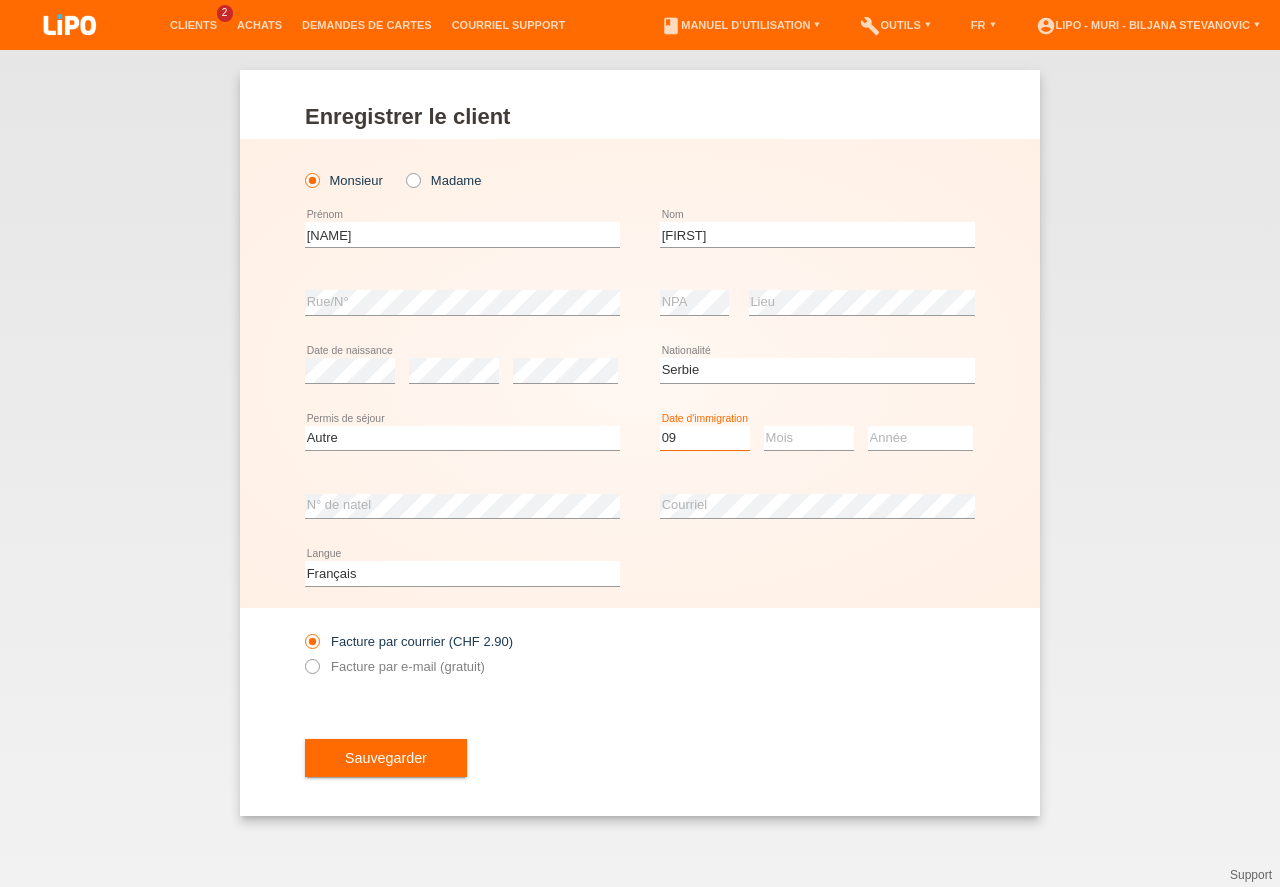 click on "09" at bounding box center (0, 0) 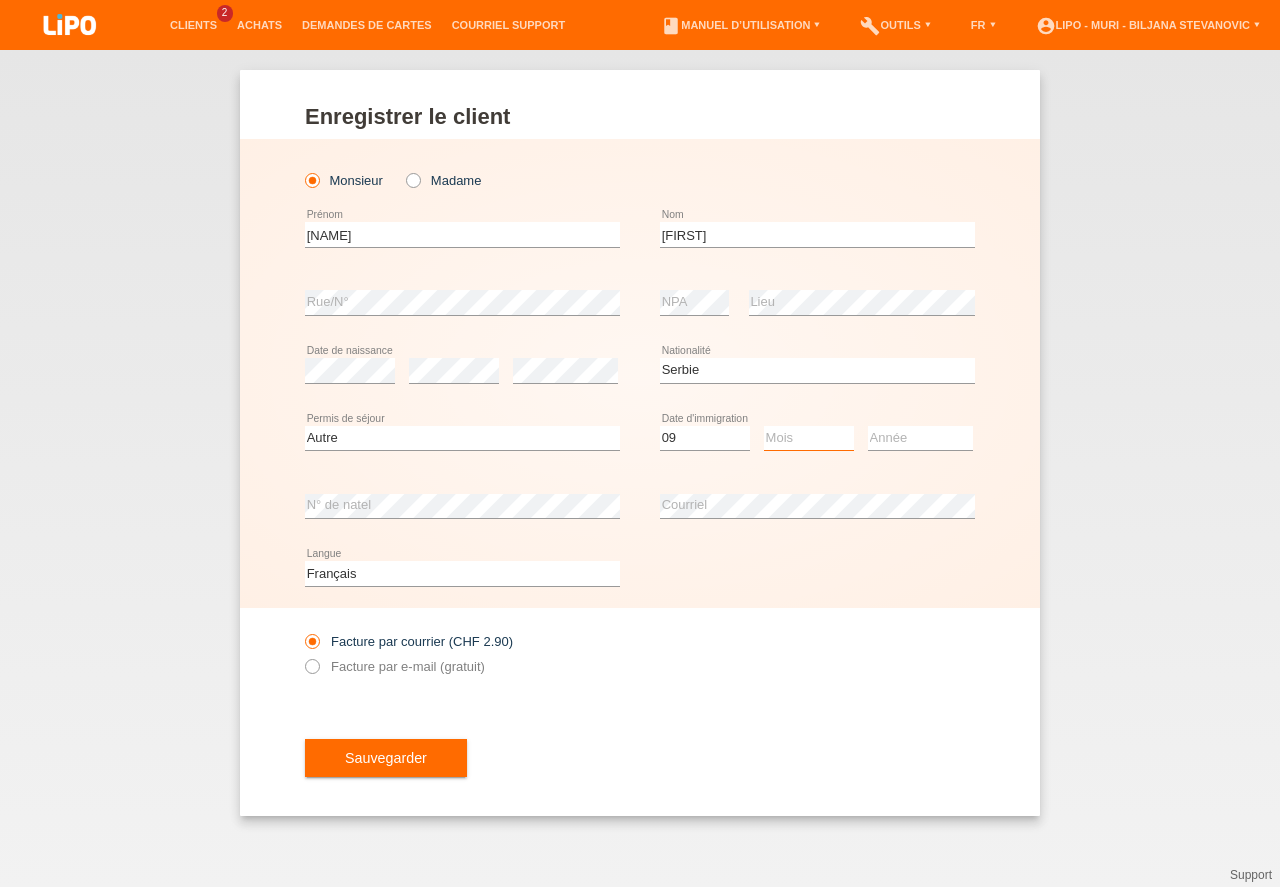 drag, startPoint x: 822, startPoint y: 435, endPoint x: 826, endPoint y: 483, distance: 48.166378 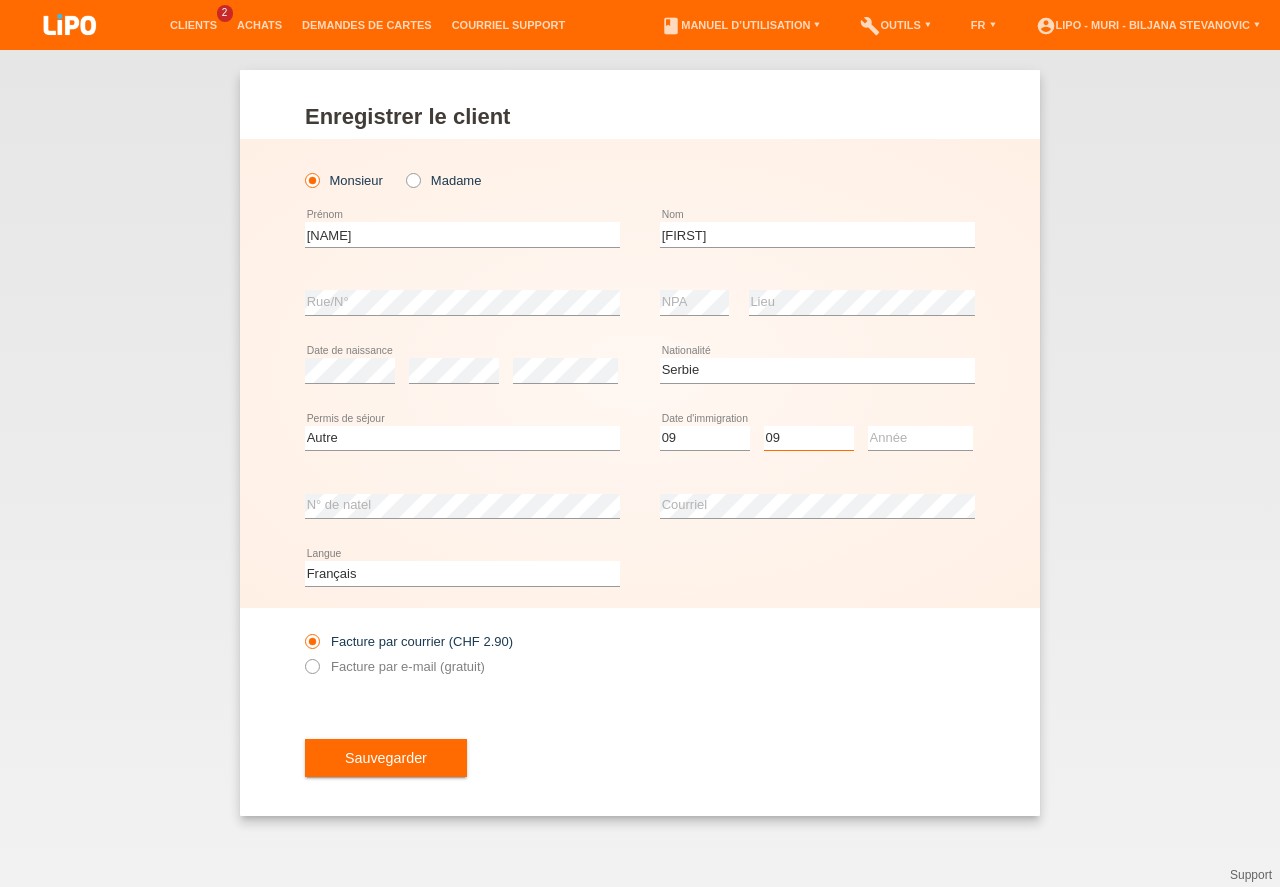 click on "09" at bounding box center (0, 0) 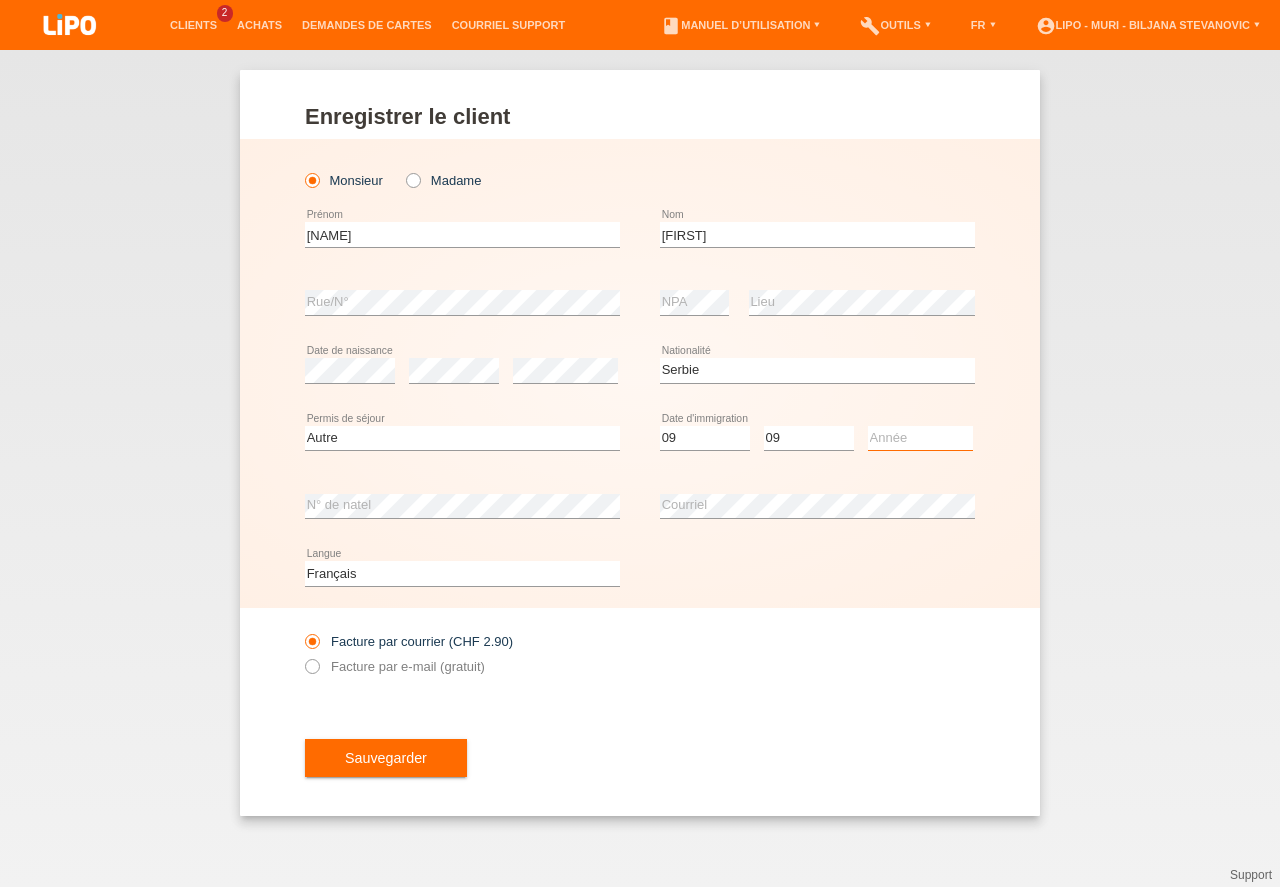 click on "Année
2025
2024
2023
2022
2021
2020
2019
2018
2017 2016 2015 2014 2013 2012 2011 2010 2009 2008 2007 2006 2005 2004 2003 2002 2001" at bounding box center (920, 438) 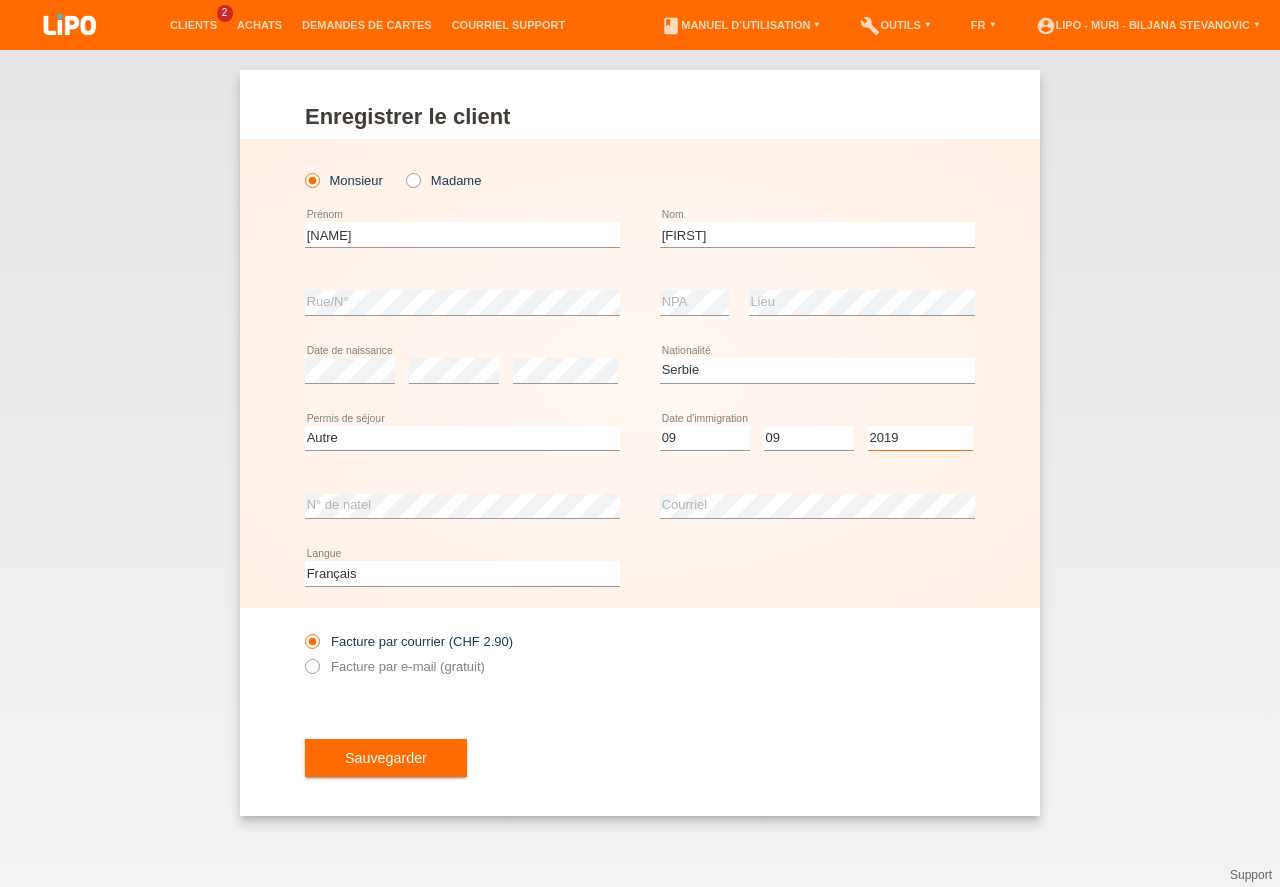 click on "2019" at bounding box center [0, 0] 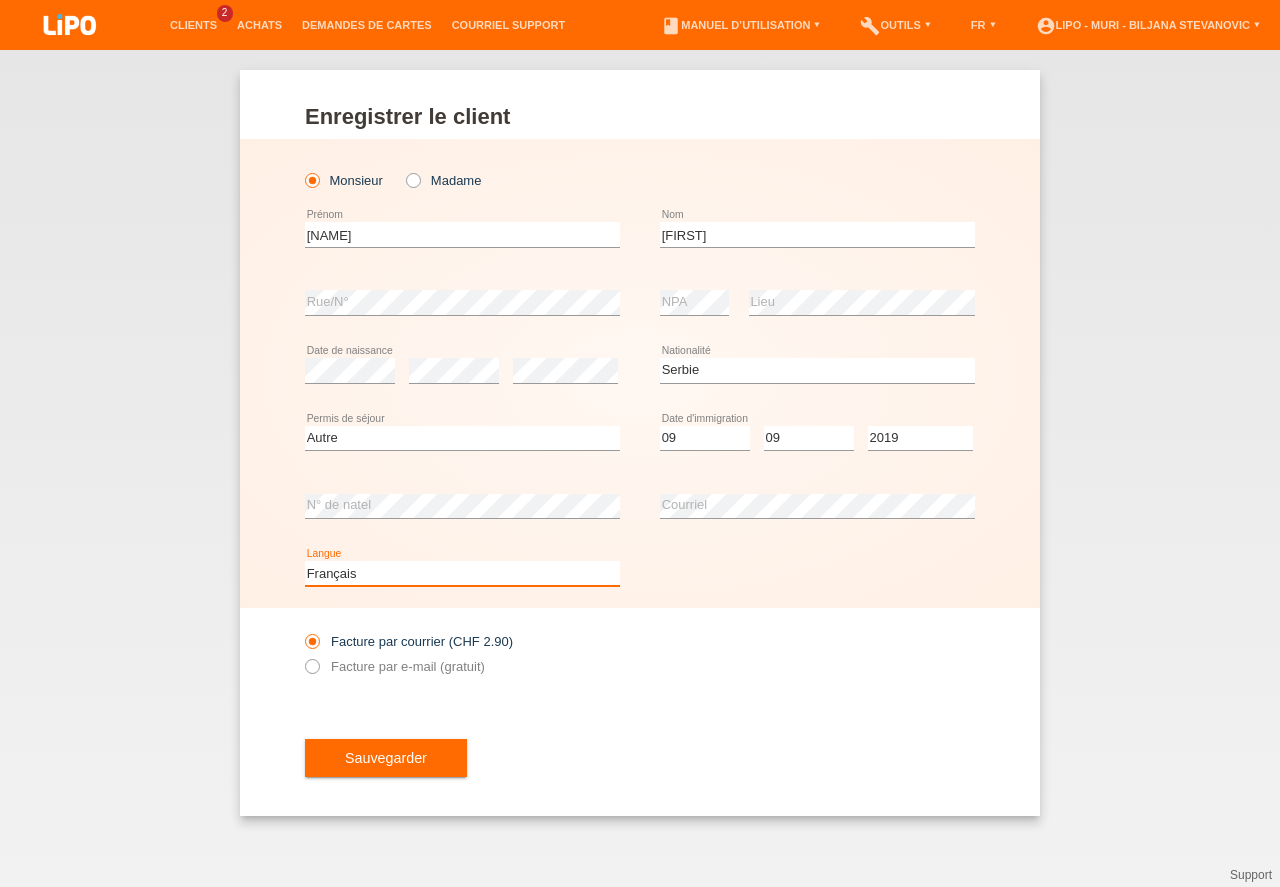 click on "Deutsch
Français
Italiano
English" at bounding box center [462, 573] 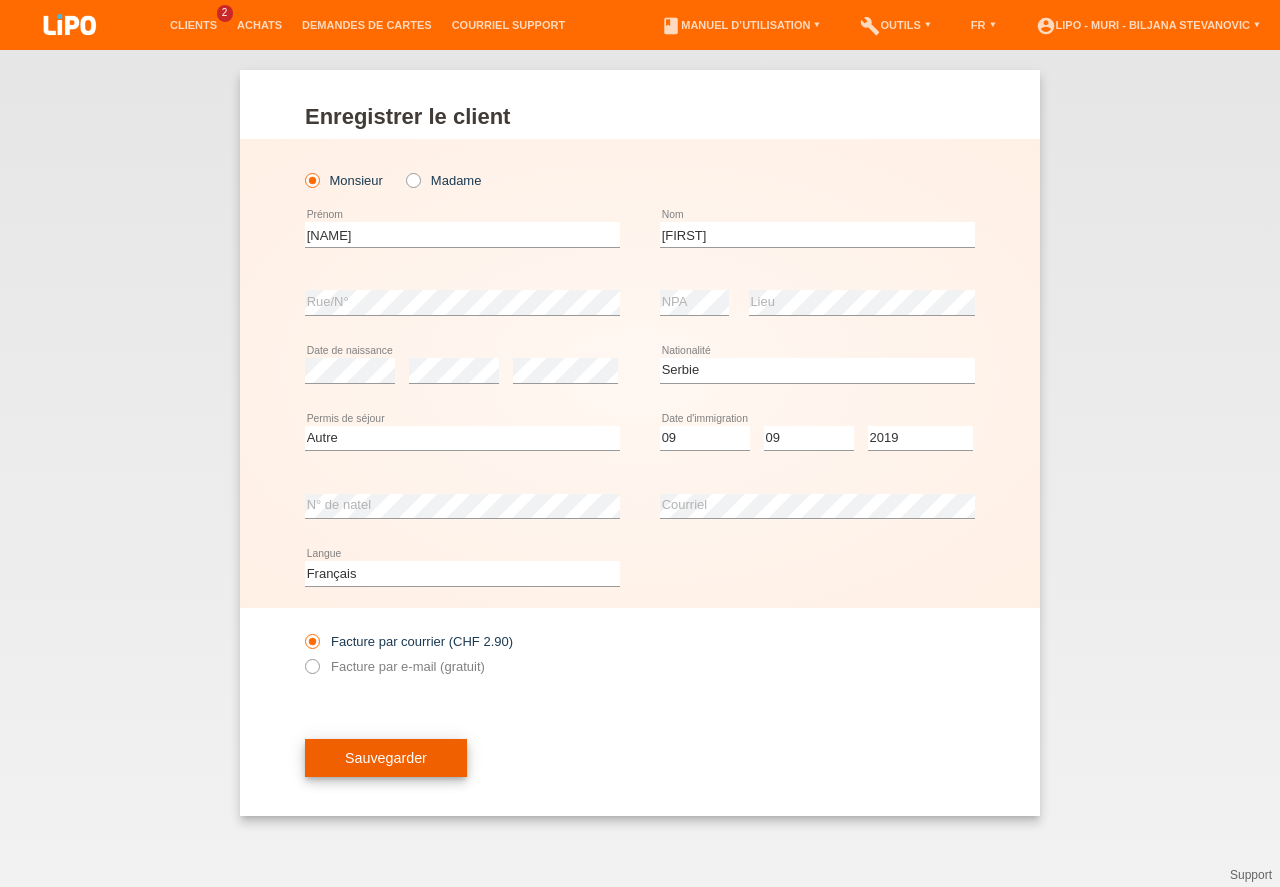 click on "Sauvegarder" at bounding box center (386, 758) 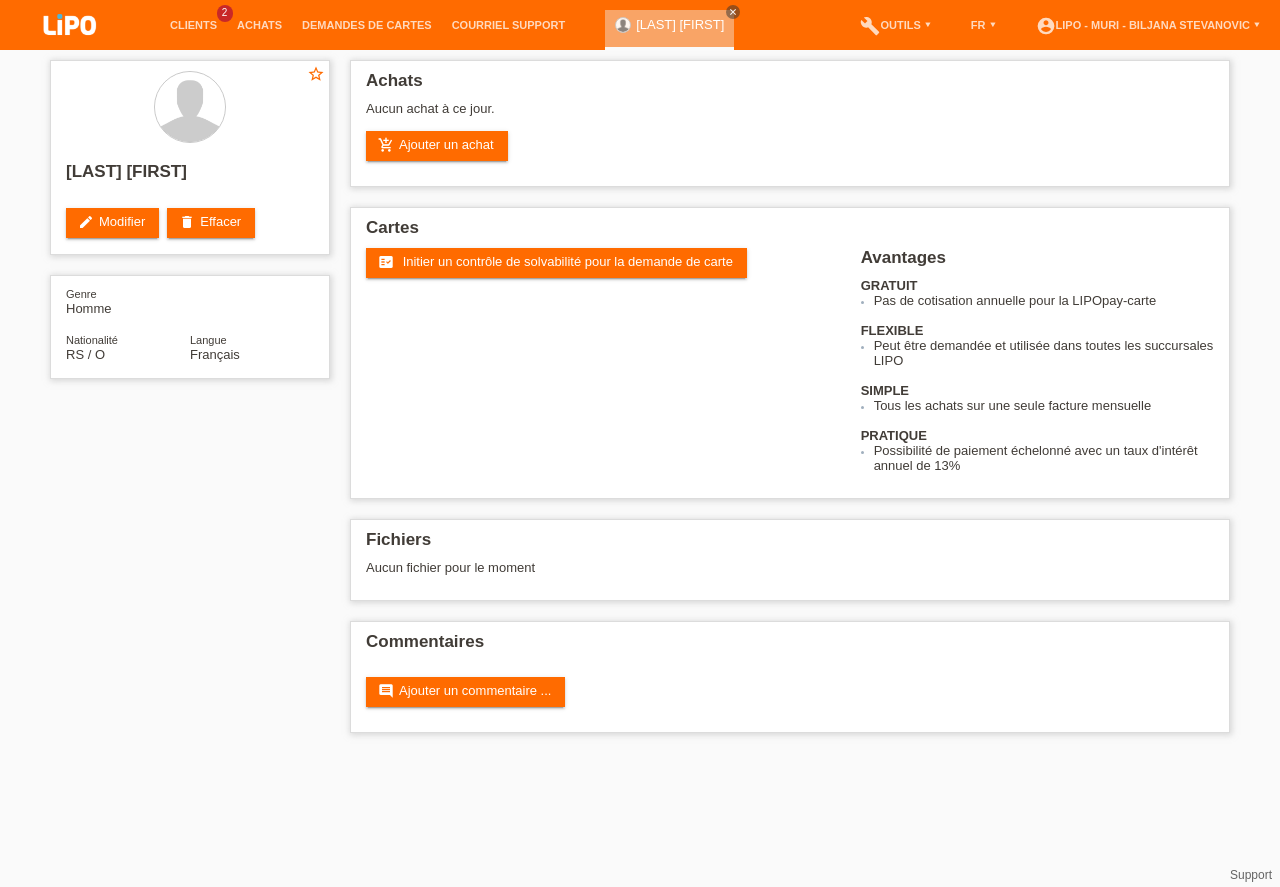 scroll, scrollTop: 0, scrollLeft: 0, axis: both 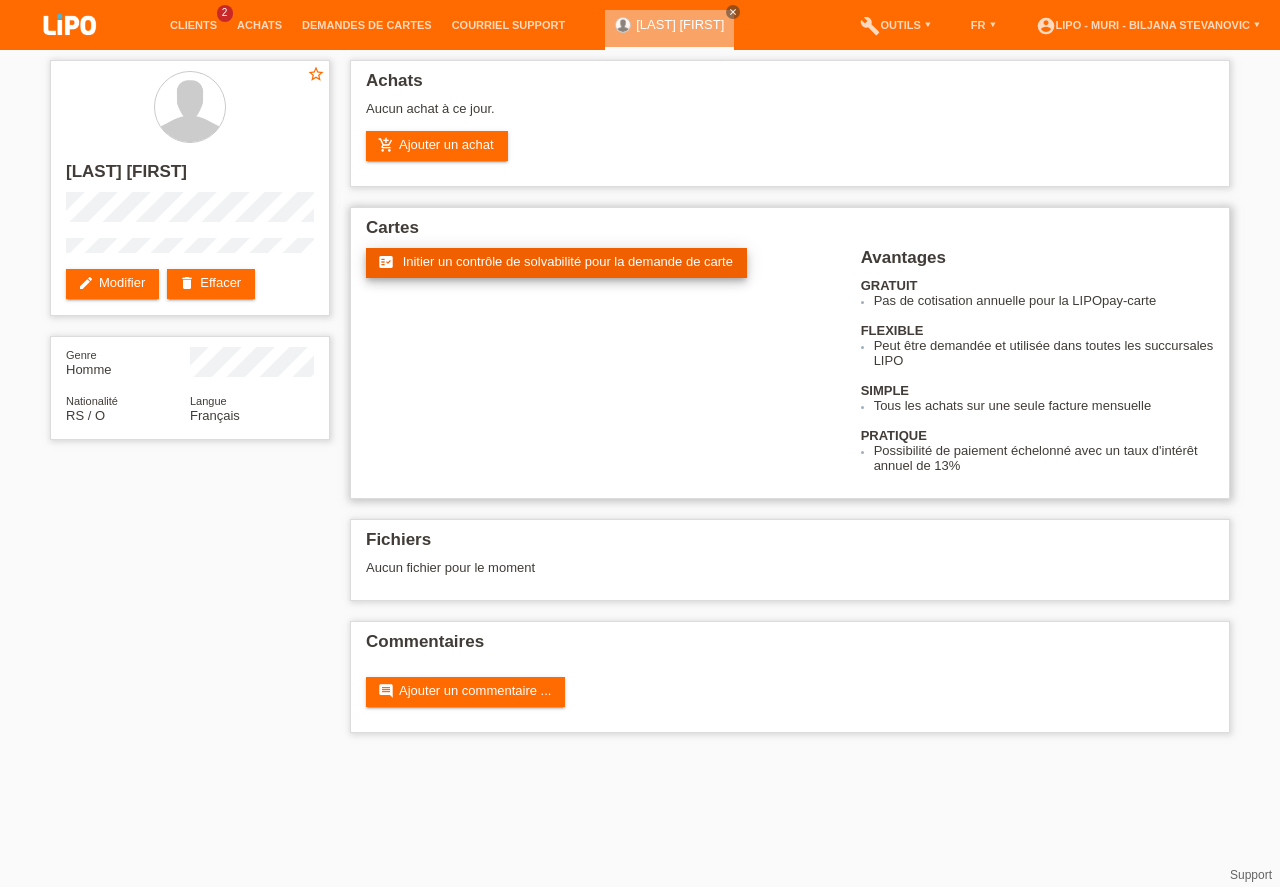 click on "Initier un contrôle de solvabilité pour la demande de carte" at bounding box center [568, 261] 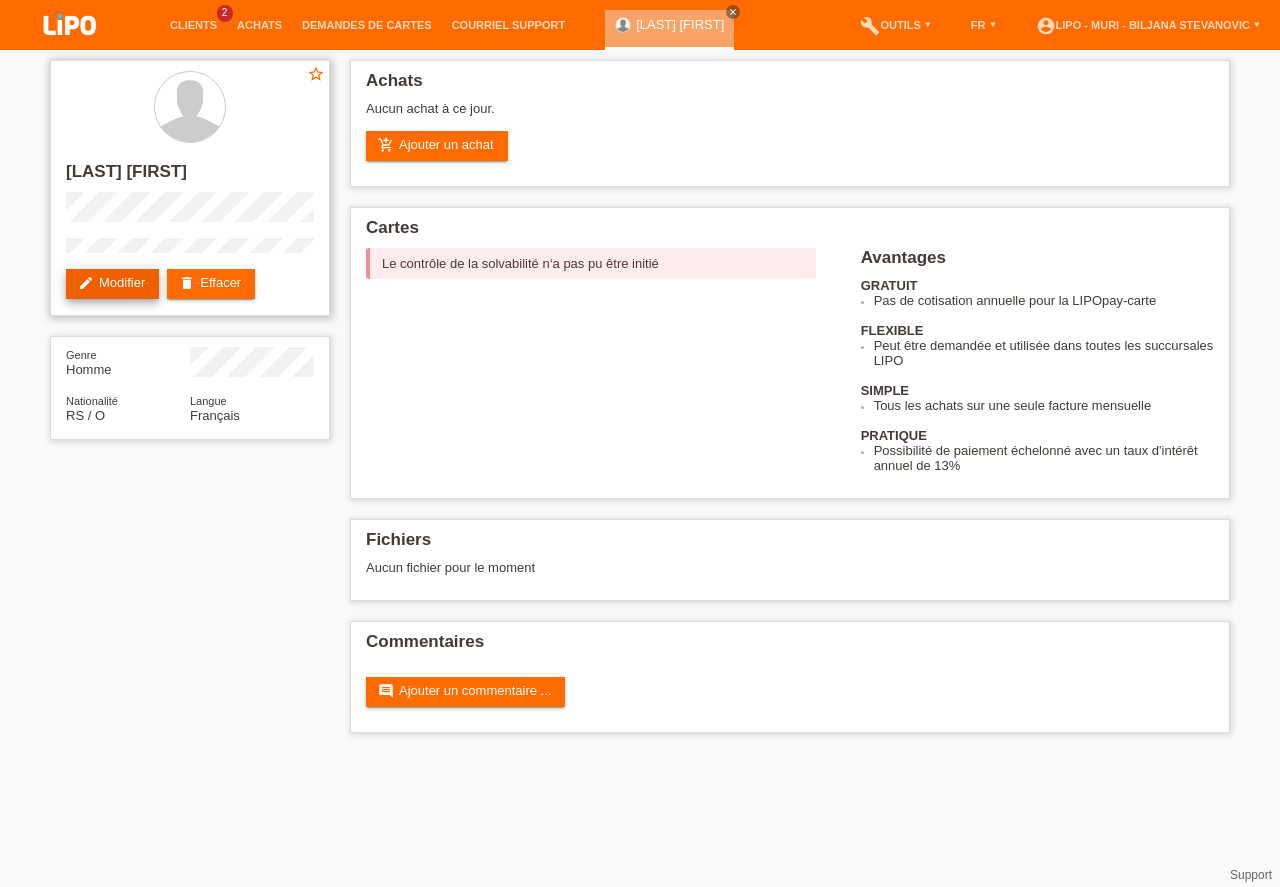 click on "edit  Modifier" at bounding box center (112, 284) 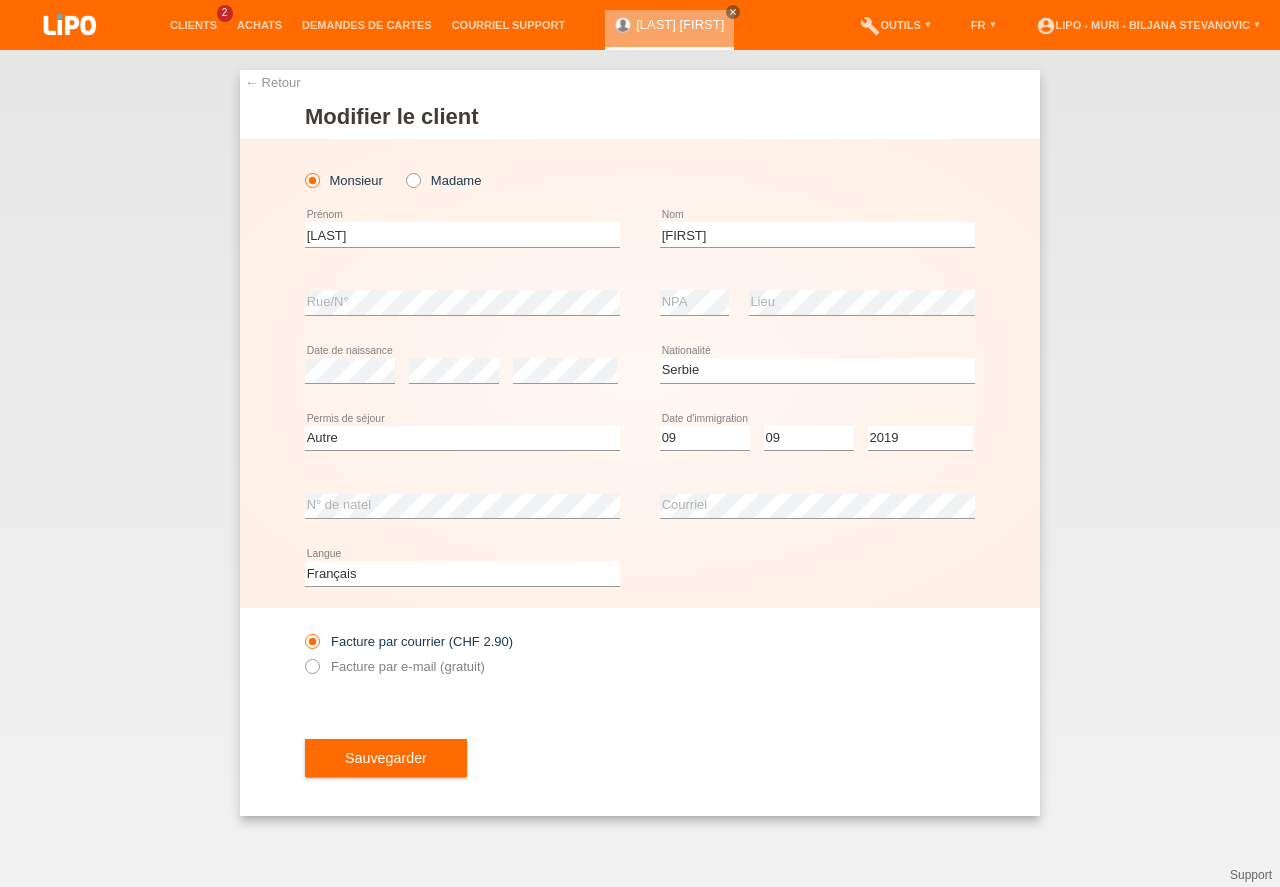 select on "RS" 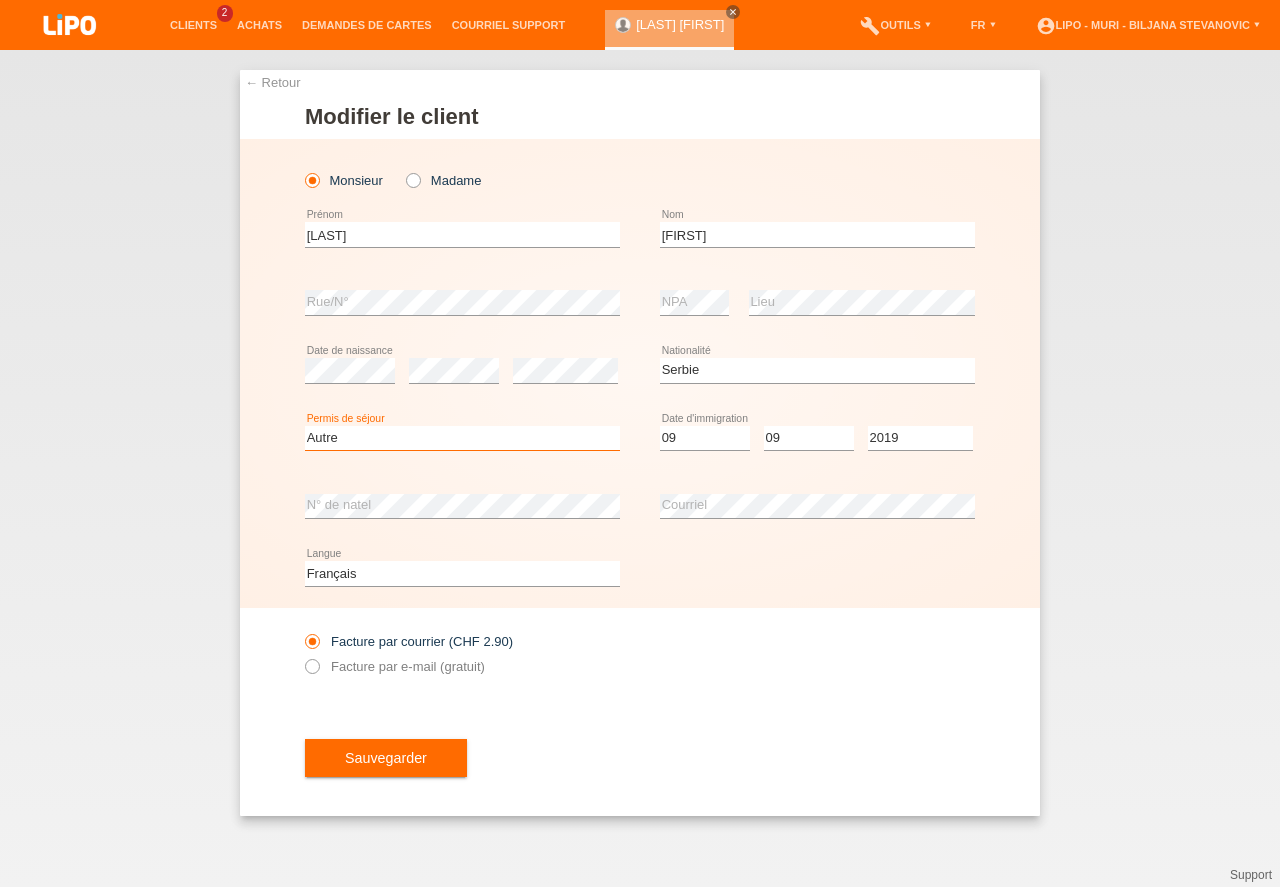 click on "Veuillez sélectionner...
C
B
B - Statut de réfugié
Autre" at bounding box center (462, 438) 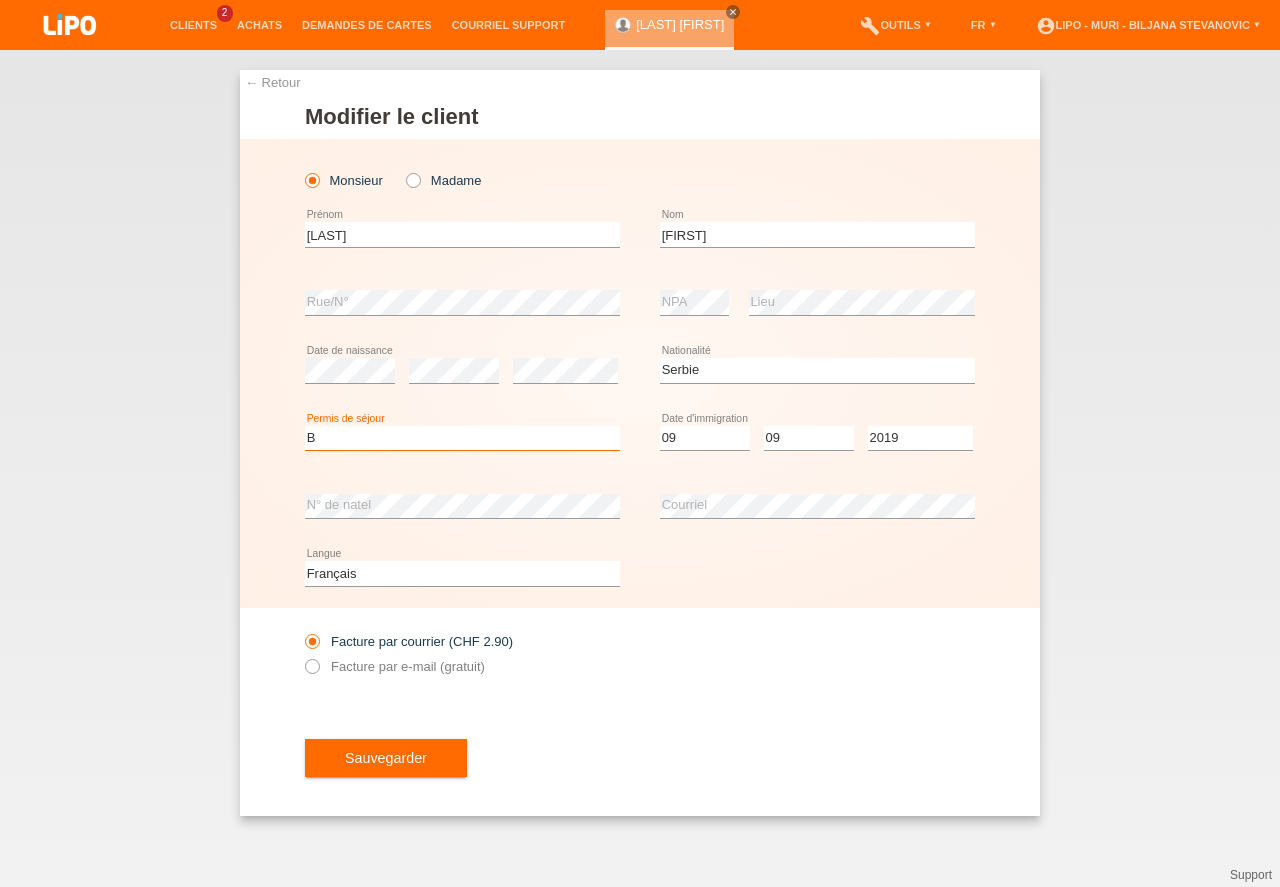click on "B" at bounding box center (0, 0) 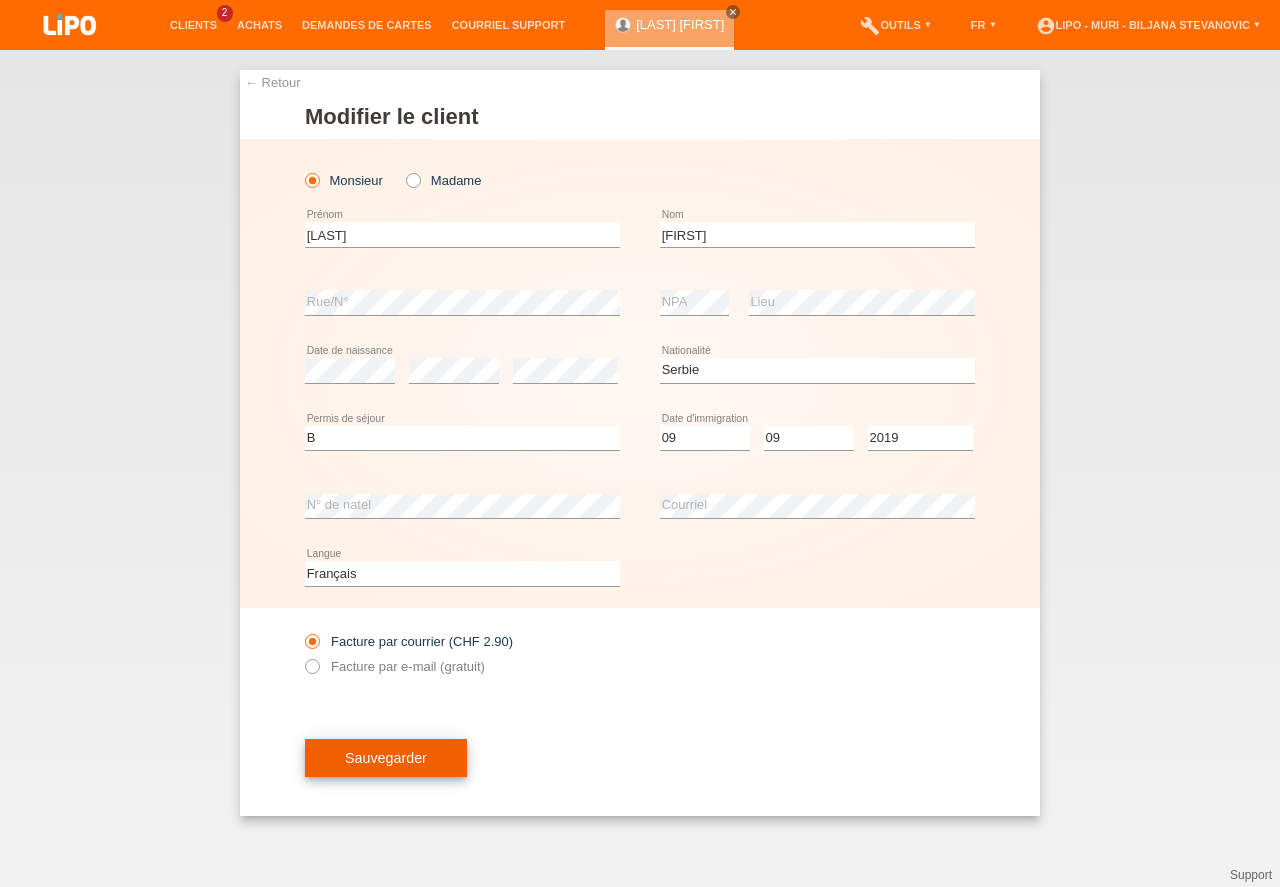 click on "Sauvegarder" at bounding box center [386, 758] 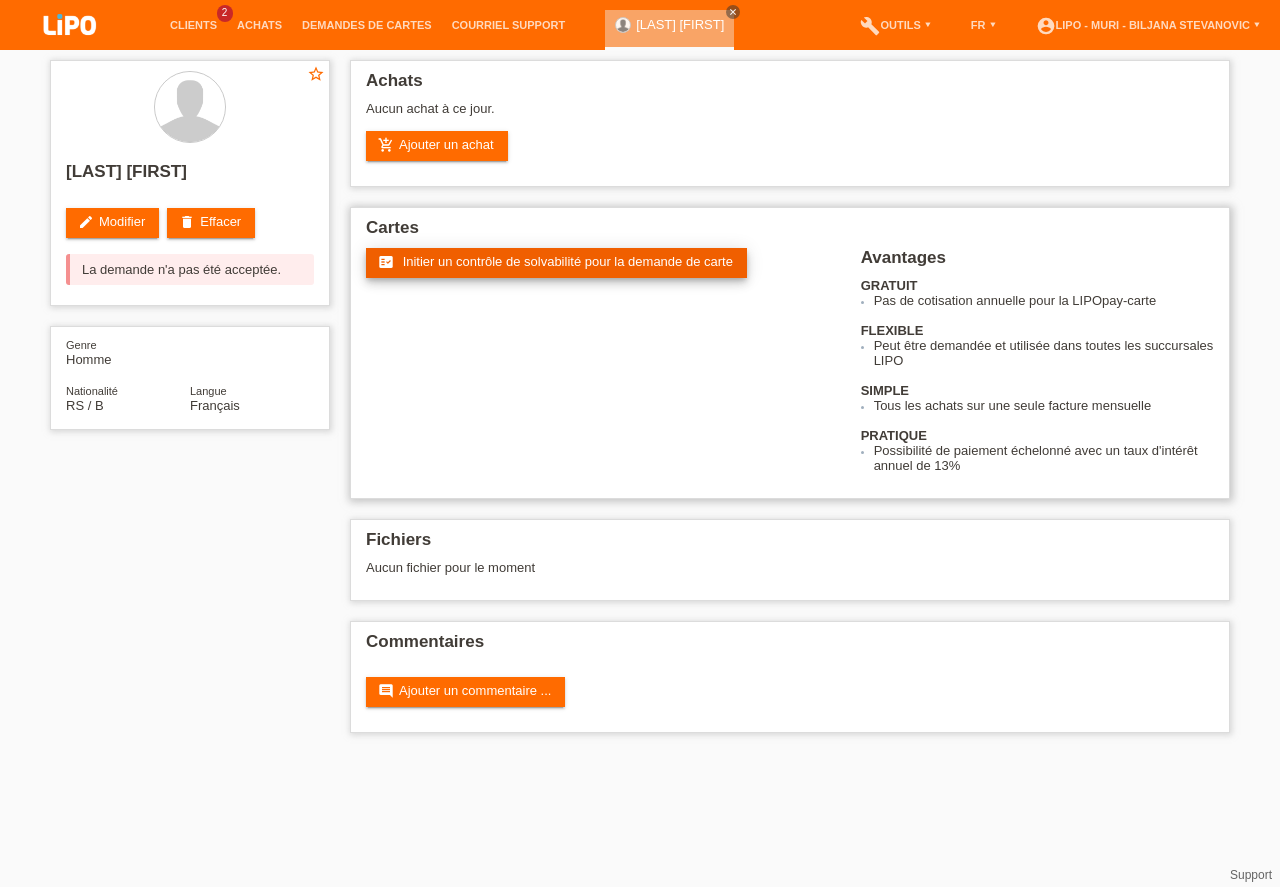 scroll, scrollTop: 0, scrollLeft: 0, axis: both 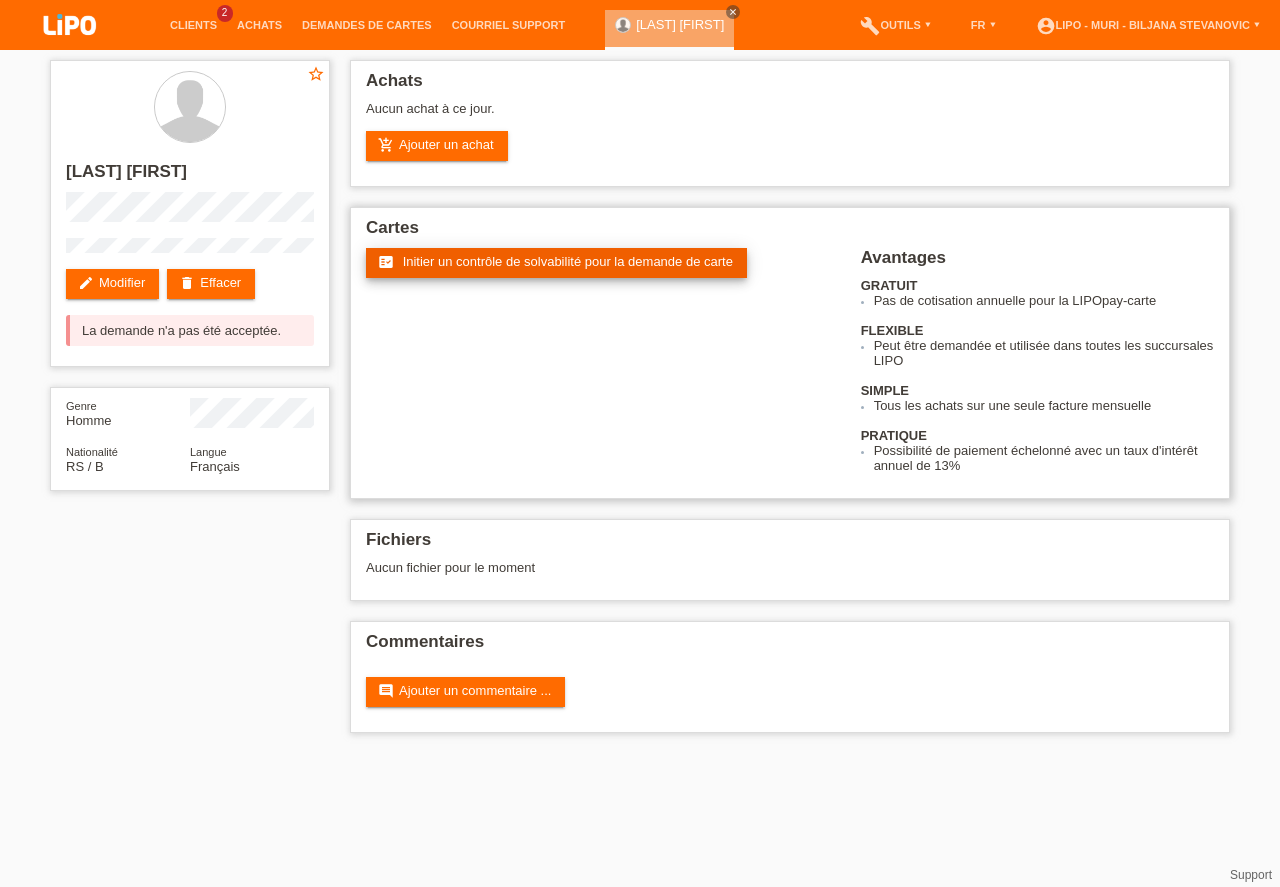 click on "Initier un contrôle de solvabilité pour la demande de carte" at bounding box center [568, 261] 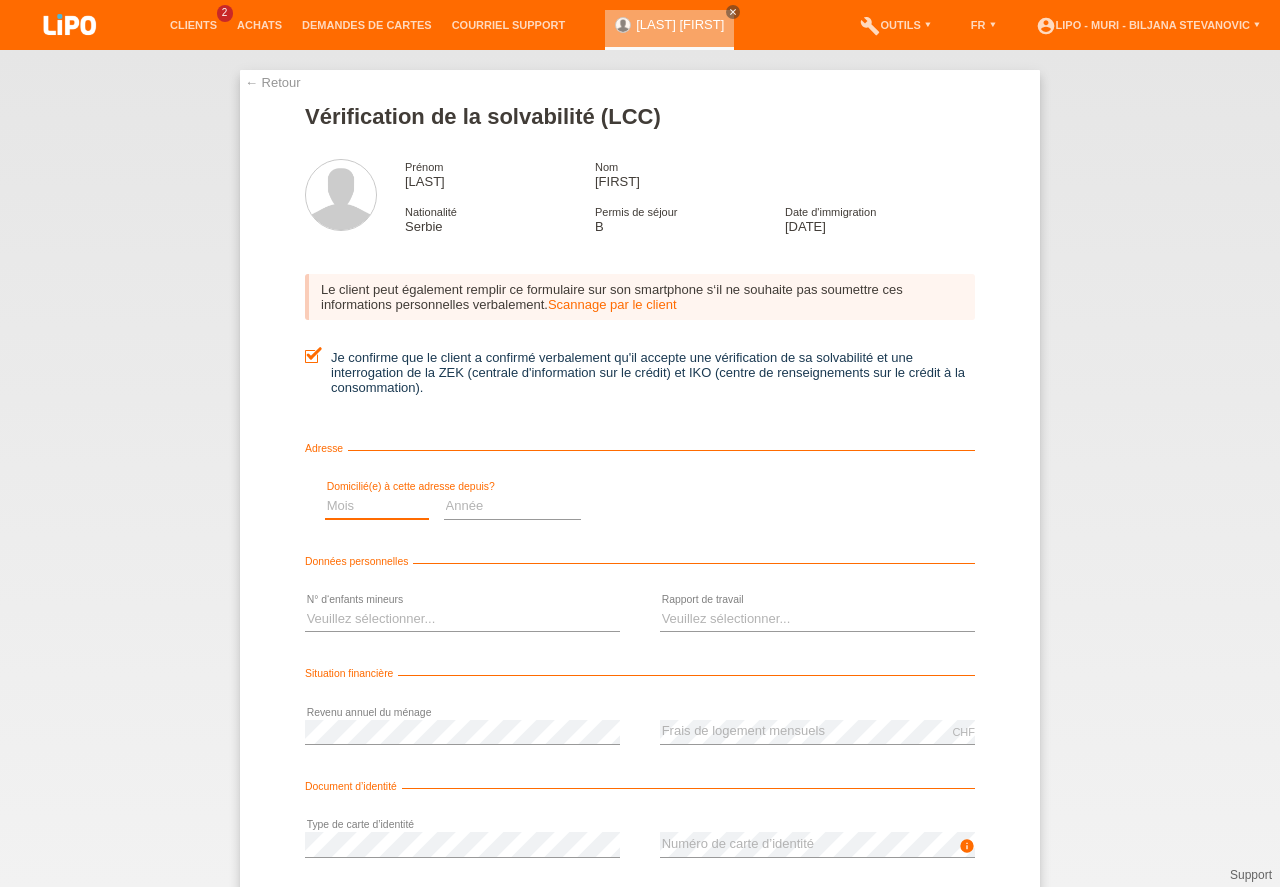click on "Mois
01
02
03
04
05
06
07
08
09
10" at bounding box center [377, 506] 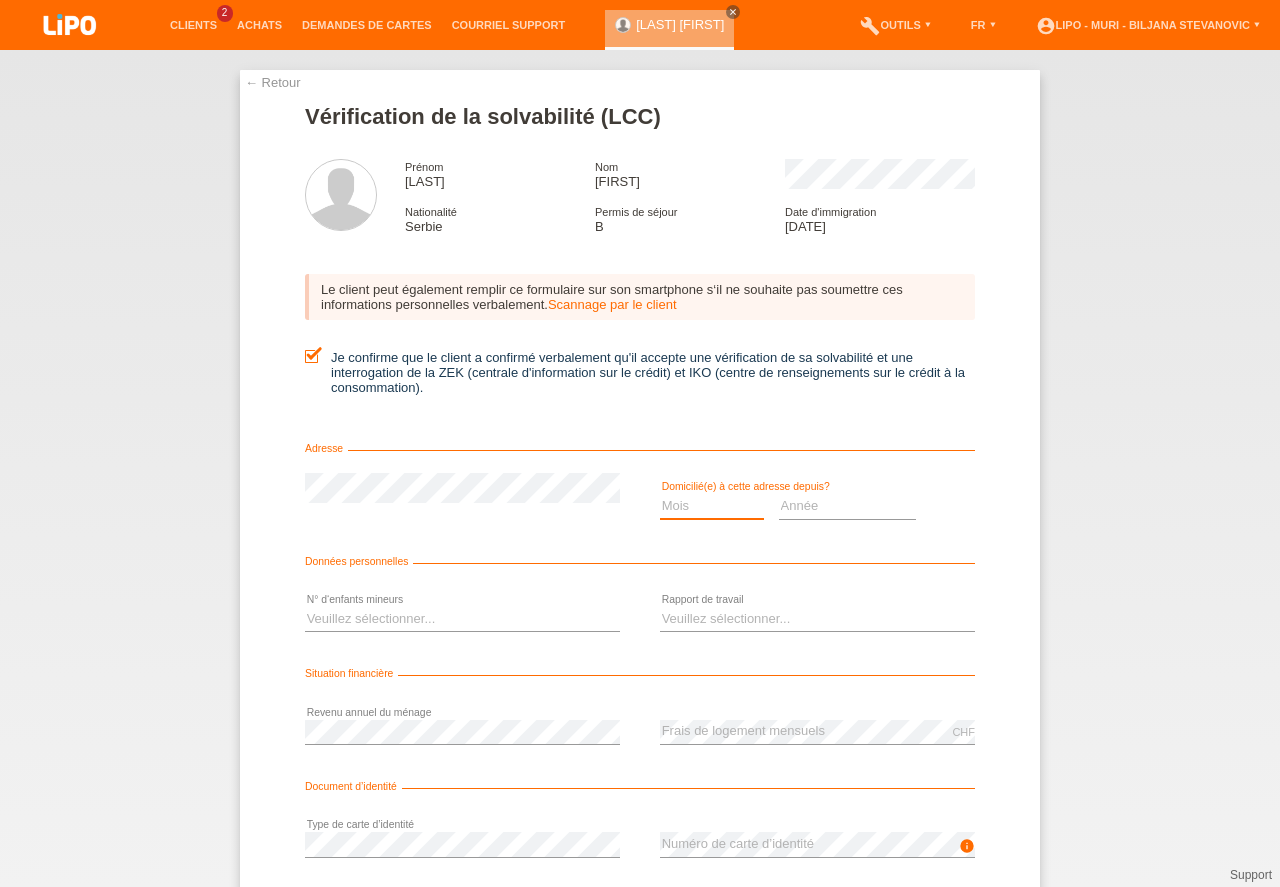 select on "09" 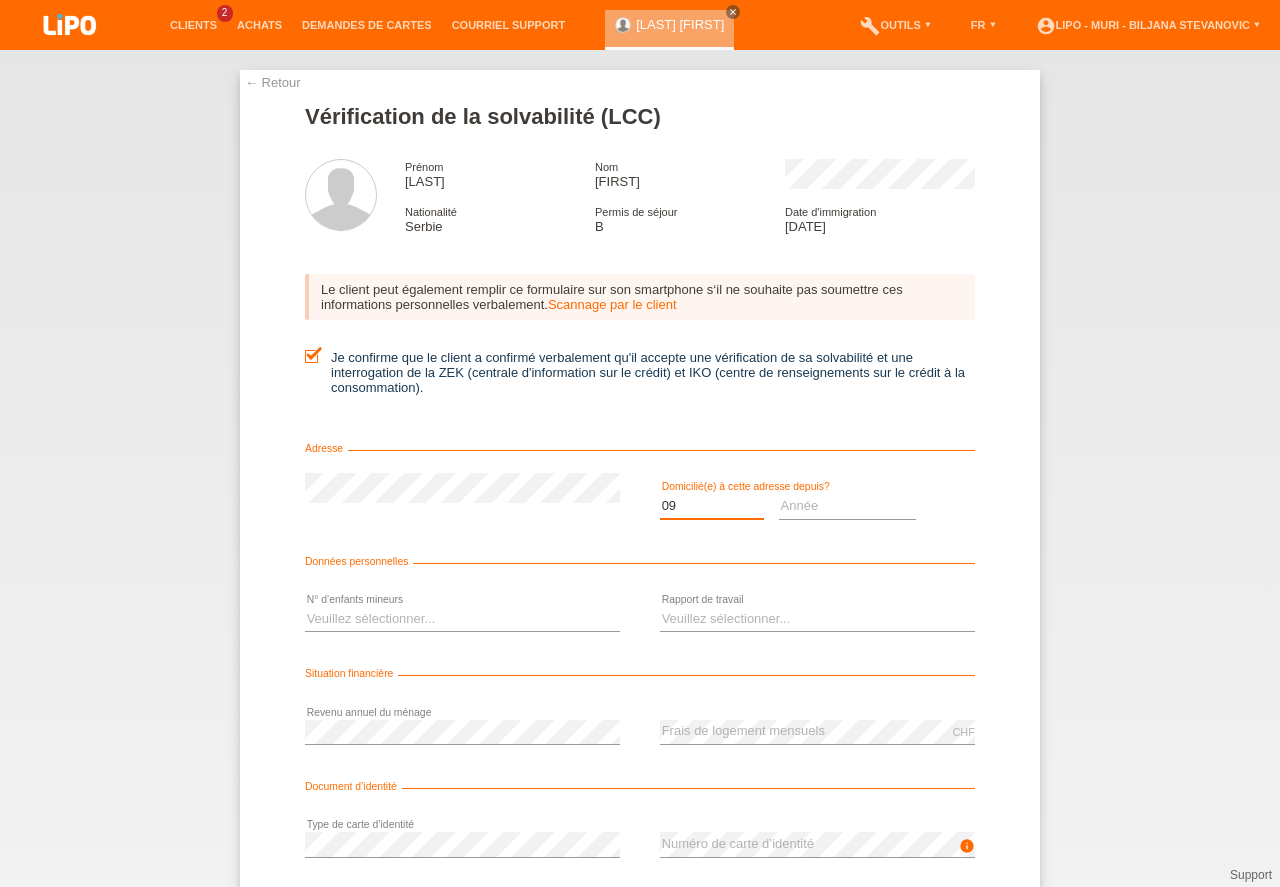 click on "09" at bounding box center [0, 0] 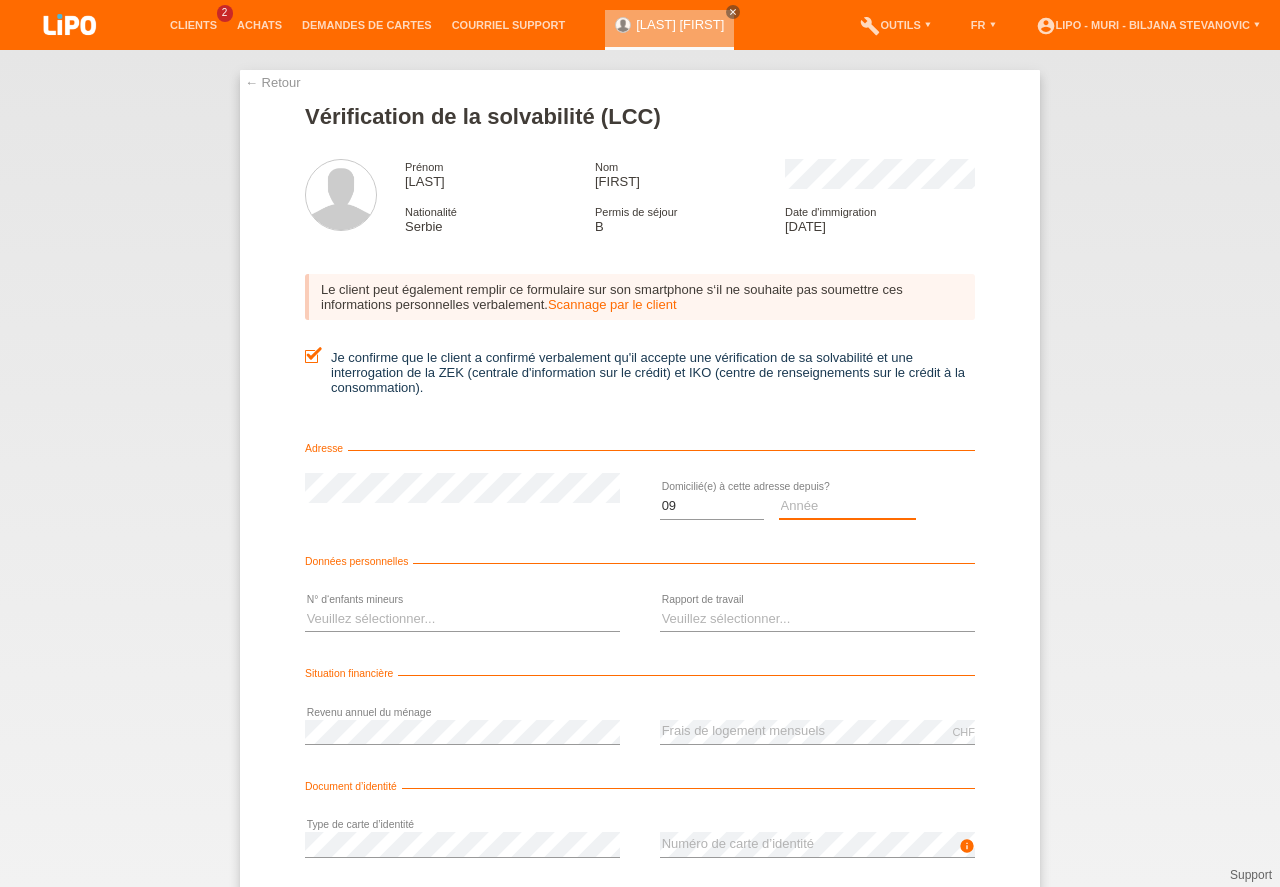 drag, startPoint x: 786, startPoint y: 508, endPoint x: 793, endPoint y: 517, distance: 11.401754 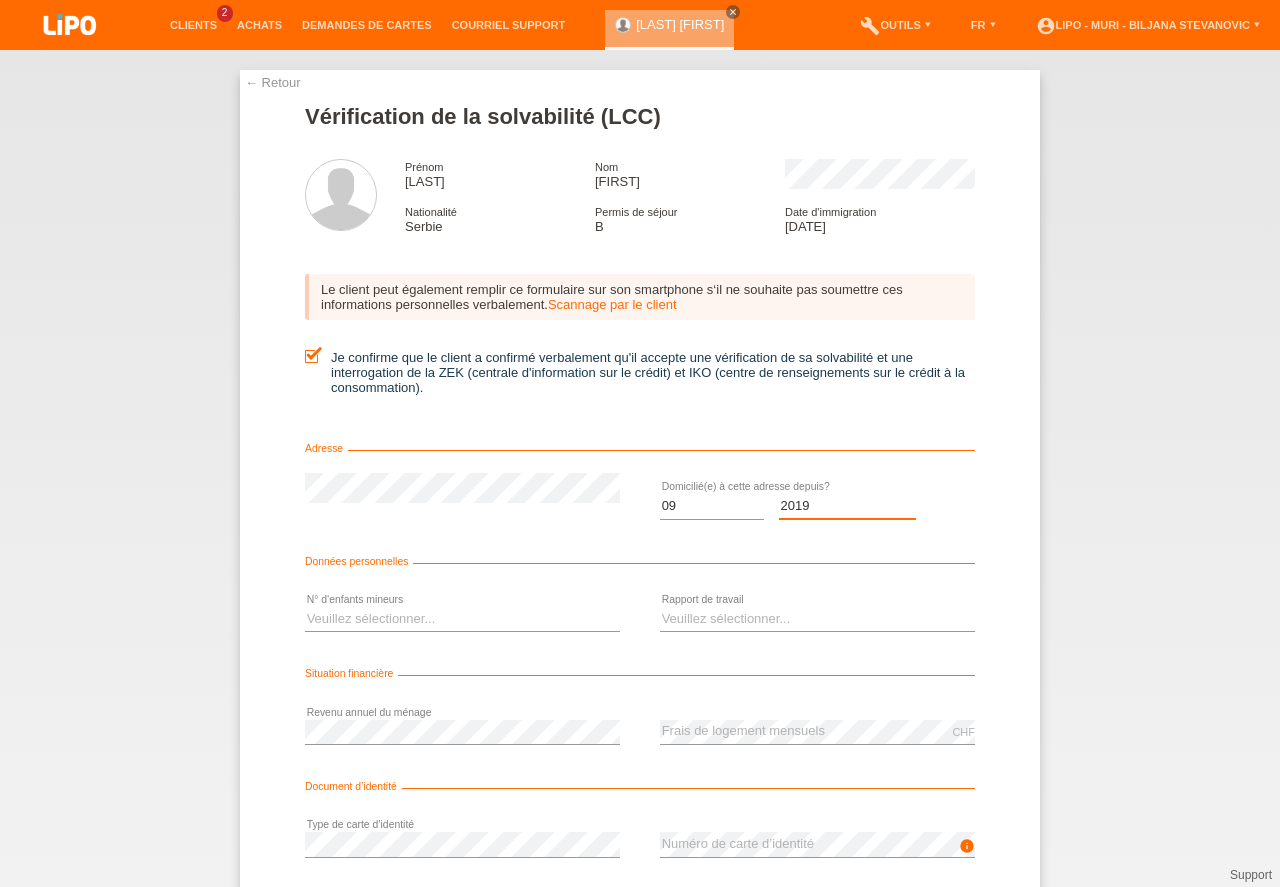 click on "2019" at bounding box center (0, 0) 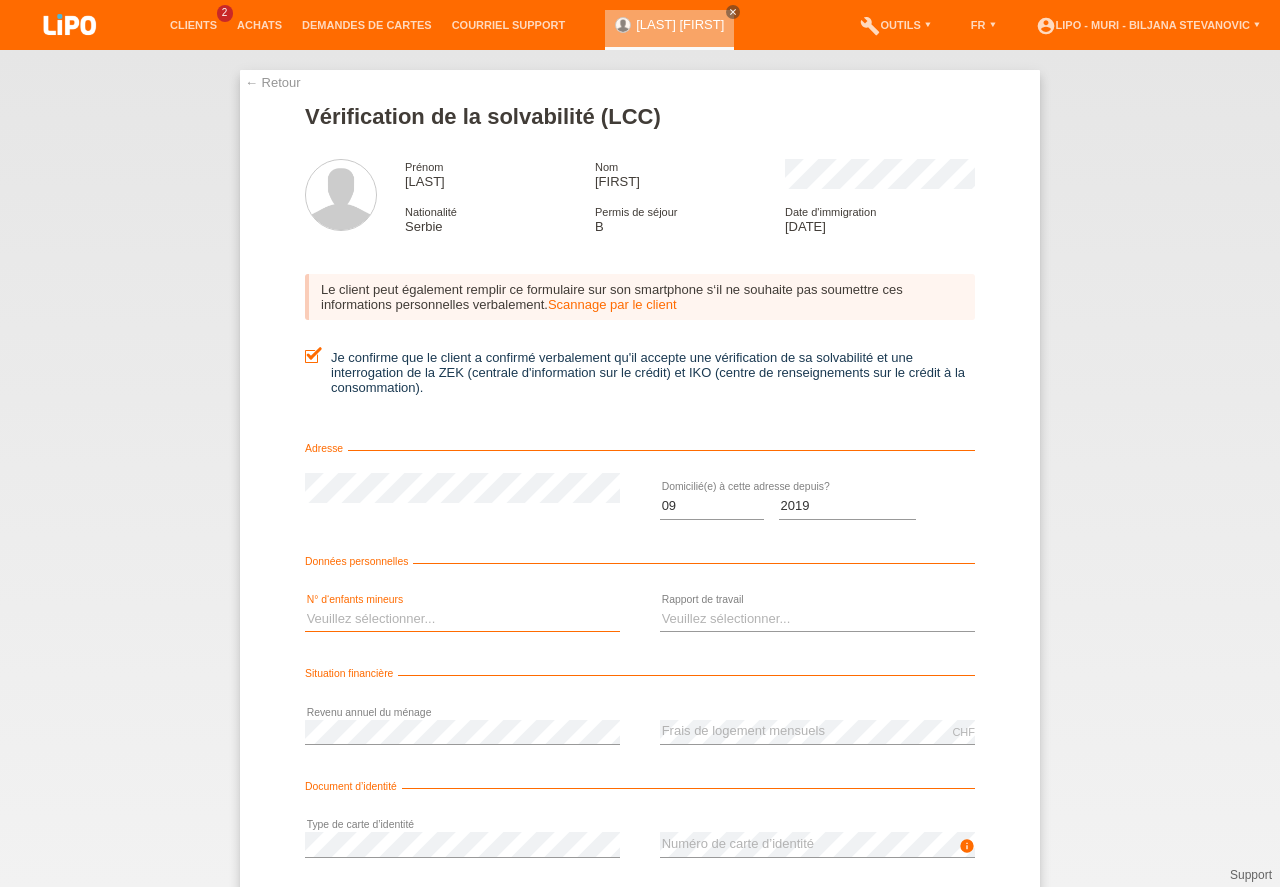 click on "Veuillez sélectionner...
0
1
2
3
4
5
6
7
8
9" at bounding box center (462, 619) 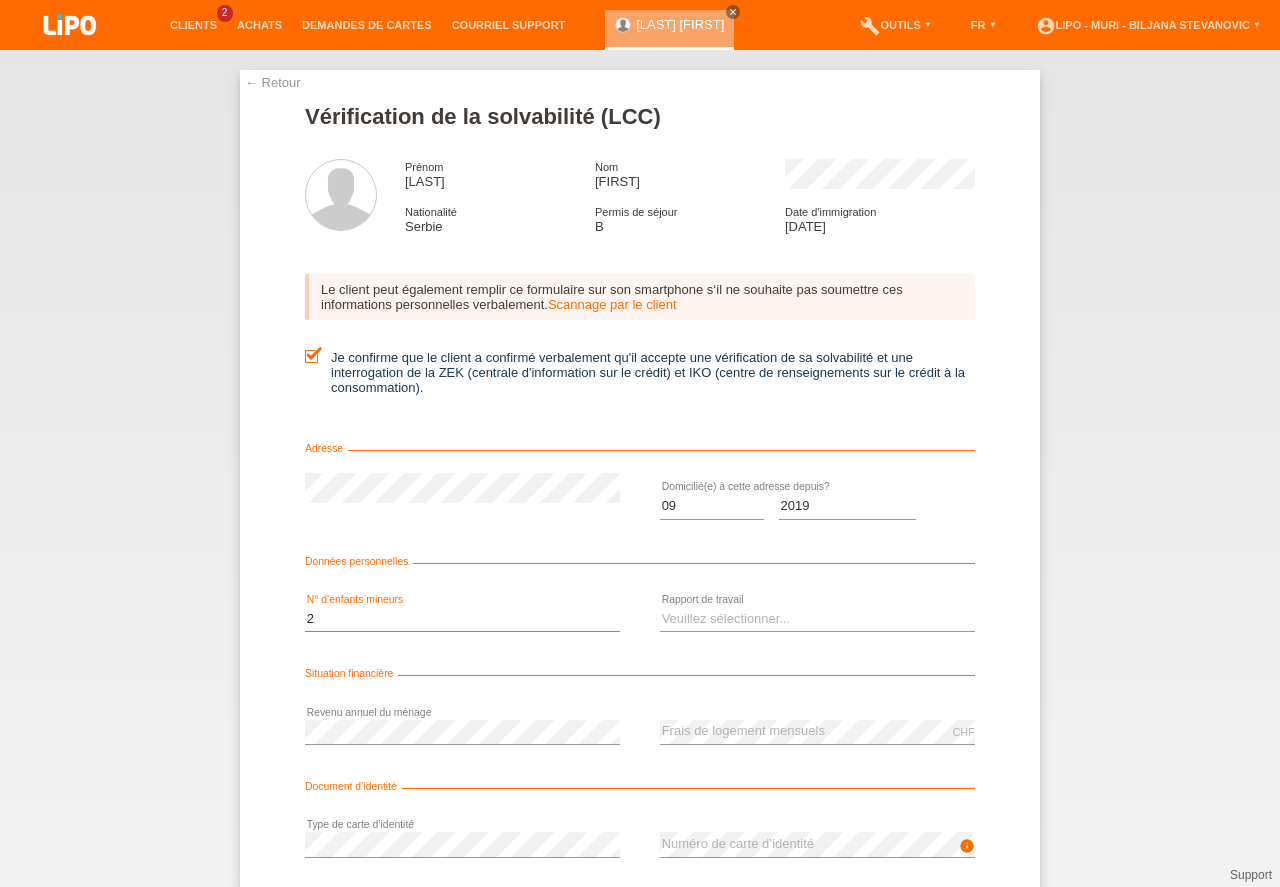 click on "2" at bounding box center (0, 0) 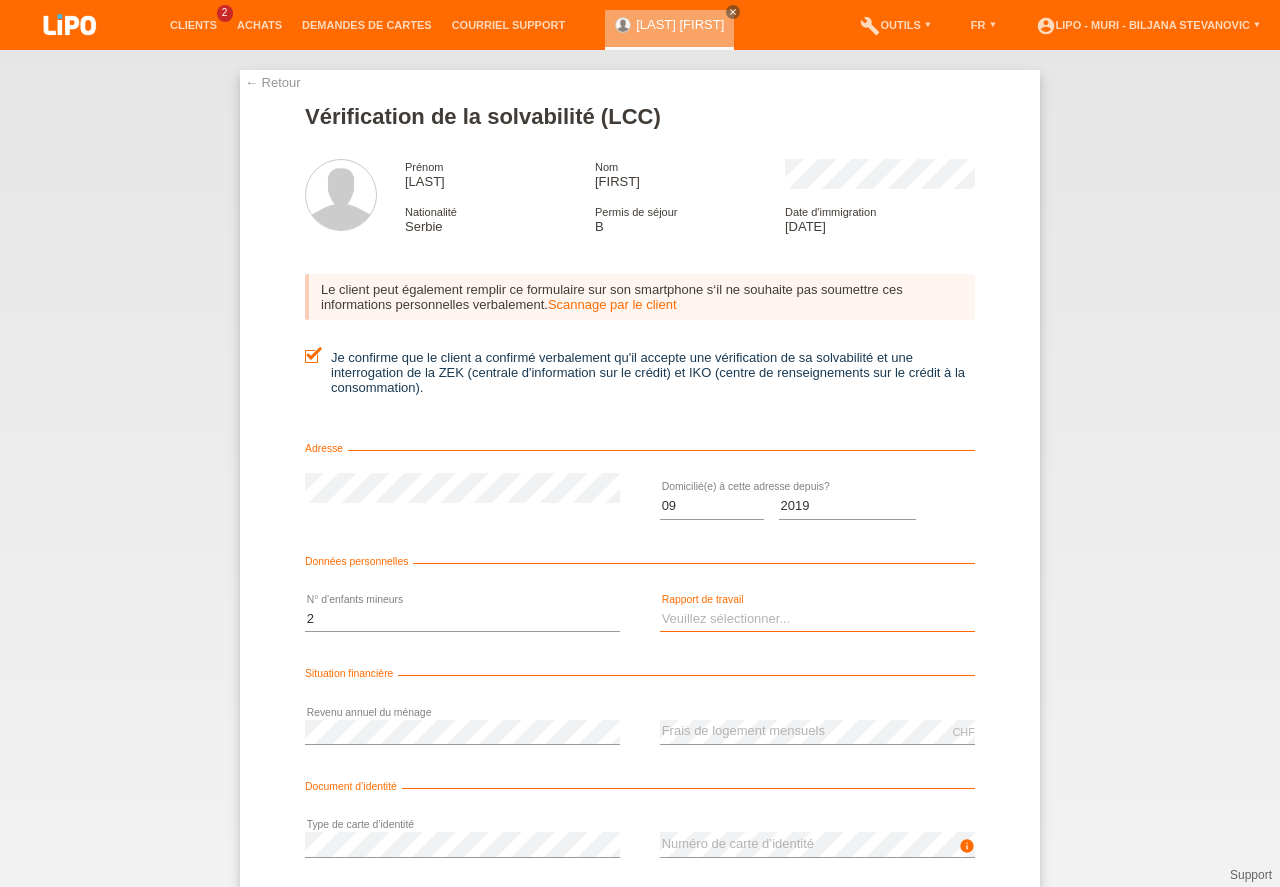 click on "Veuillez sélectionner...
A durée indéterminée
A durée déterminée
Apprenti/étudiant
Retraité(e)
Sans activité lucrative
Femme/homme au foyer
Indépendant(e)" at bounding box center [817, 619] 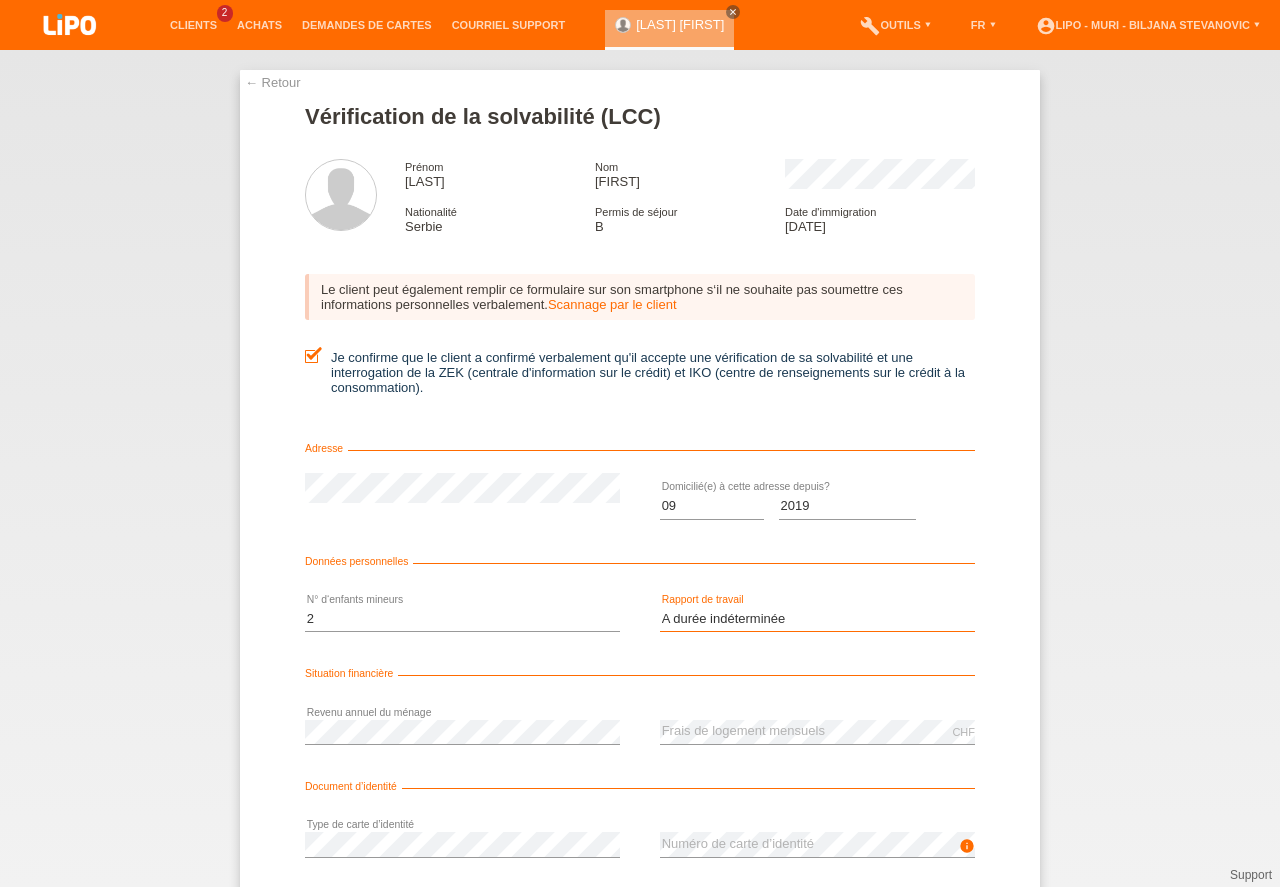 click on "A durée indéterminée" at bounding box center [0, 0] 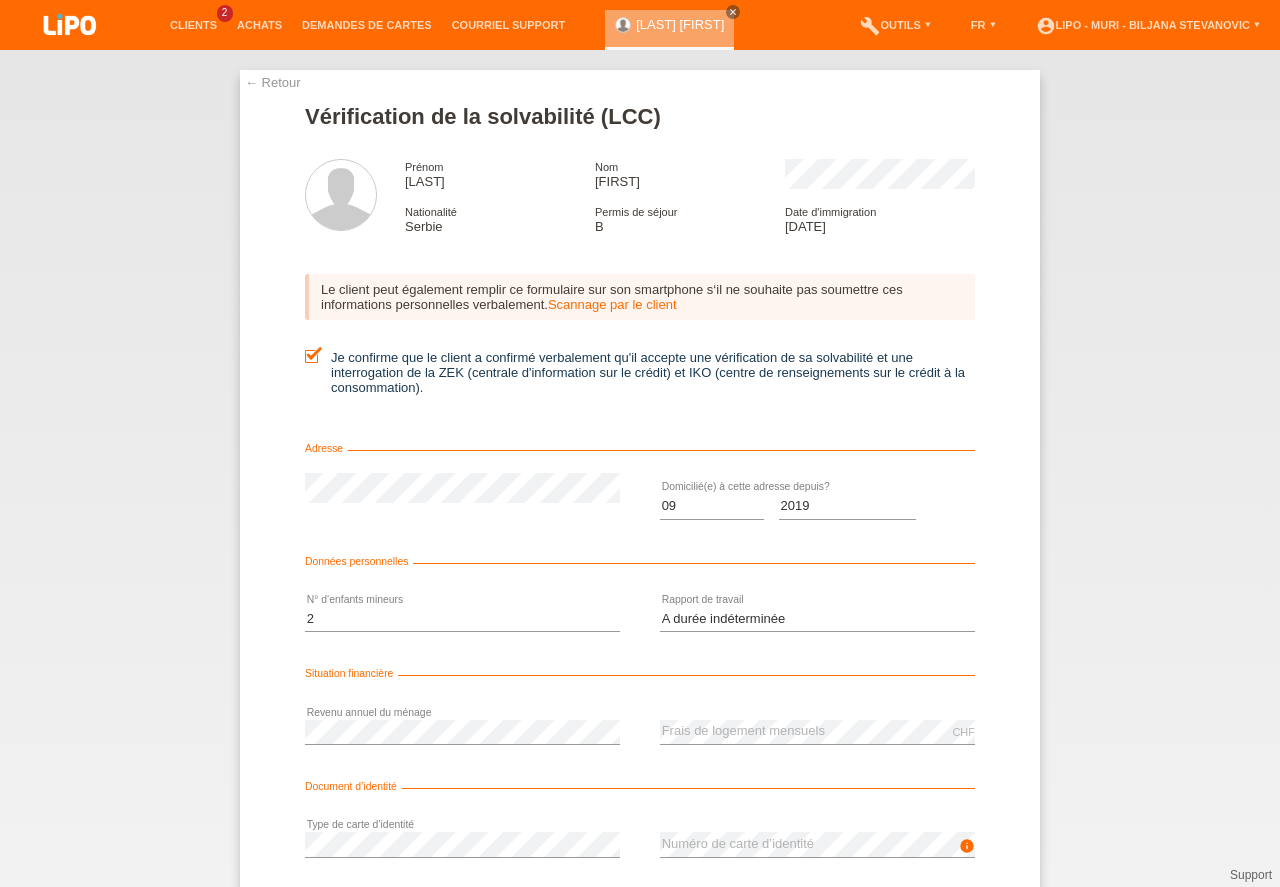 click on "[LAST] ← Retour
Vérification de la solvabilité (LCC)
Prénom
[LAST]
Nom
[FIRST]
Nationalité
[COUNTRY]
Permis de séjour Date d'immigration Mois" at bounding box center [640, 468] 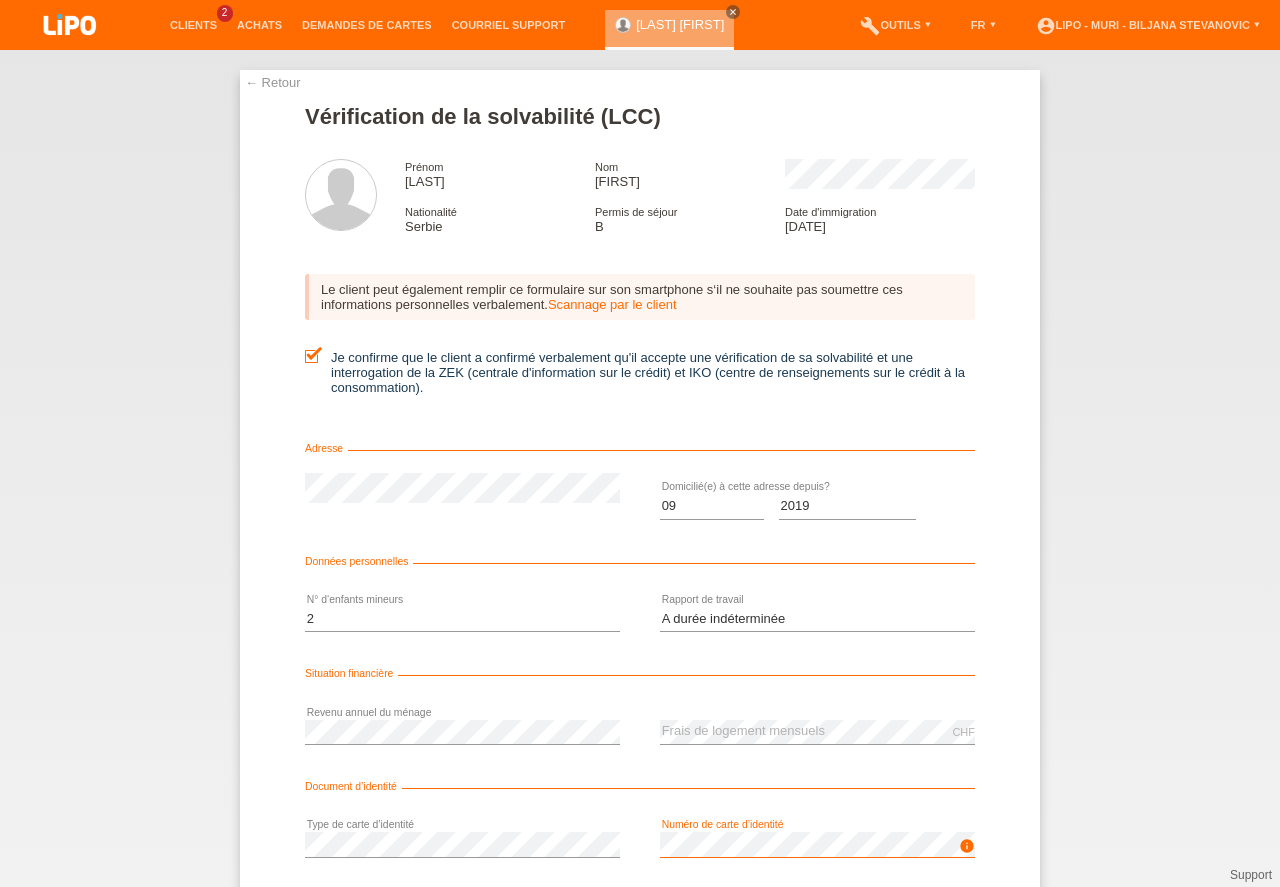 scroll, scrollTop: 132, scrollLeft: 0, axis: vertical 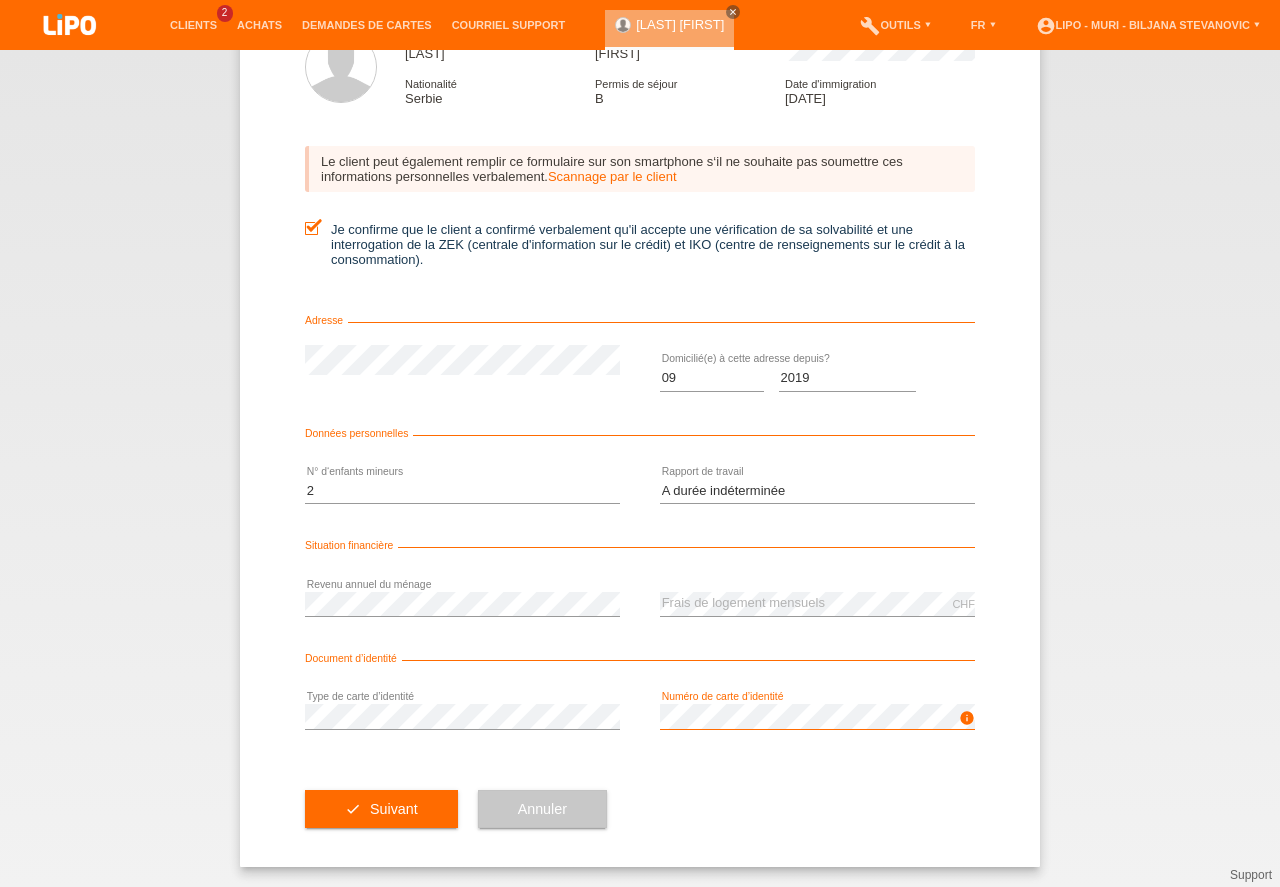 drag, startPoint x: 1279, startPoint y: 748, endPoint x: 1274, endPoint y: 926, distance: 178.0702 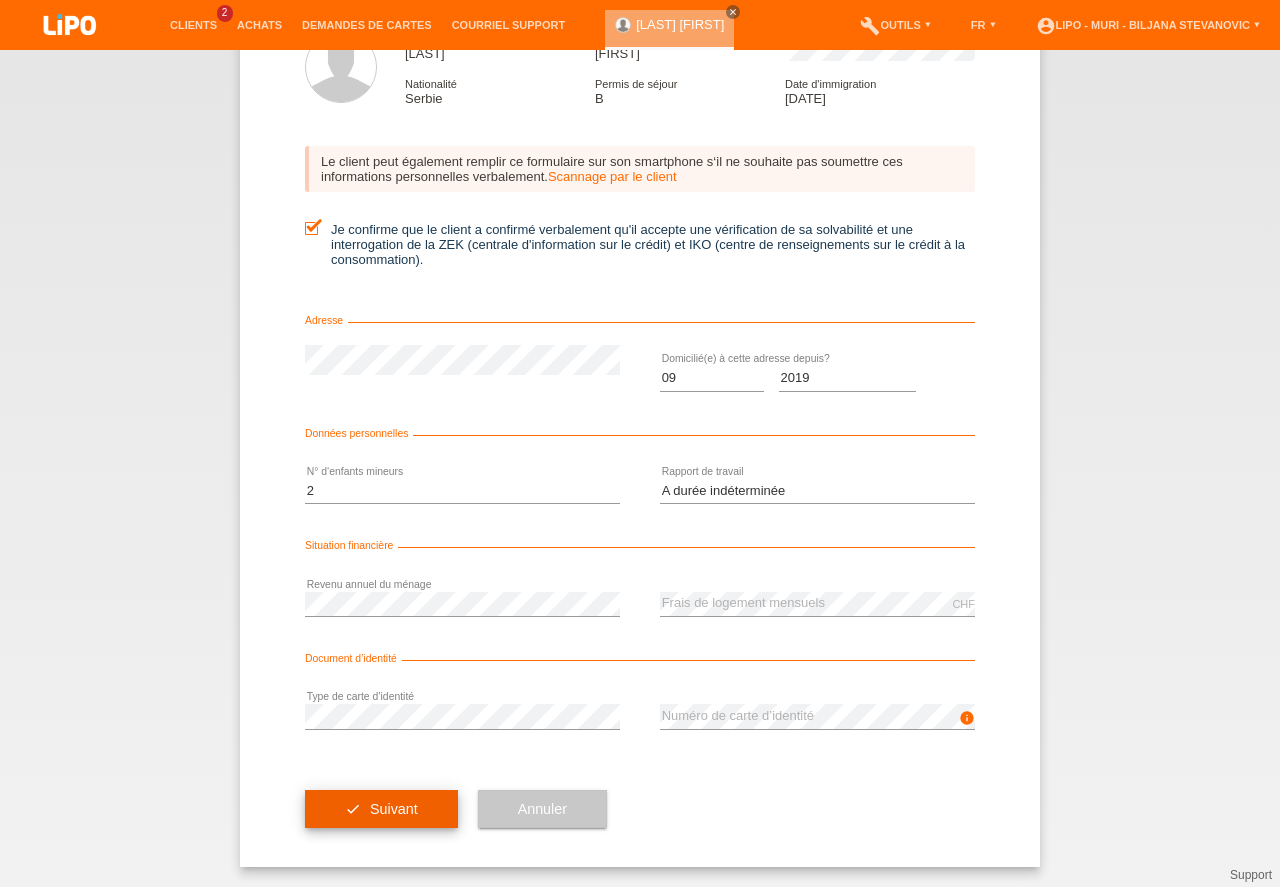 click on "check   Suivant" at bounding box center (381, 809) 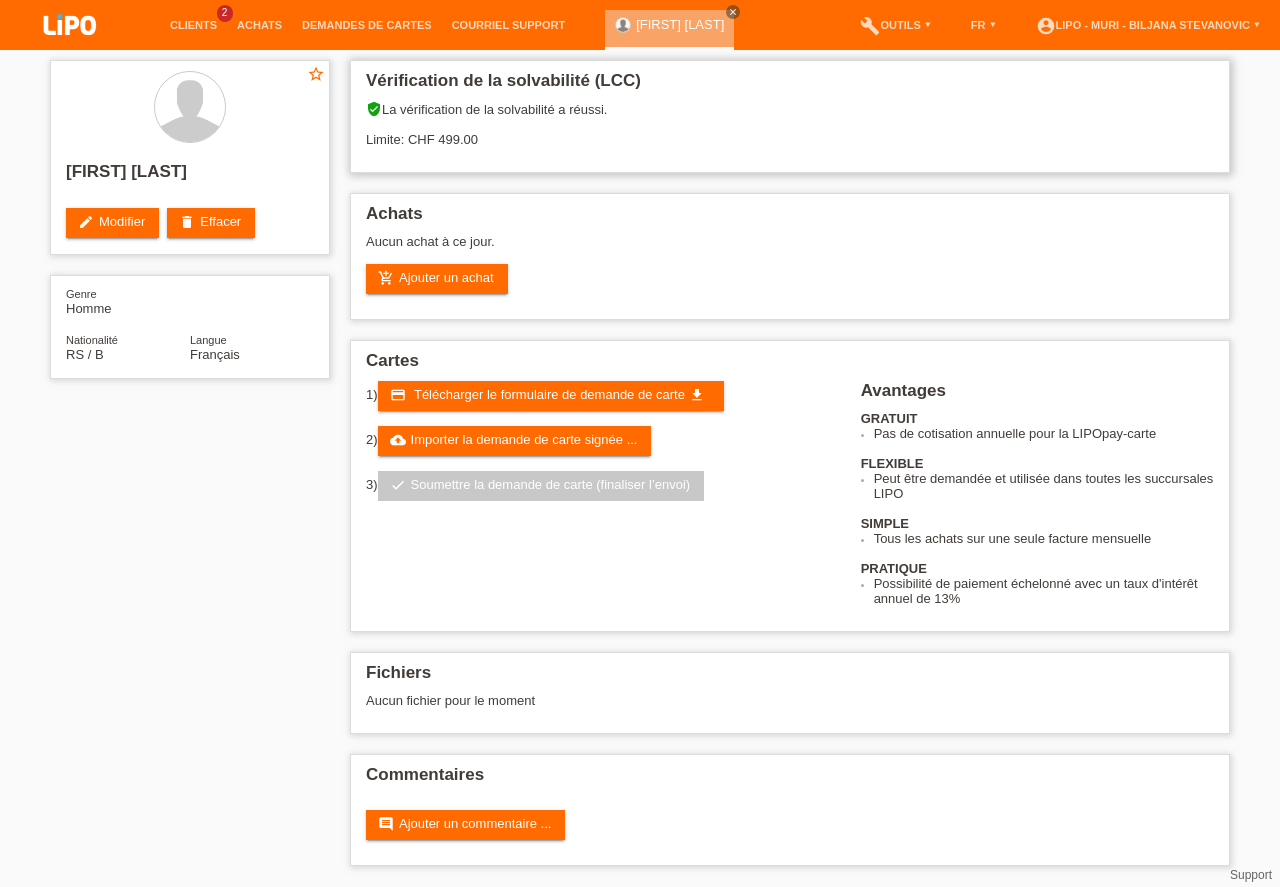scroll, scrollTop: 0, scrollLeft: 0, axis: both 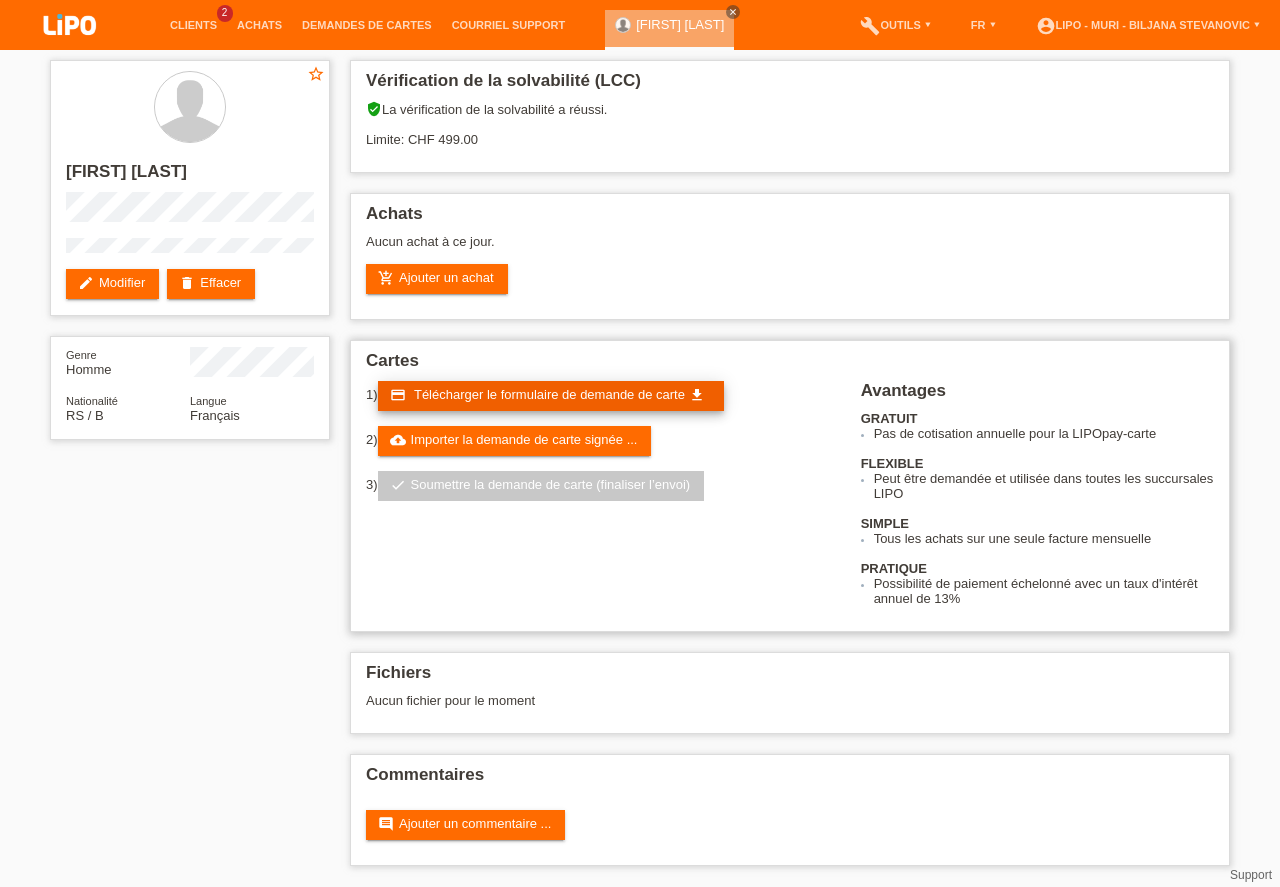 click on "Télécharger le formulaire de demande de carte" at bounding box center [549, 394] 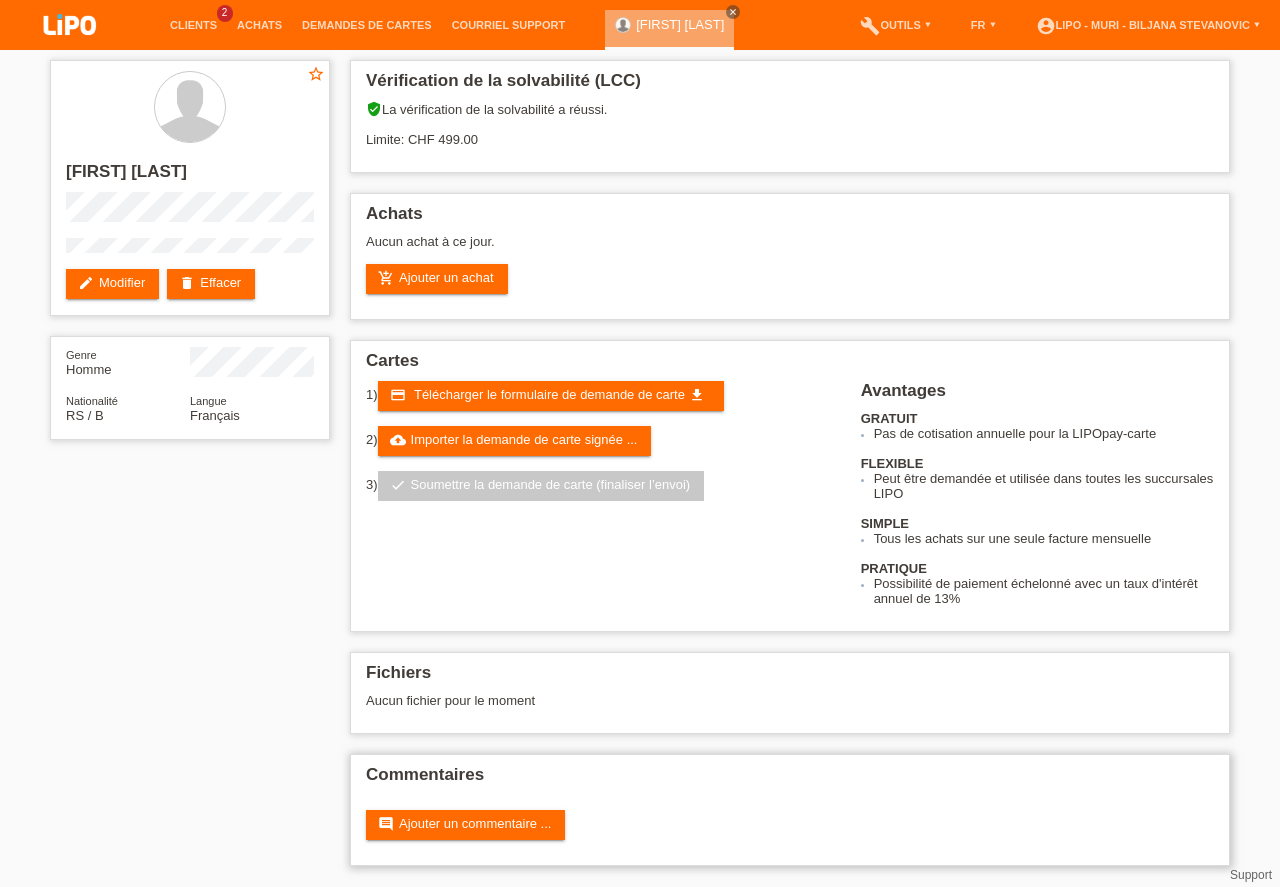 click on "Commentaires" at bounding box center (790, 780) 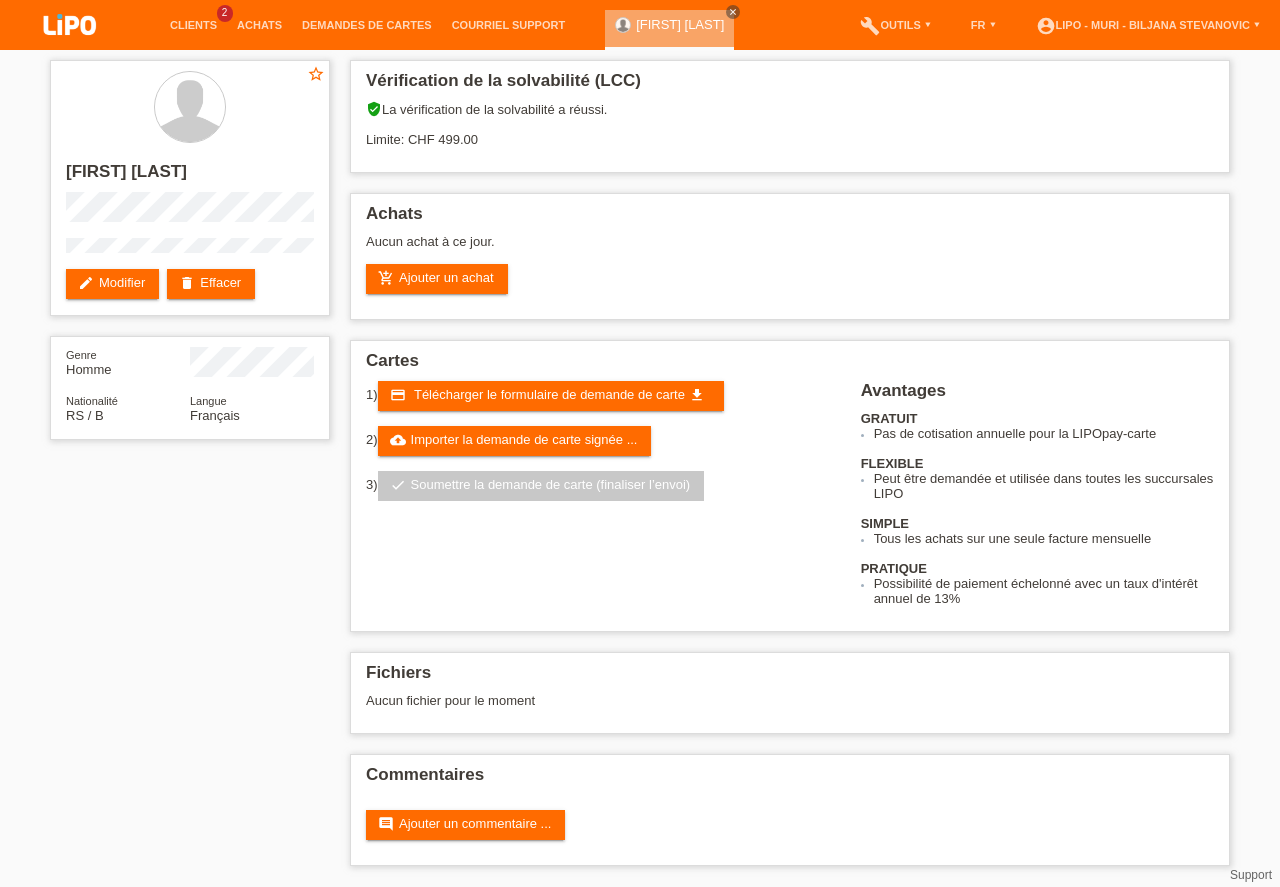 click on "star_border
Veljkovic Goran
edit  Modifier
delete  Effacer
Genre
Homme
Nationalité
RS / B
Langue
Français
Vérification de la solvabilité (LCC)
verified_user  La vérification de la solvabilité a réussi." at bounding box center (640, 468) 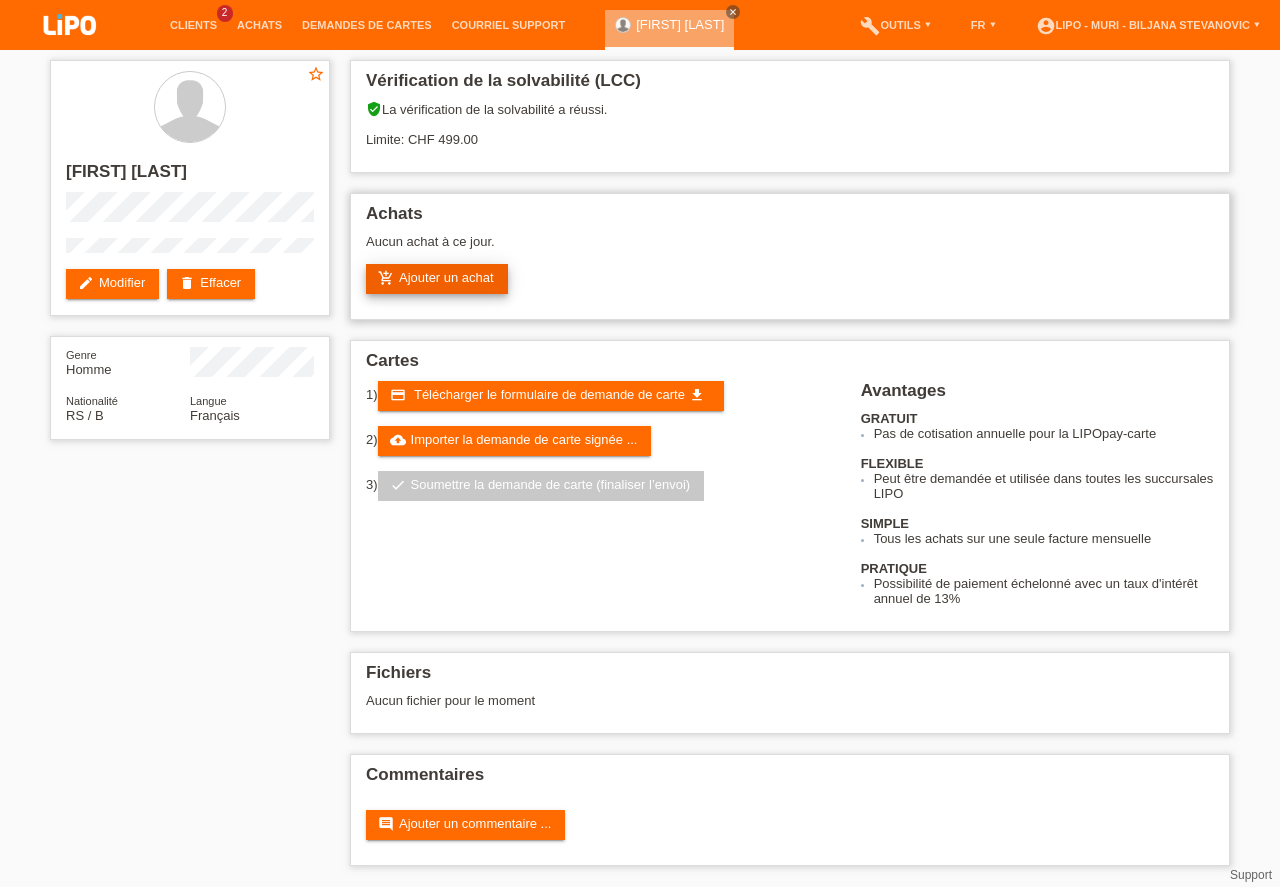 click on "add_shopping_cart  Ajouter un achat" at bounding box center [437, 279] 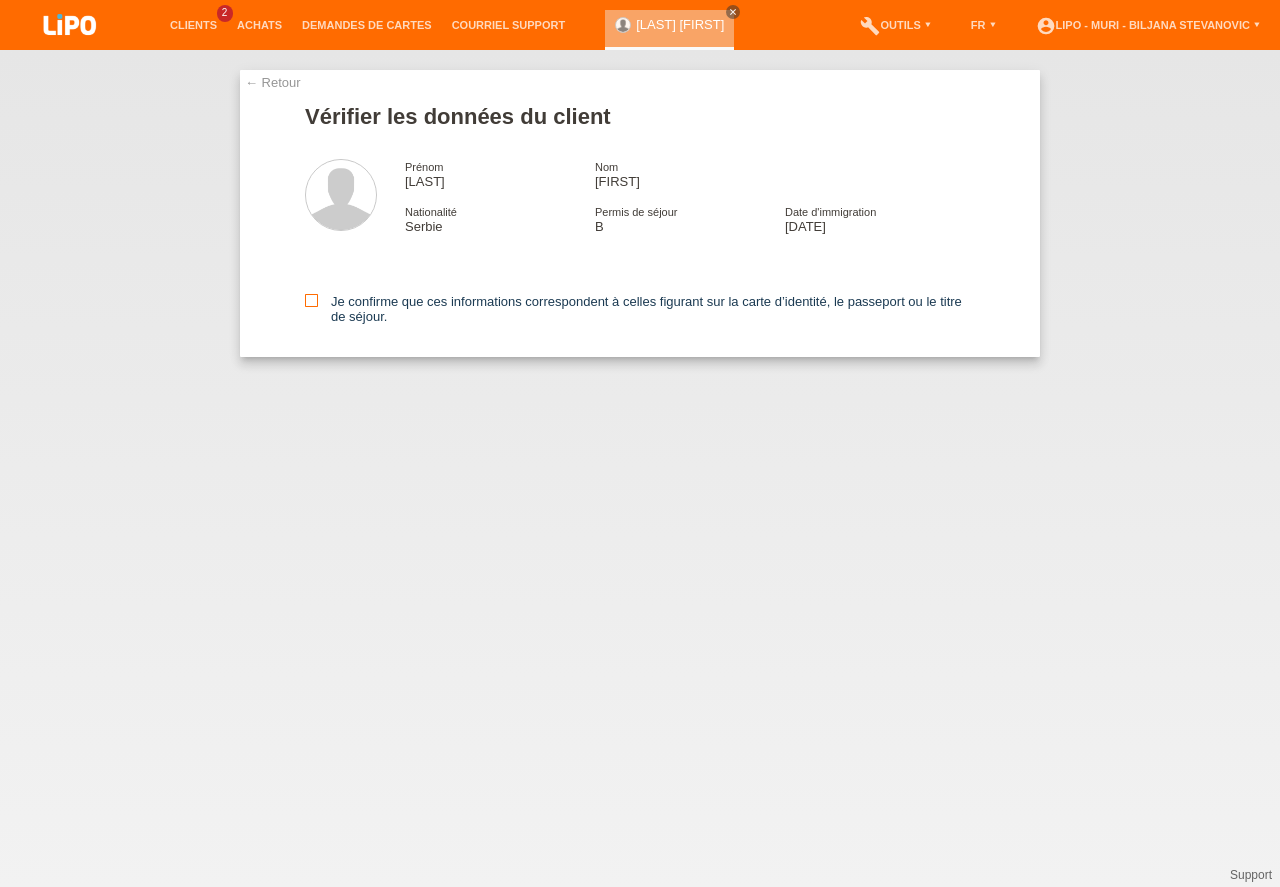 scroll, scrollTop: 0, scrollLeft: 0, axis: both 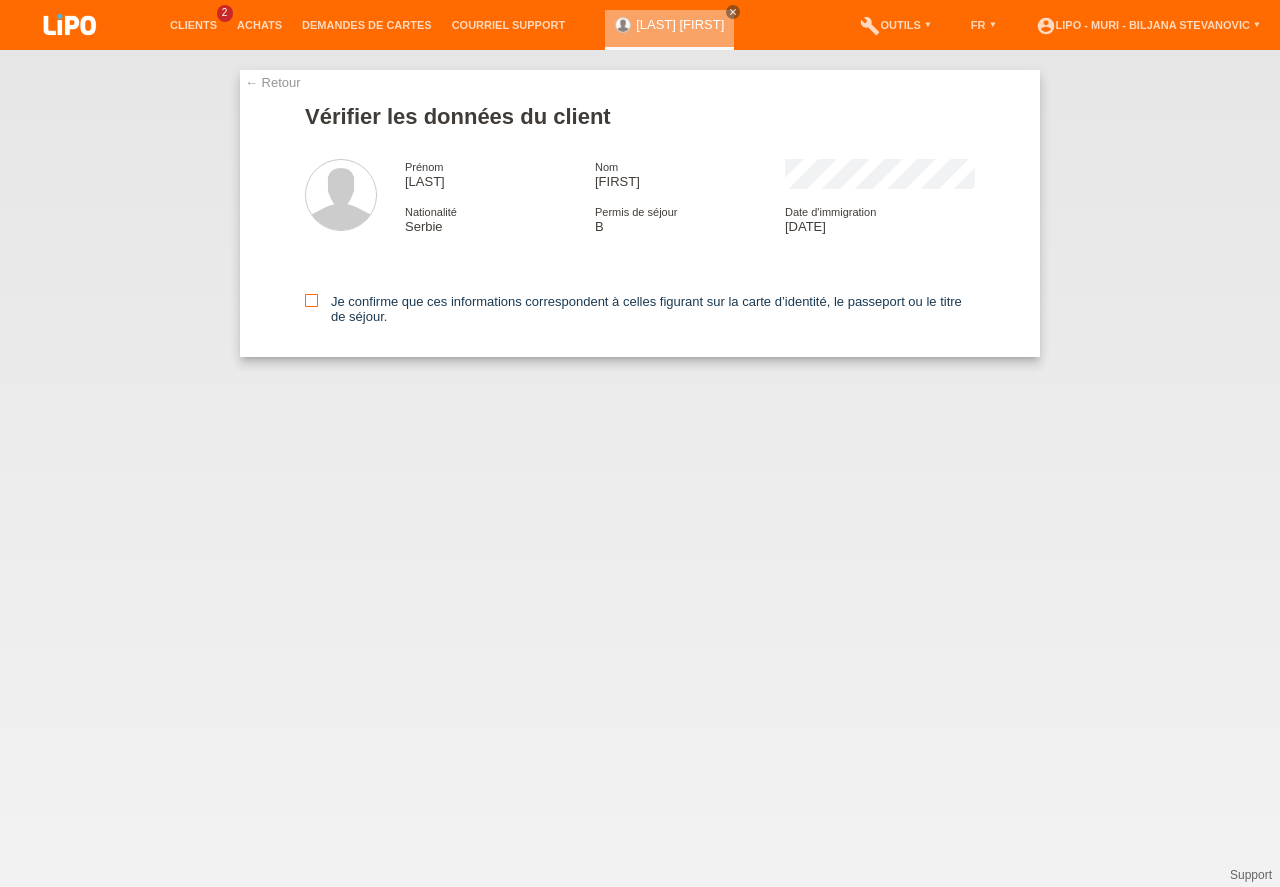 click at bounding box center (311, 300) 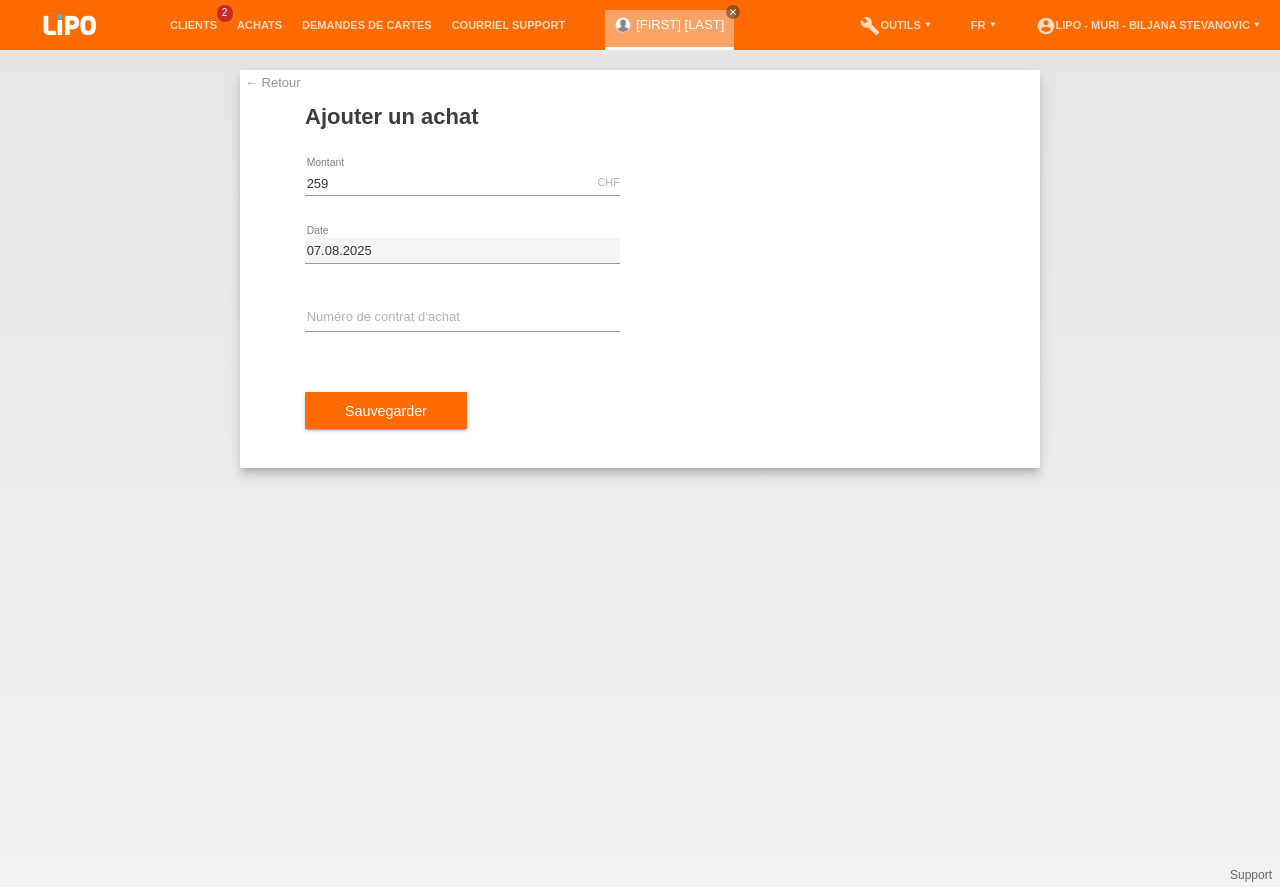 scroll, scrollTop: 0, scrollLeft: 0, axis: both 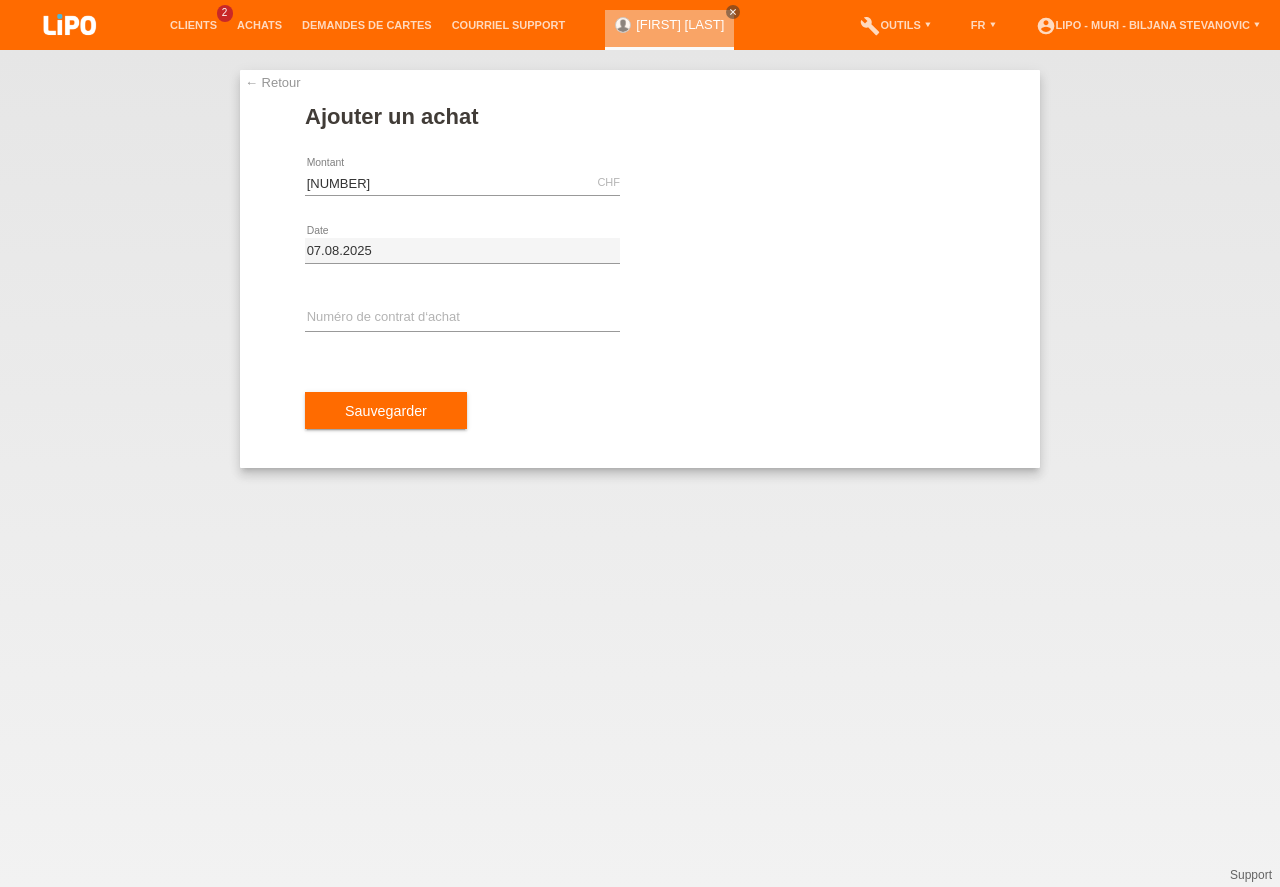 type on "[NUMBER]" 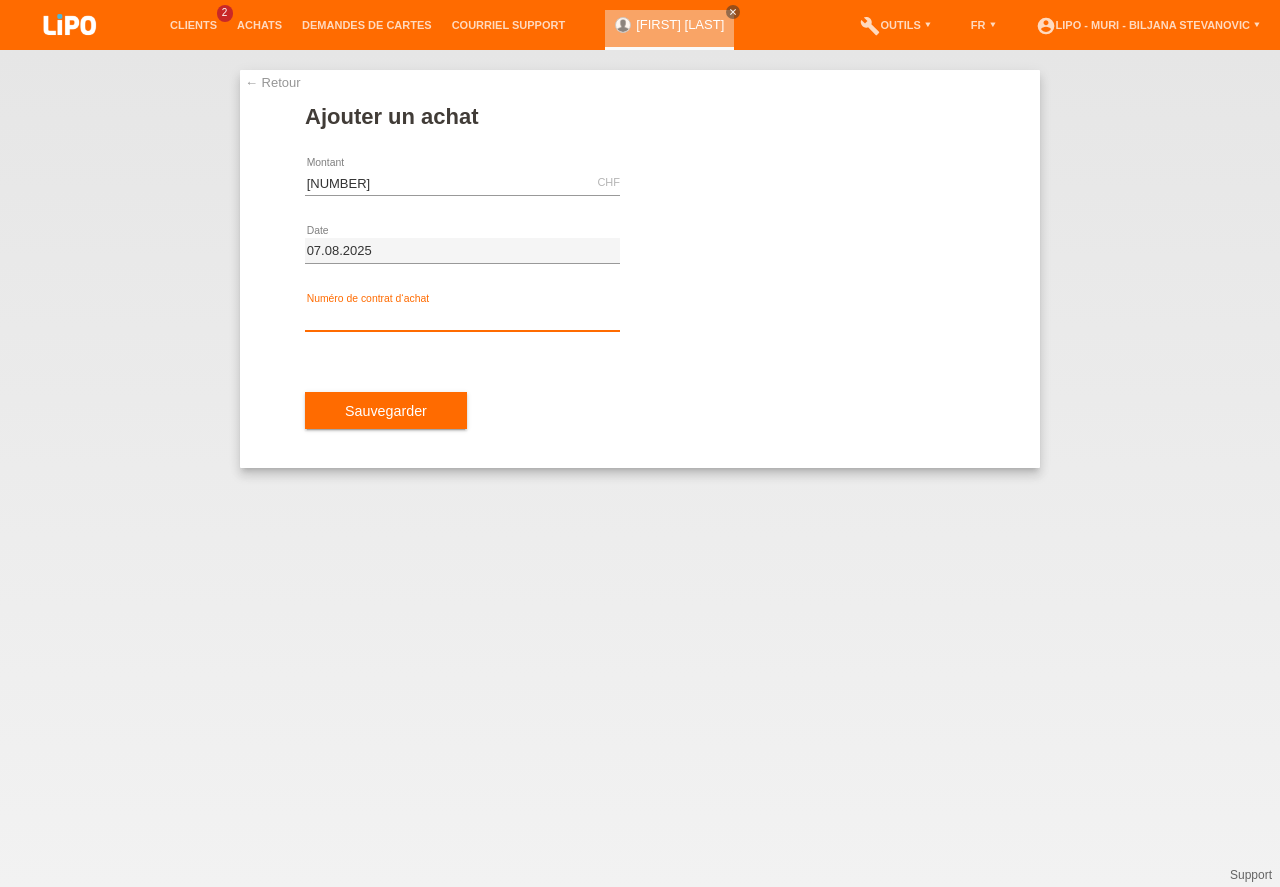 click at bounding box center (462, 318) 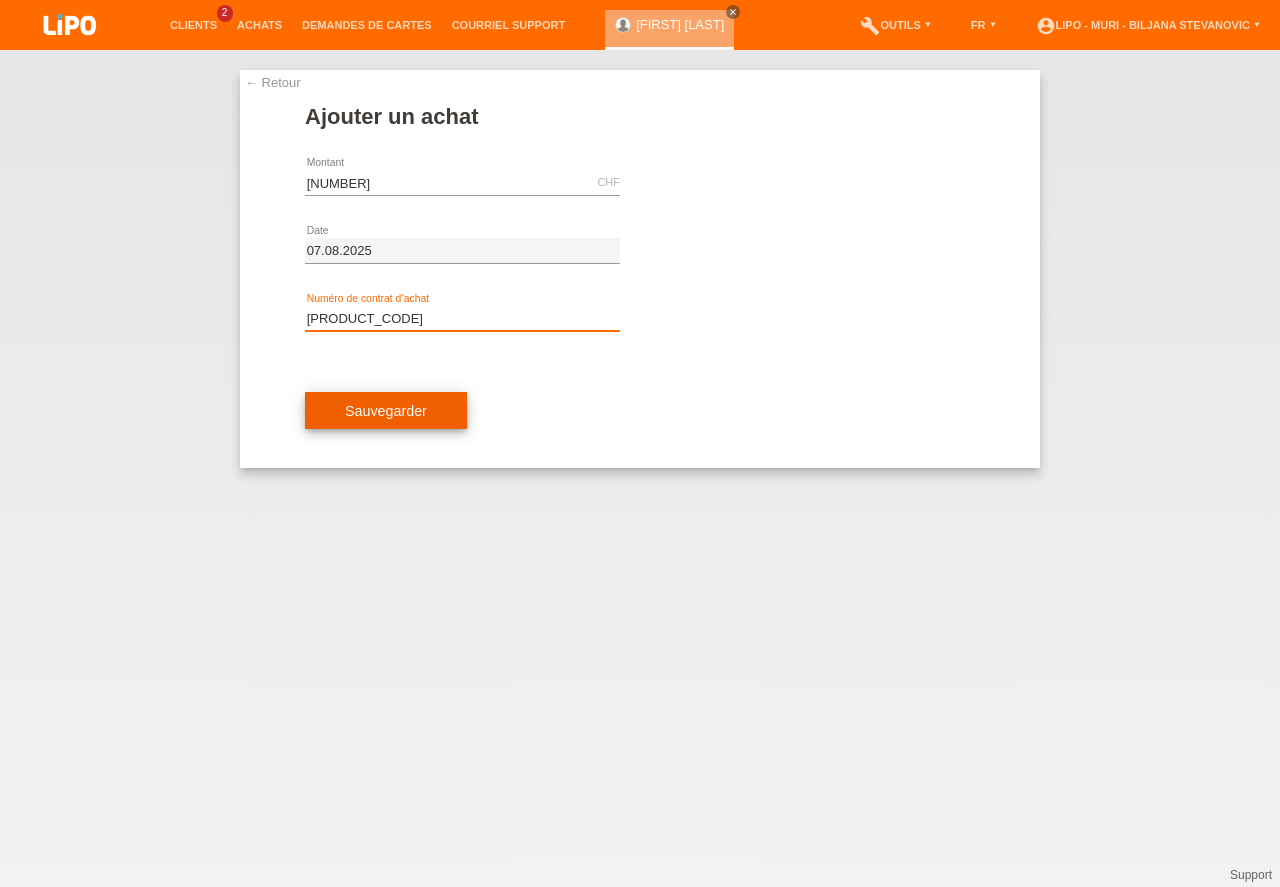 type on "[PRODUCT_CODE]" 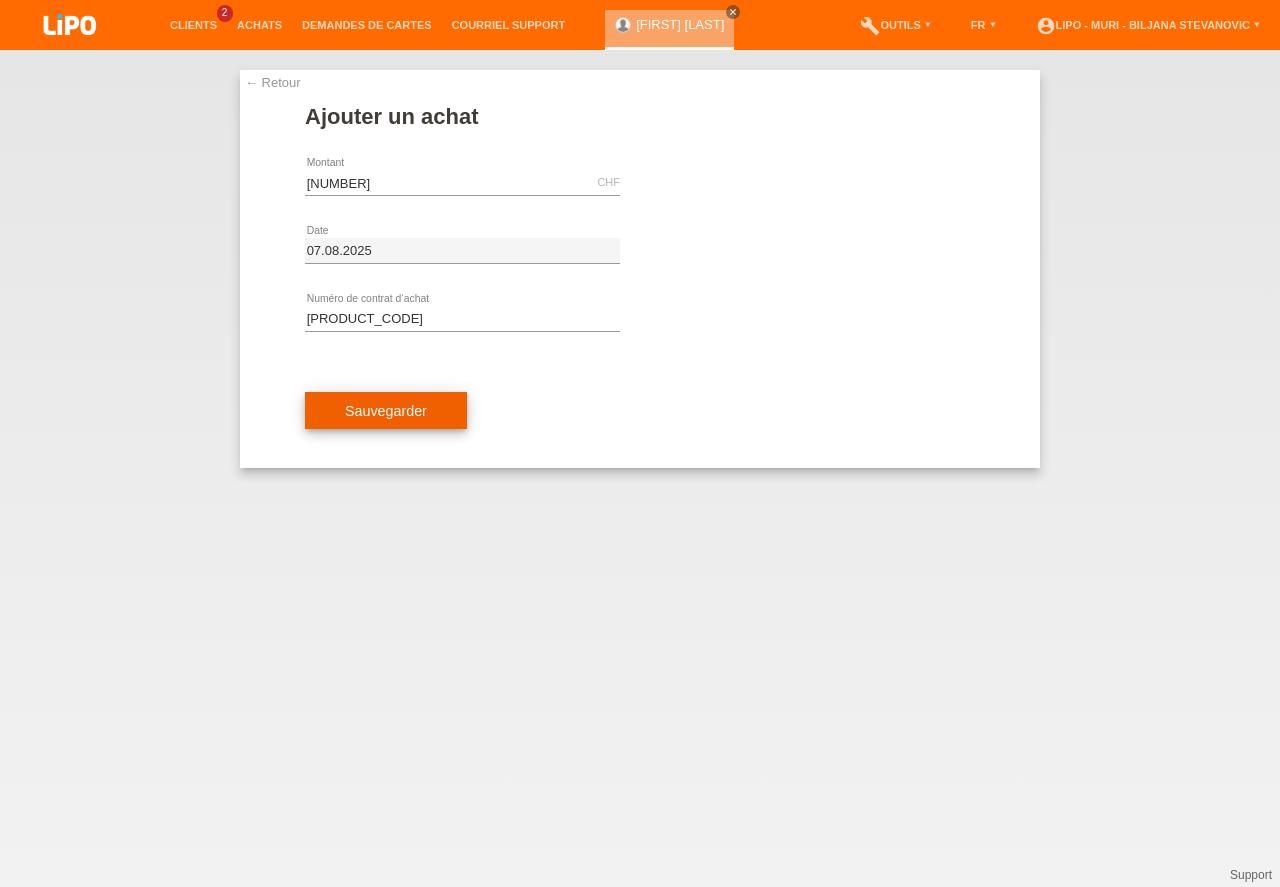 click on "Sauvegarder" at bounding box center [386, 411] 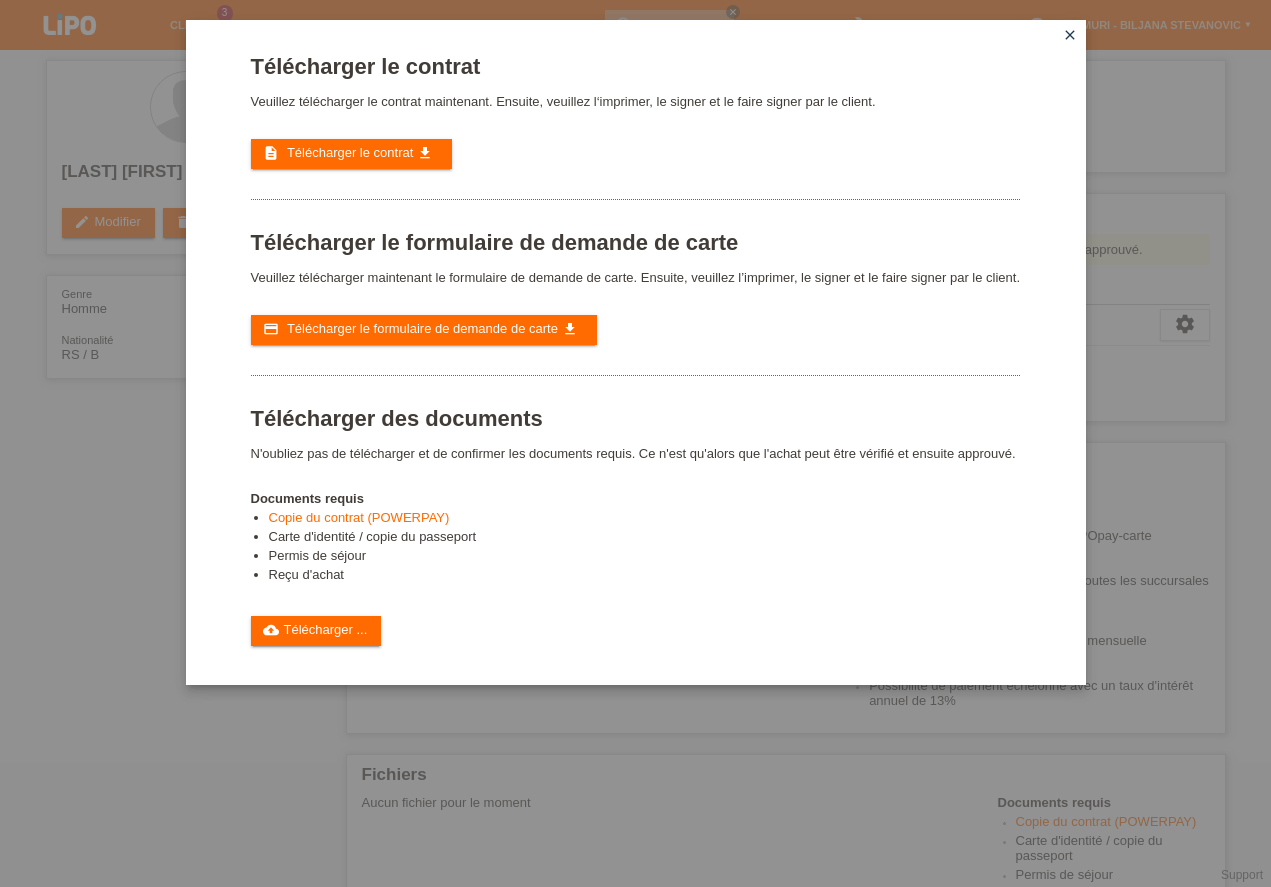 click on "Télécharger le contrat" at bounding box center [350, 152] 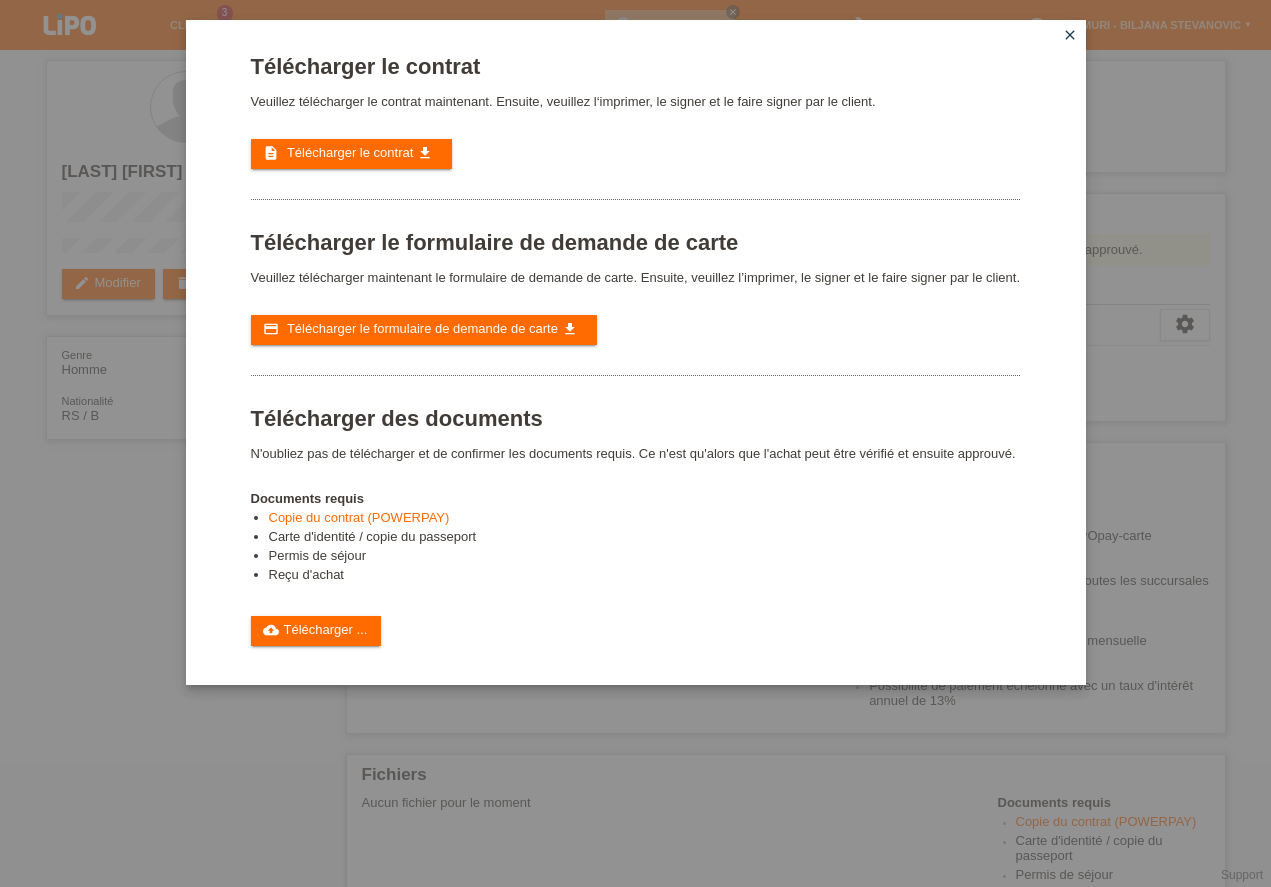 click on "Télécharger le contrat
Veuillez télécharger le contrat maintenant. Ensuite, veuillez l‘imprimer, le signer et le faire signer par le client.
description   Télécharger le contrat   get_app
Télécharger le formulaire de demande de carte
credit_card get_app Documents requis" at bounding box center [635, 443] 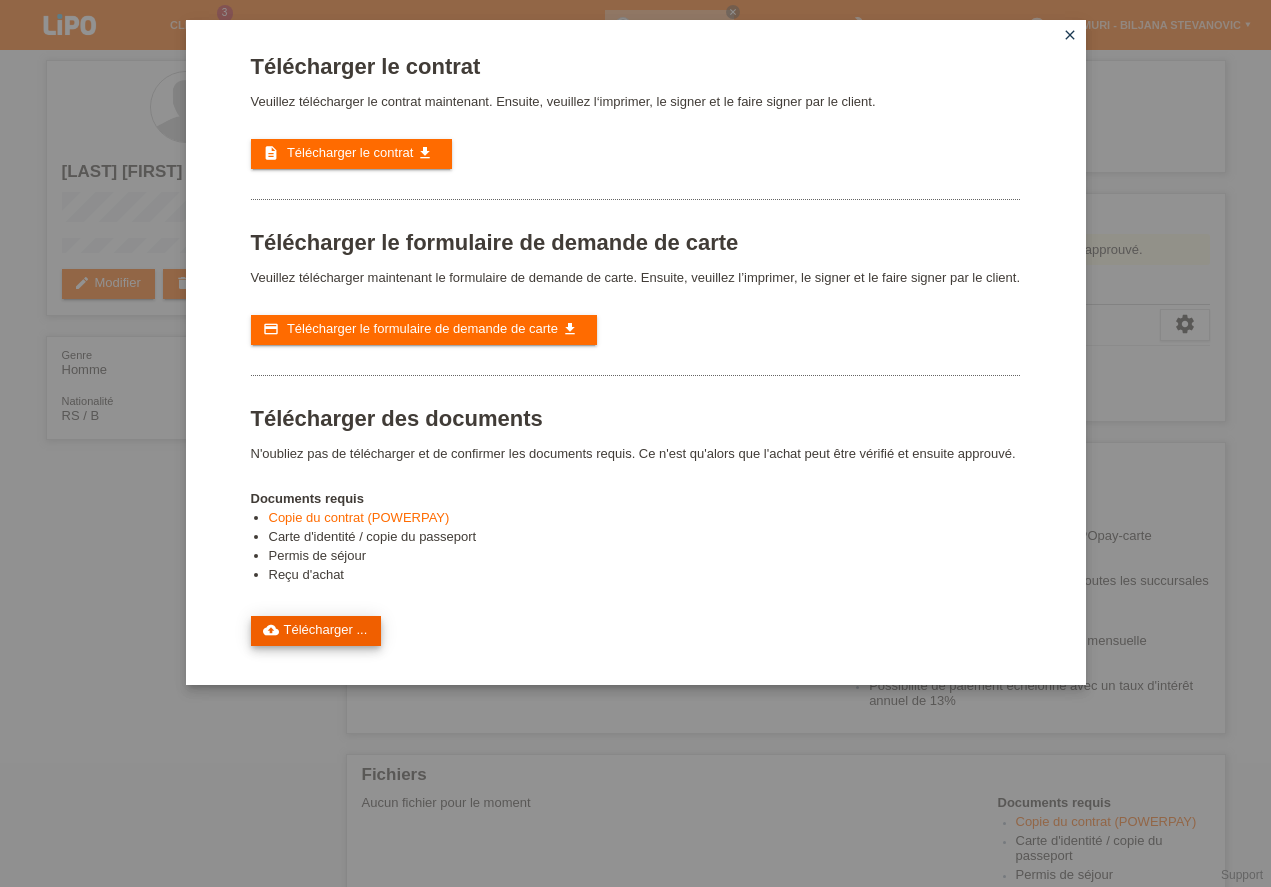click on "cloud_upload  Télécharger ..." at bounding box center [316, 631] 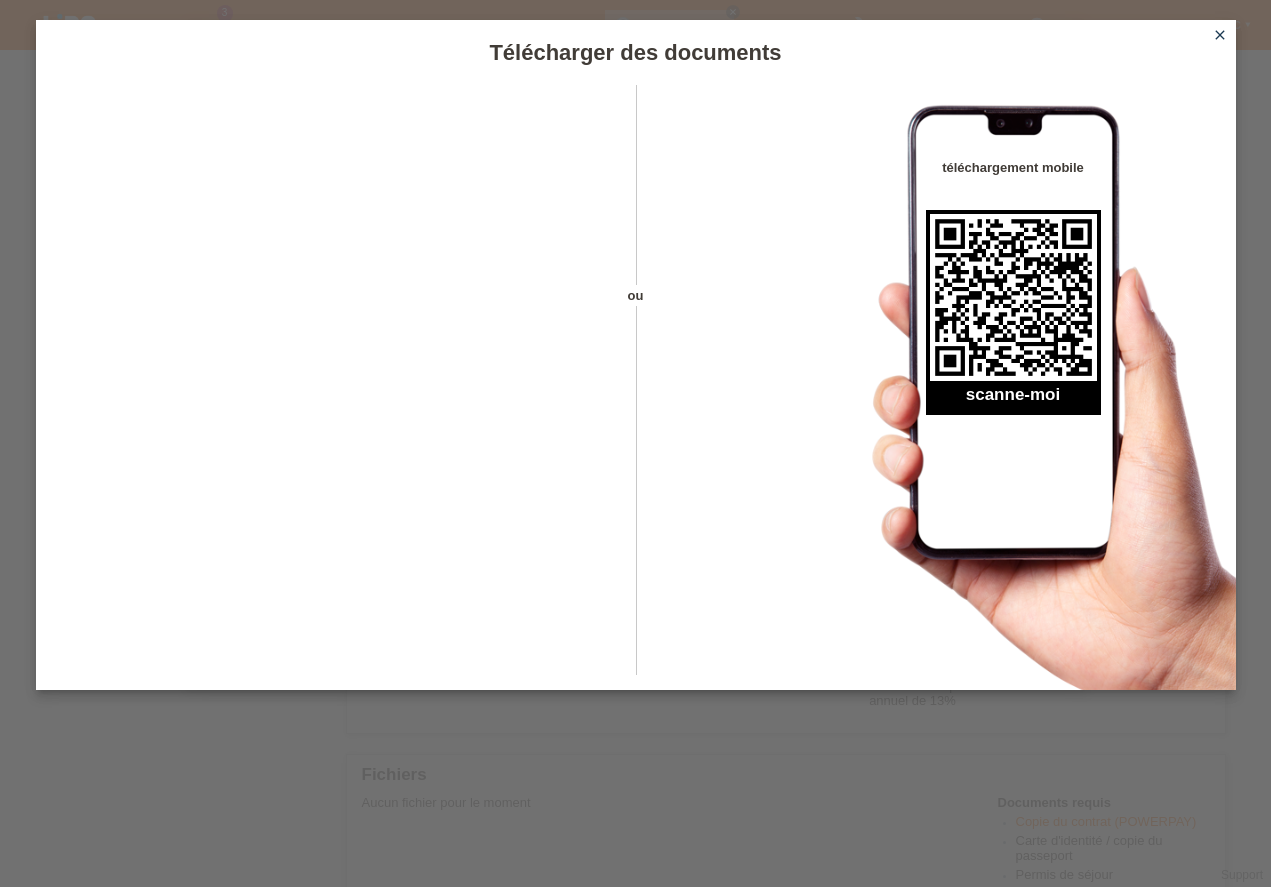 click on "close" at bounding box center [1220, 35] 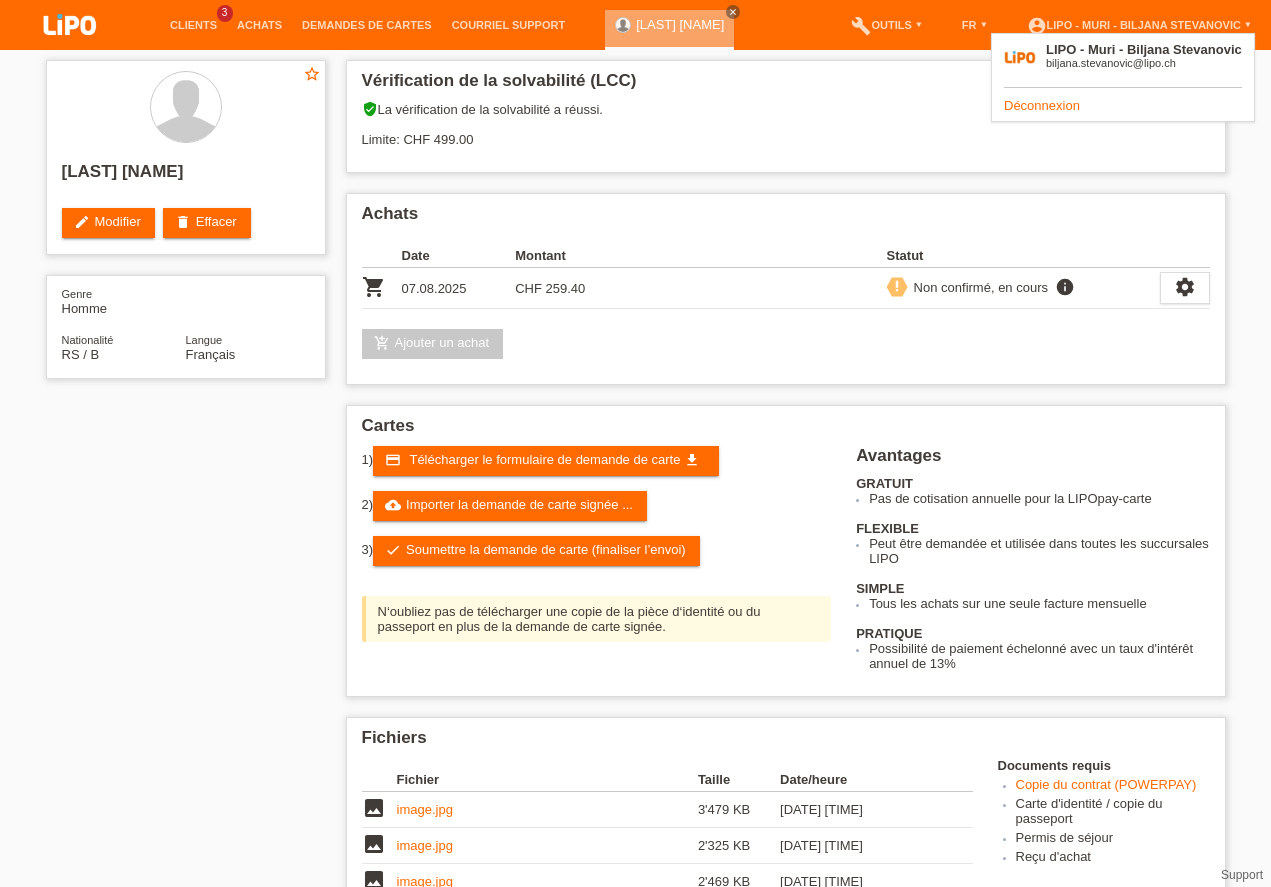 click at bounding box center (758, 288) 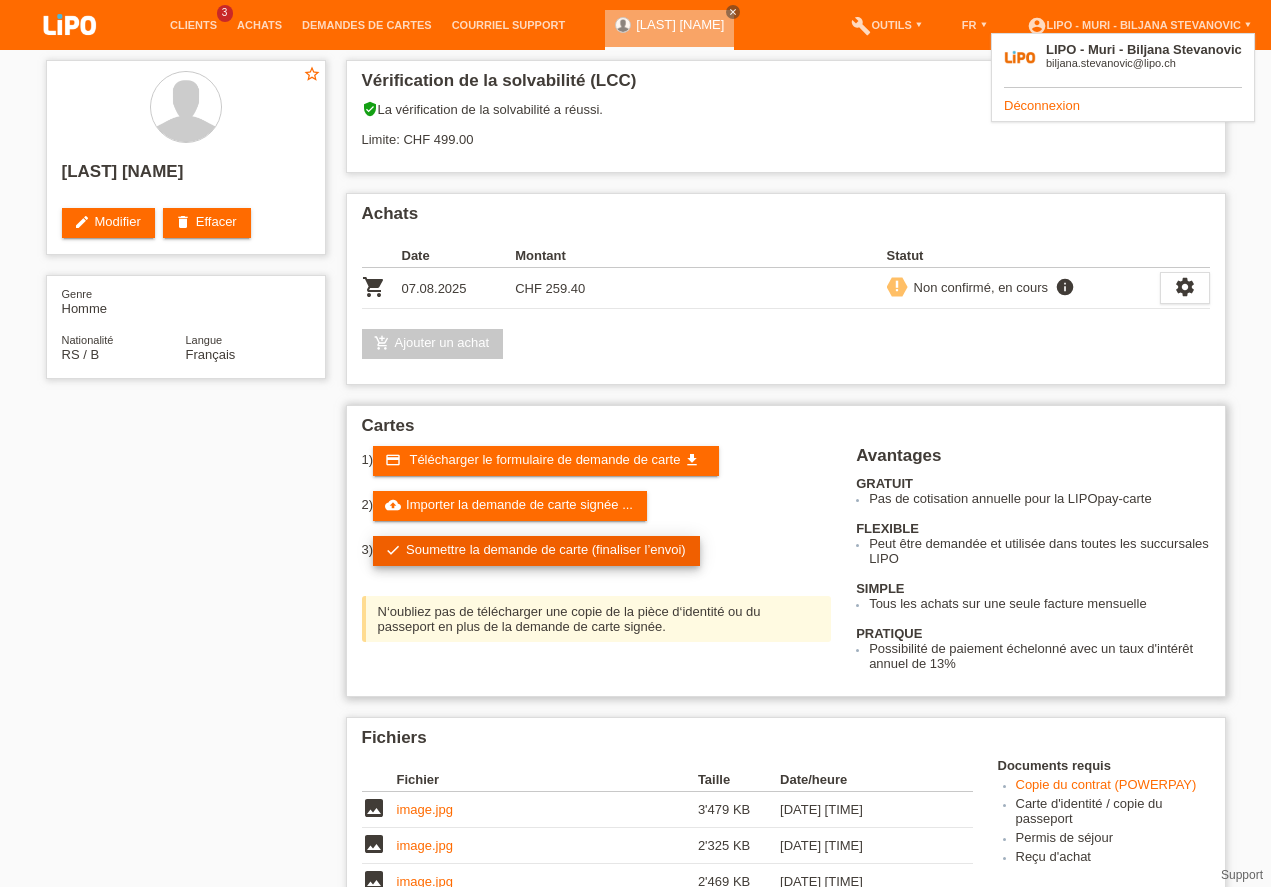 scroll, scrollTop: 0, scrollLeft: 0, axis: both 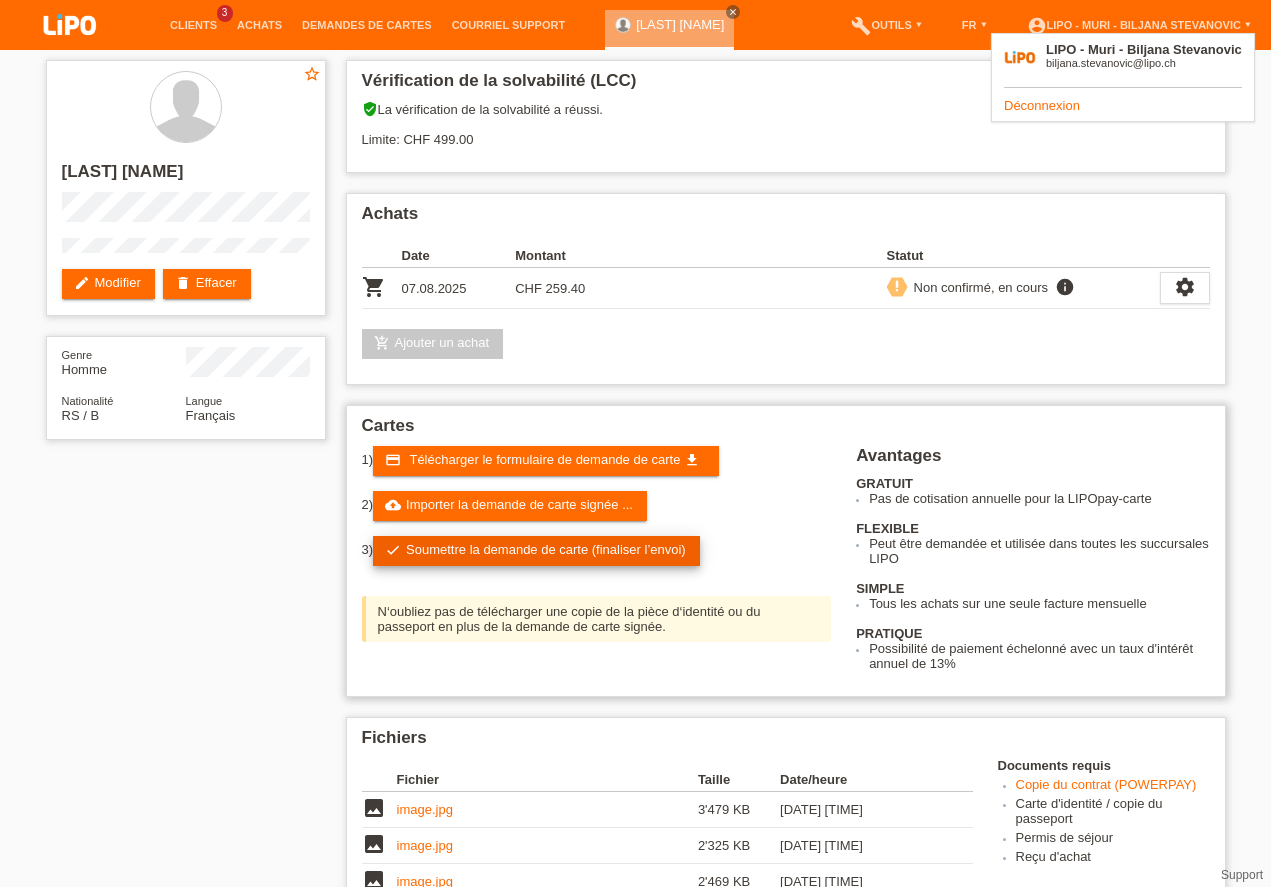 click on "check  Soumettre la demande de carte (finaliser l’envoi)" at bounding box center (536, 551) 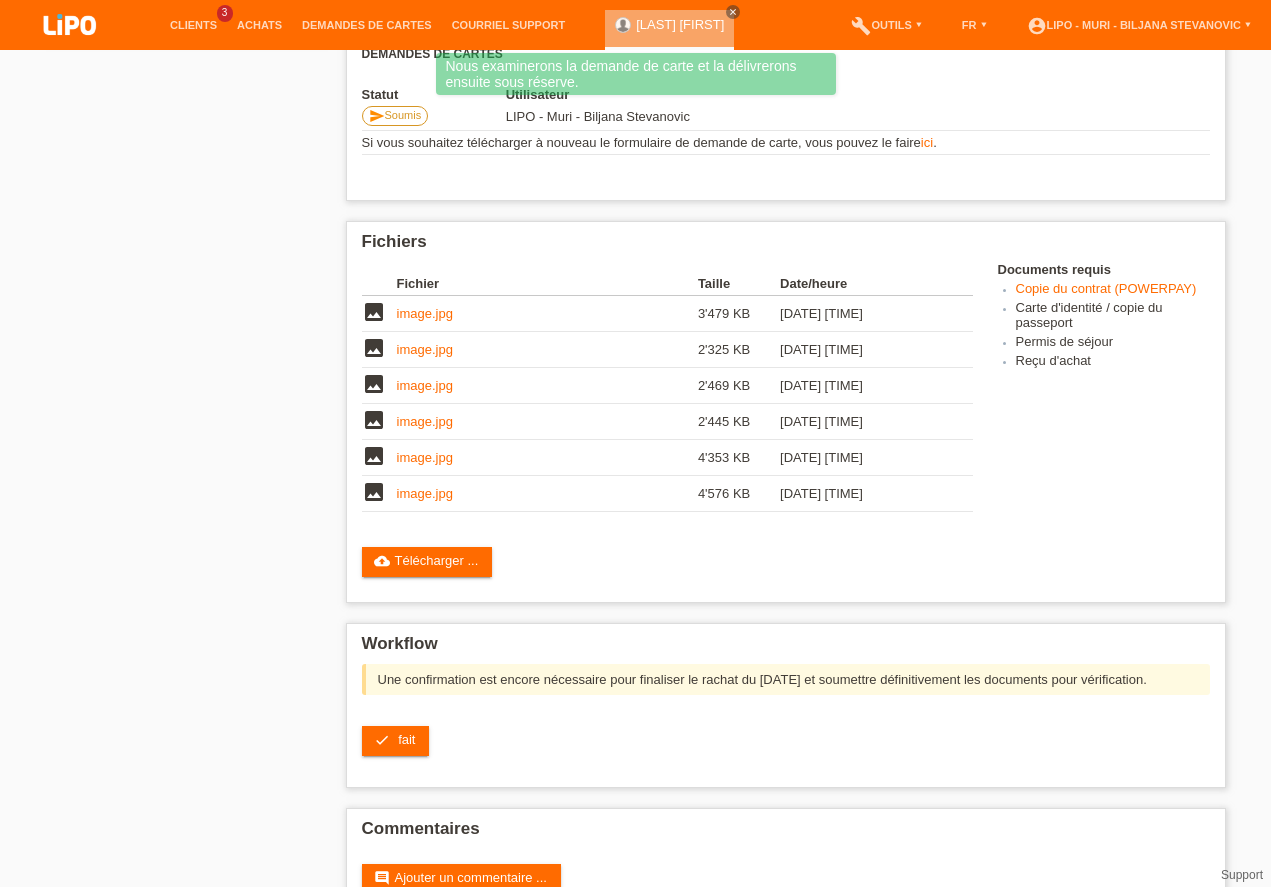 scroll, scrollTop: 452, scrollLeft: 0, axis: vertical 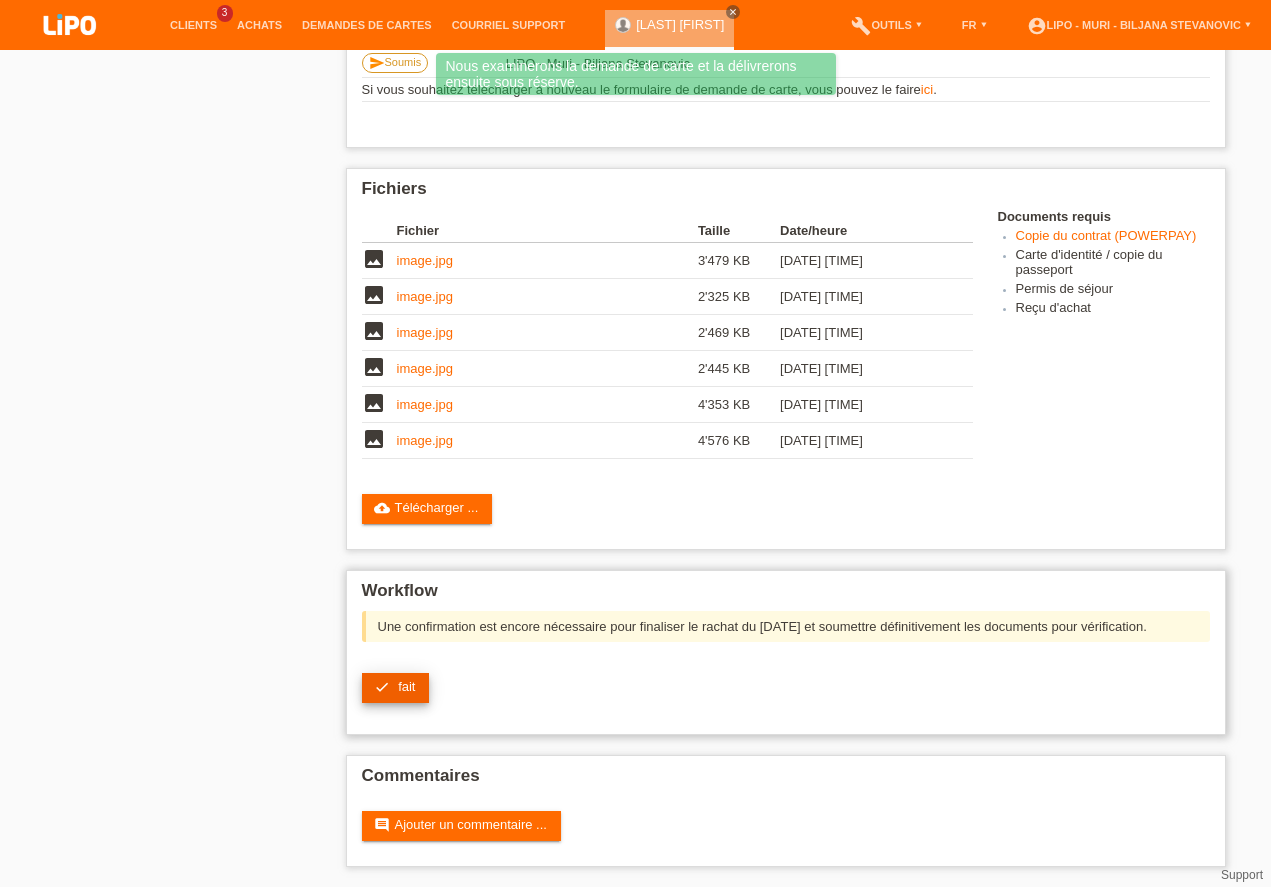 click on "check   fait" at bounding box center [396, 688] 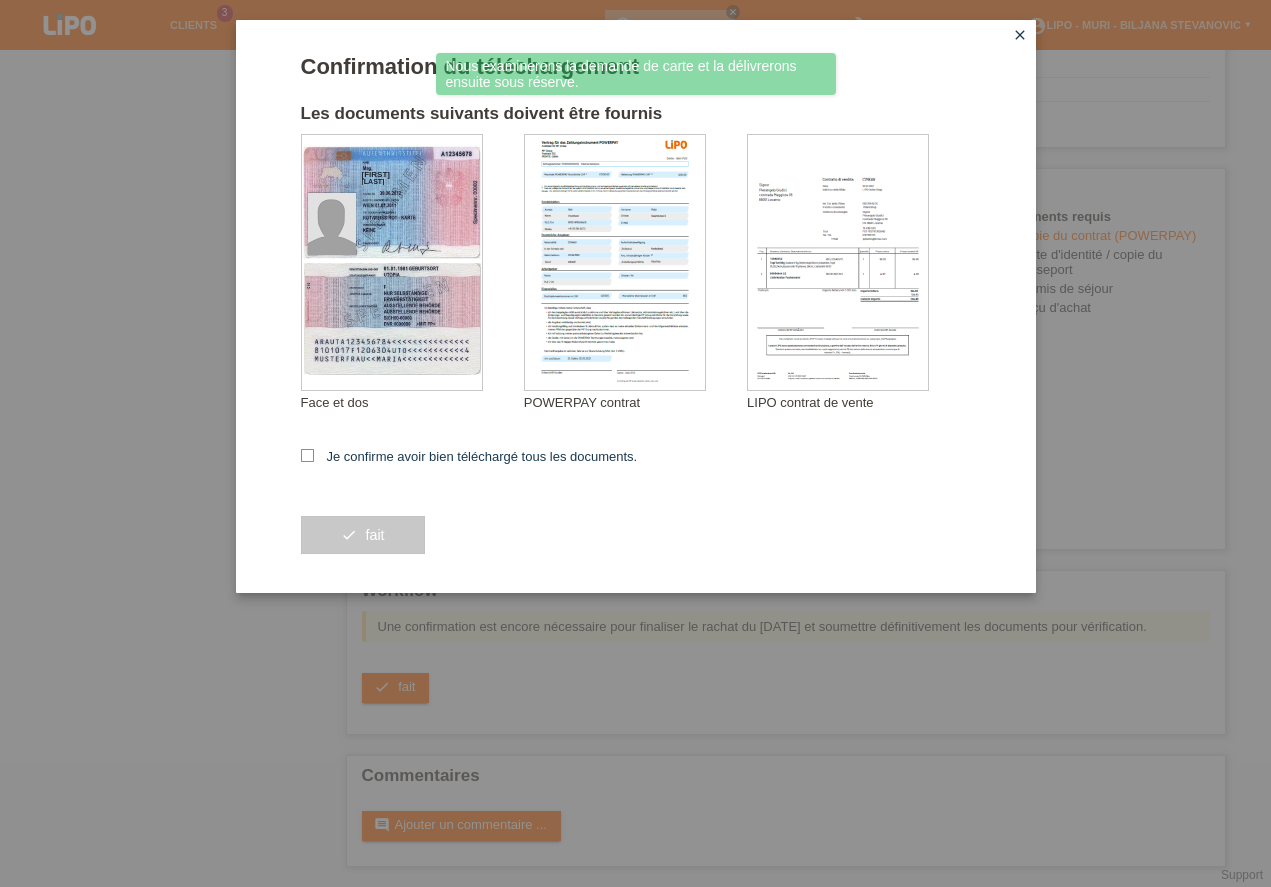 click at bounding box center [307, 455] 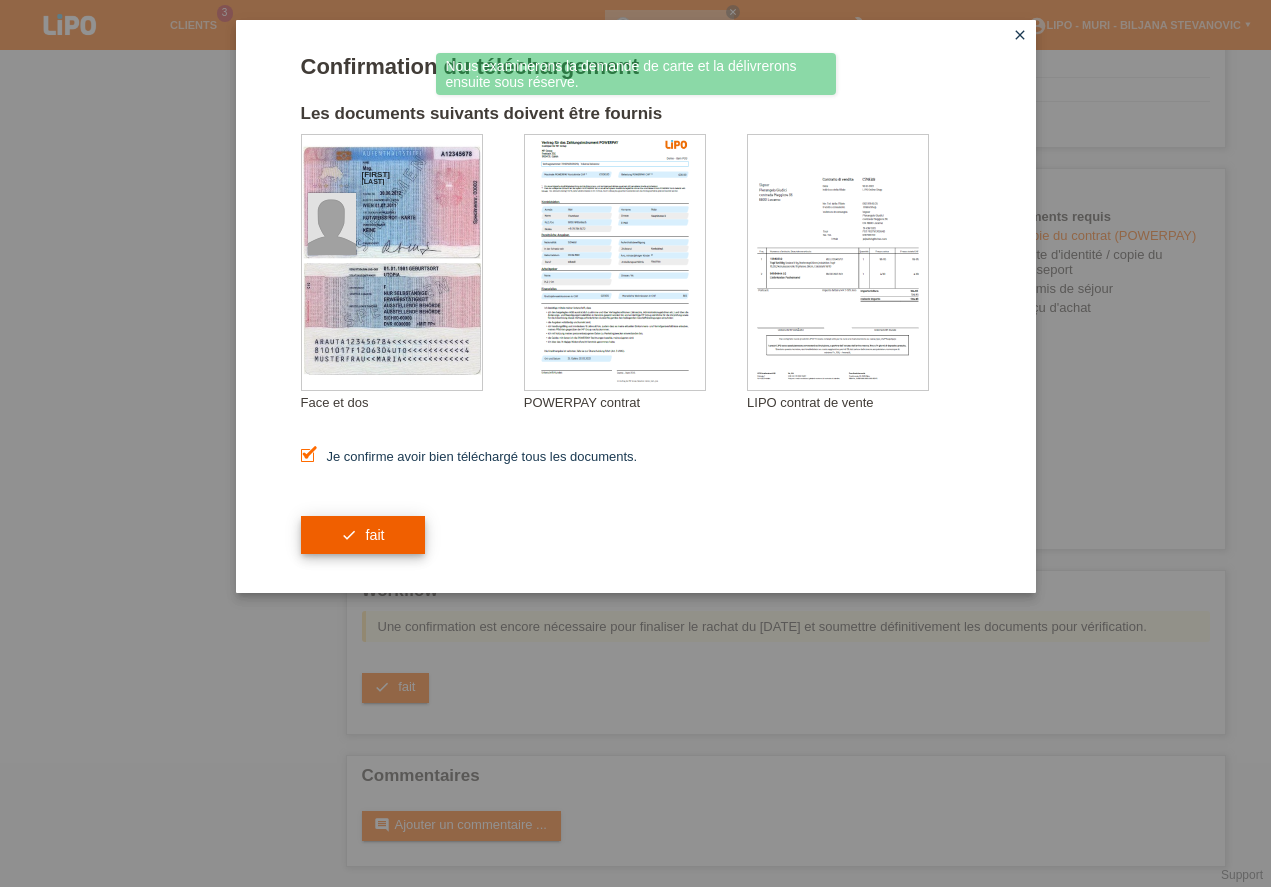 click on "check   fait" at bounding box center [363, 535] 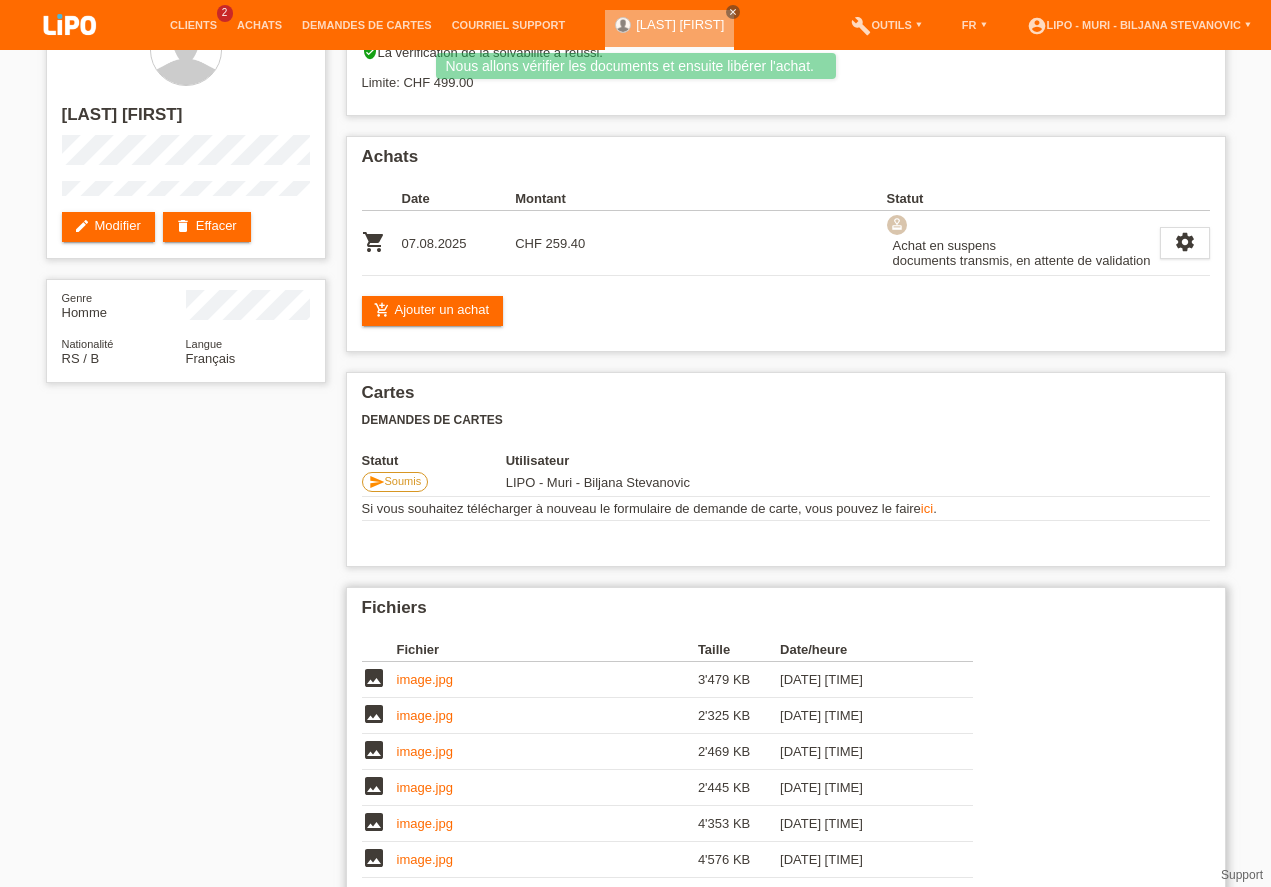 scroll, scrollTop: 291, scrollLeft: 0, axis: vertical 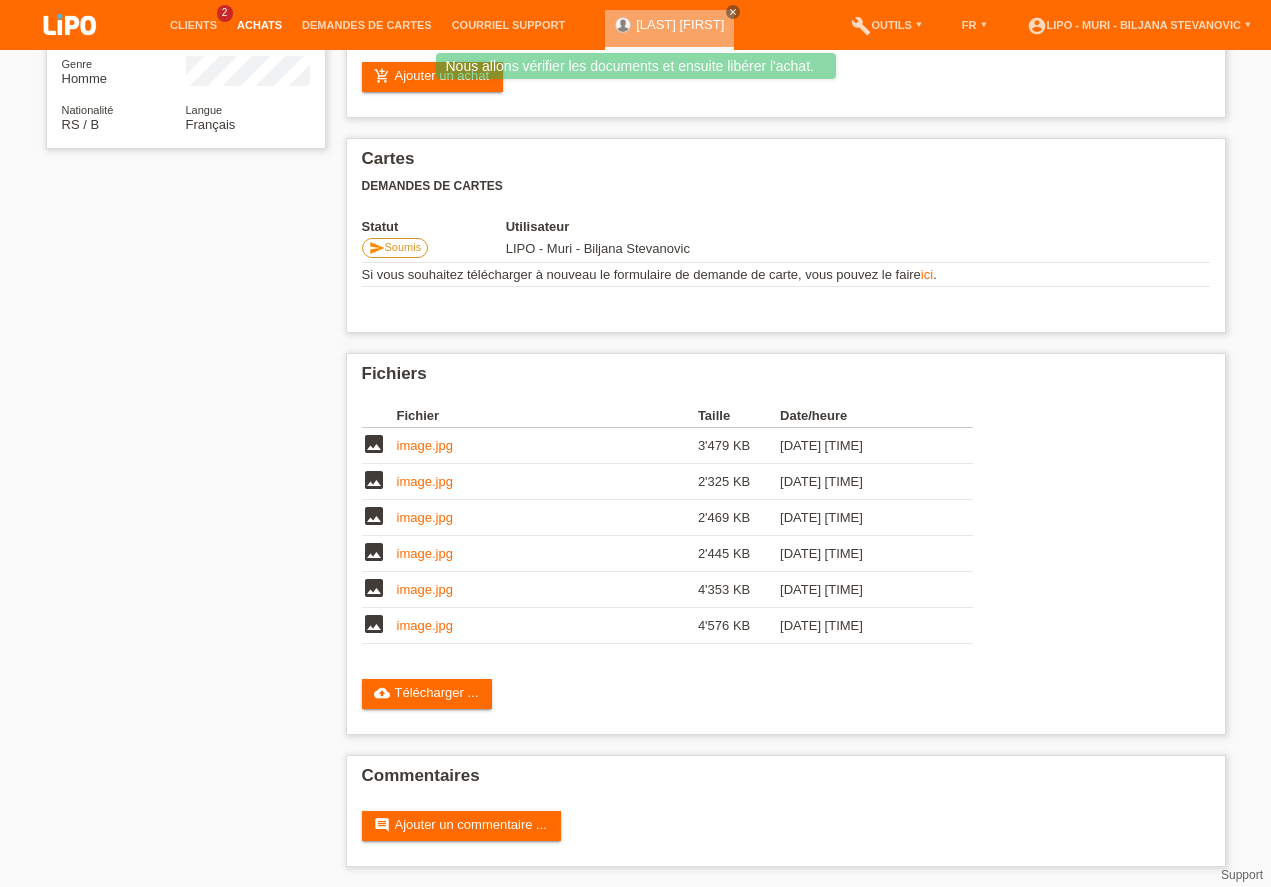 click on "Achats" at bounding box center (259, 25) 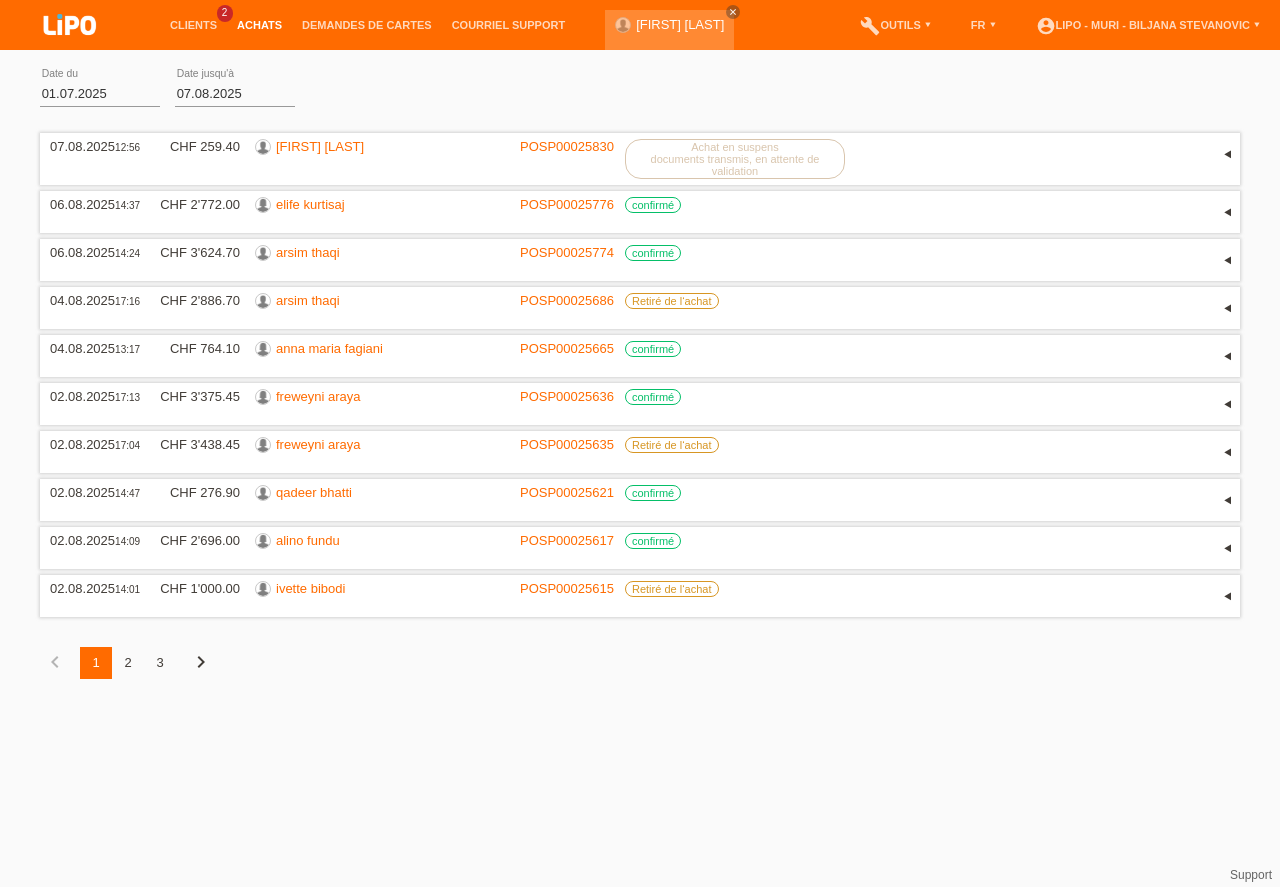 click on "01.07.2025" at bounding box center [100, 93] 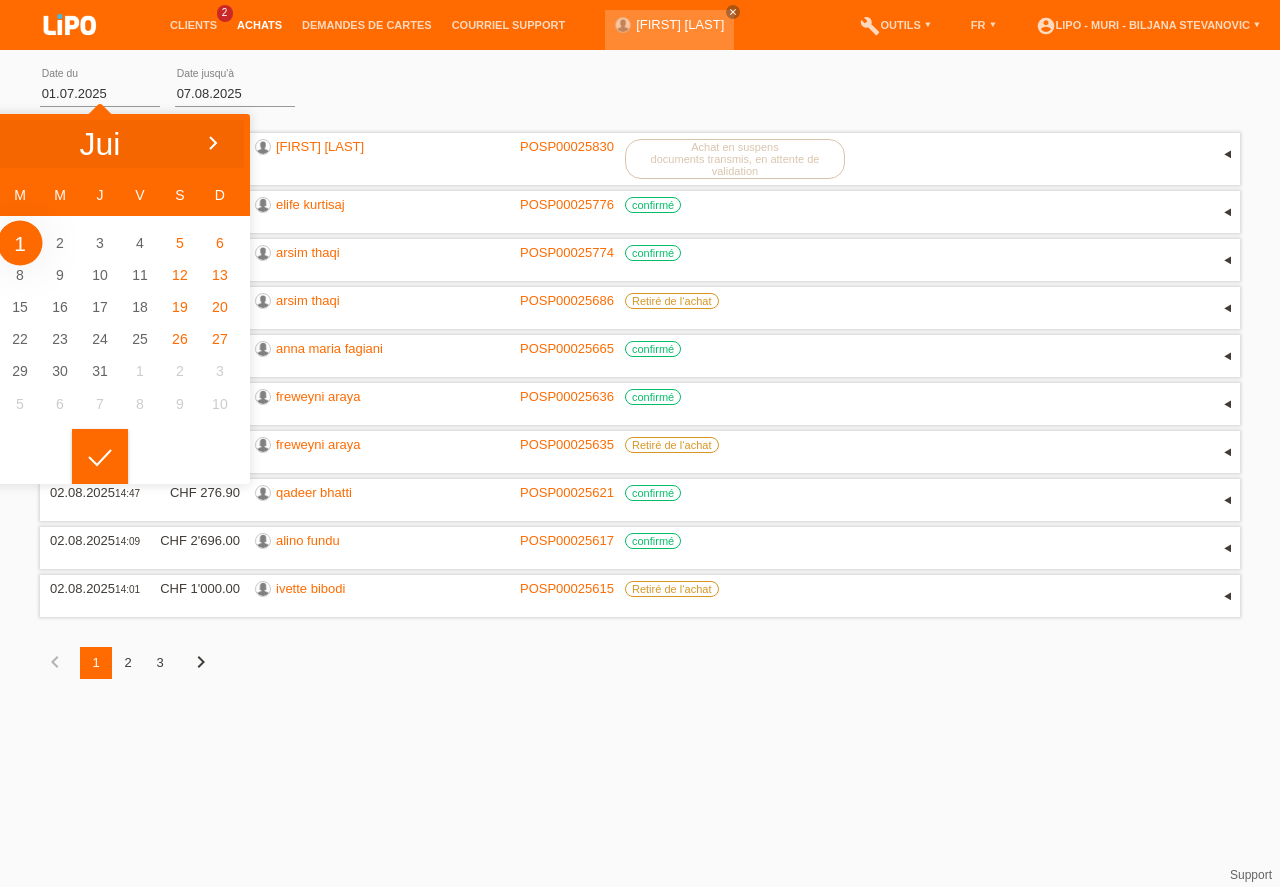 click at bounding box center (212, 144) 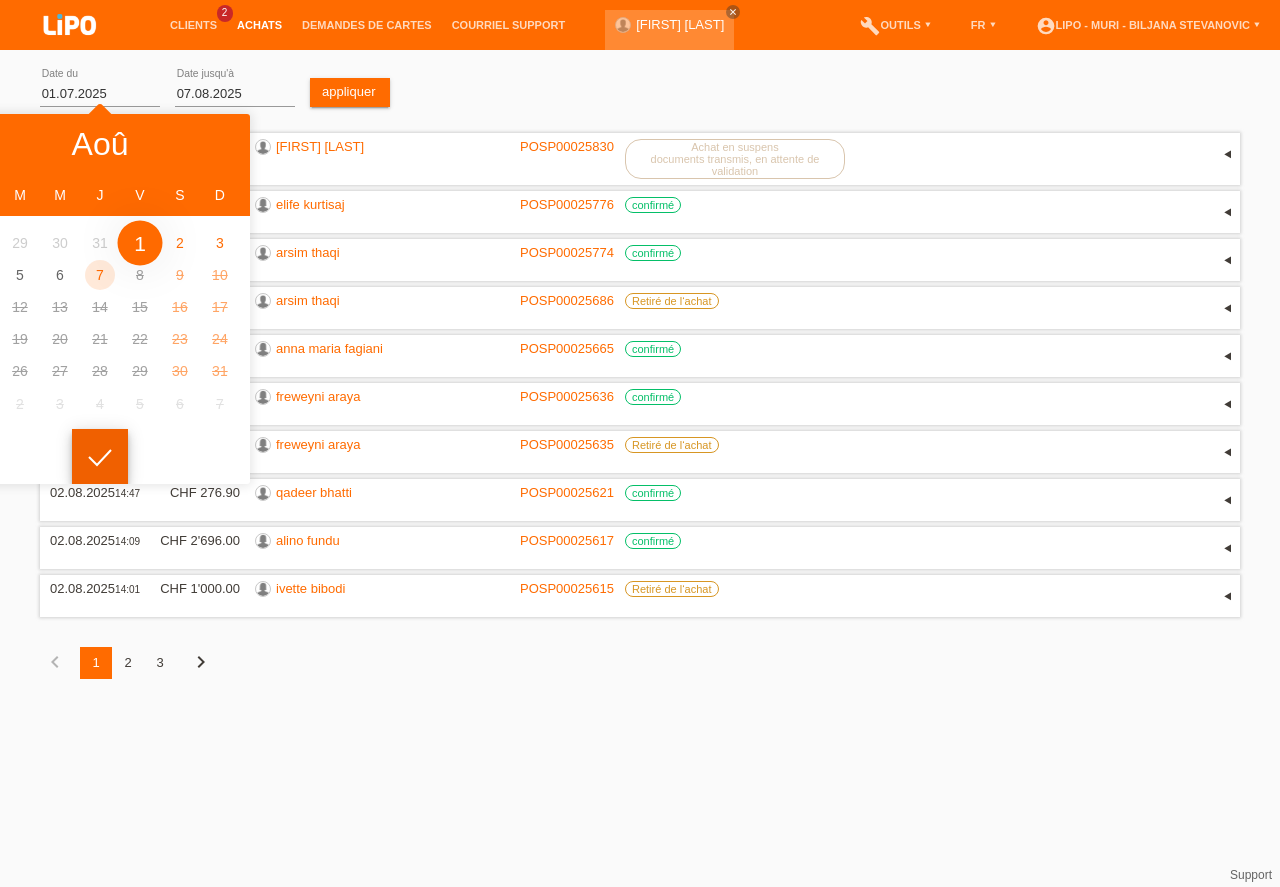 type on "01.08.2025" 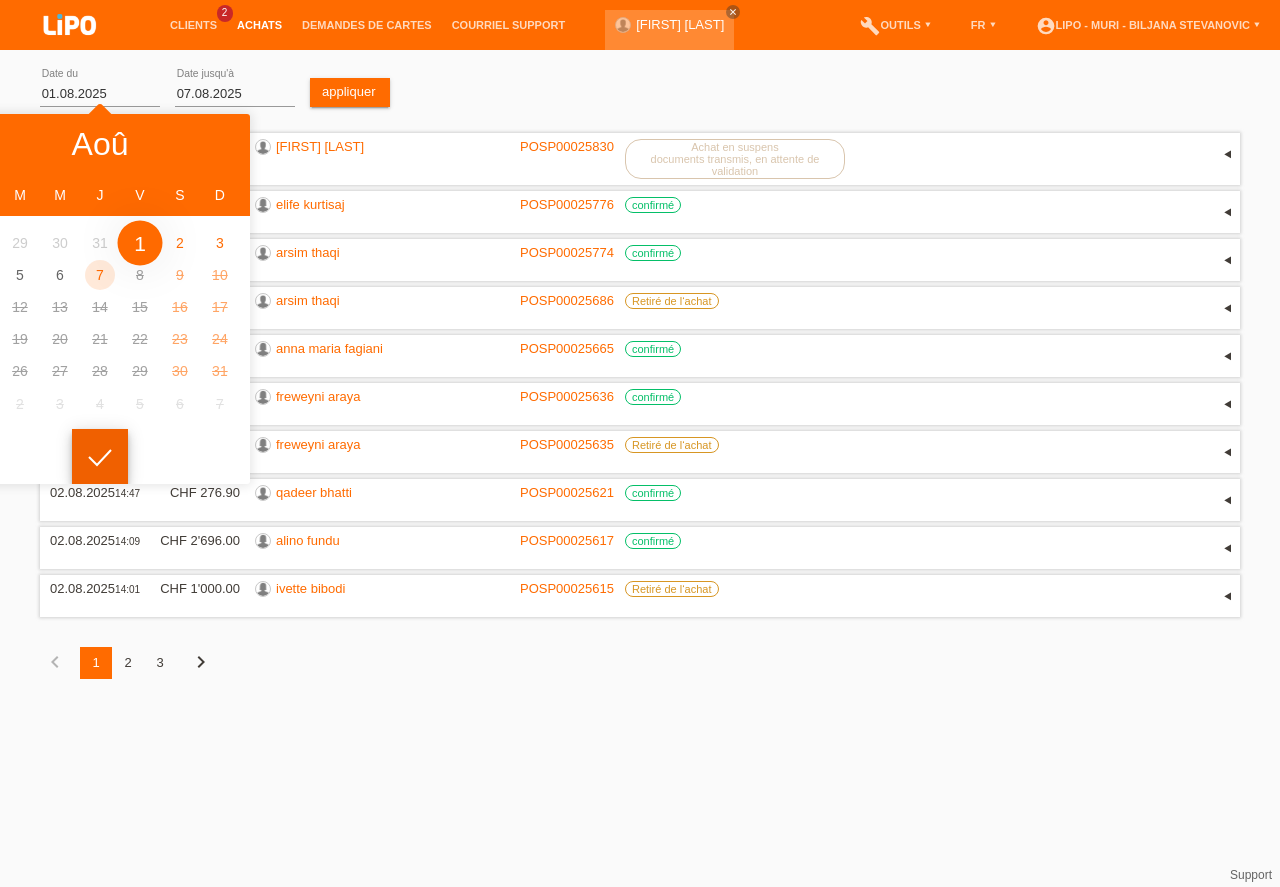 click 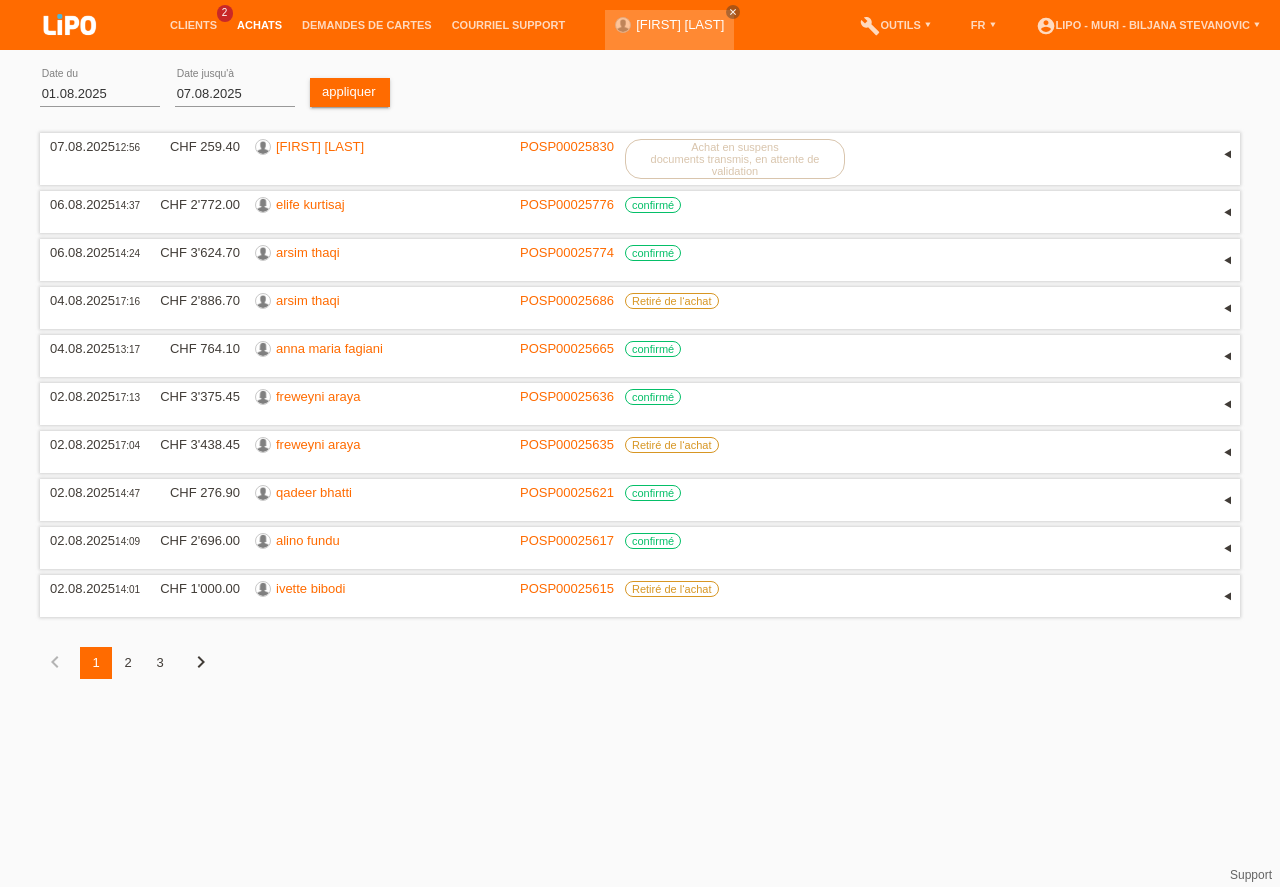 click on "2" at bounding box center (128, 663) 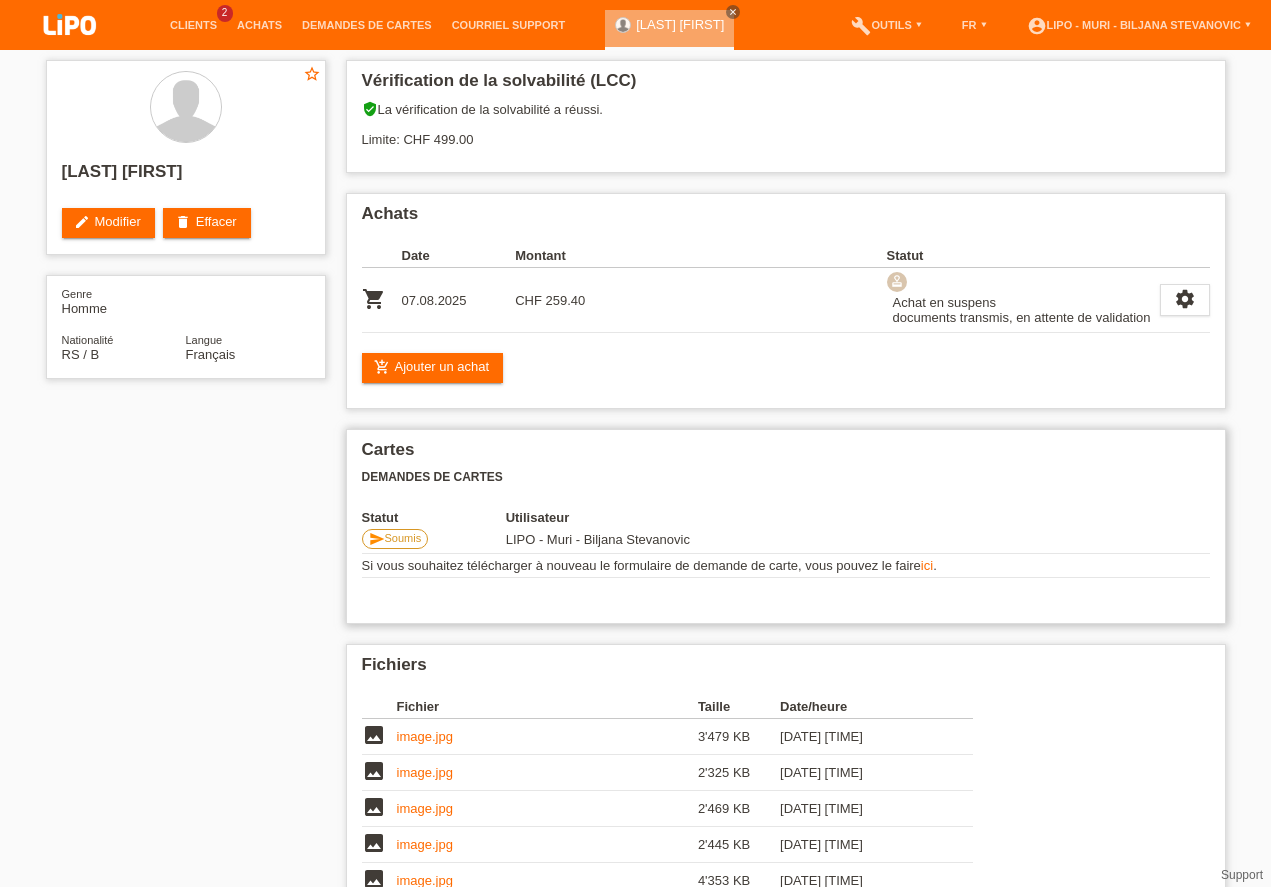 scroll, scrollTop: 0, scrollLeft: 0, axis: both 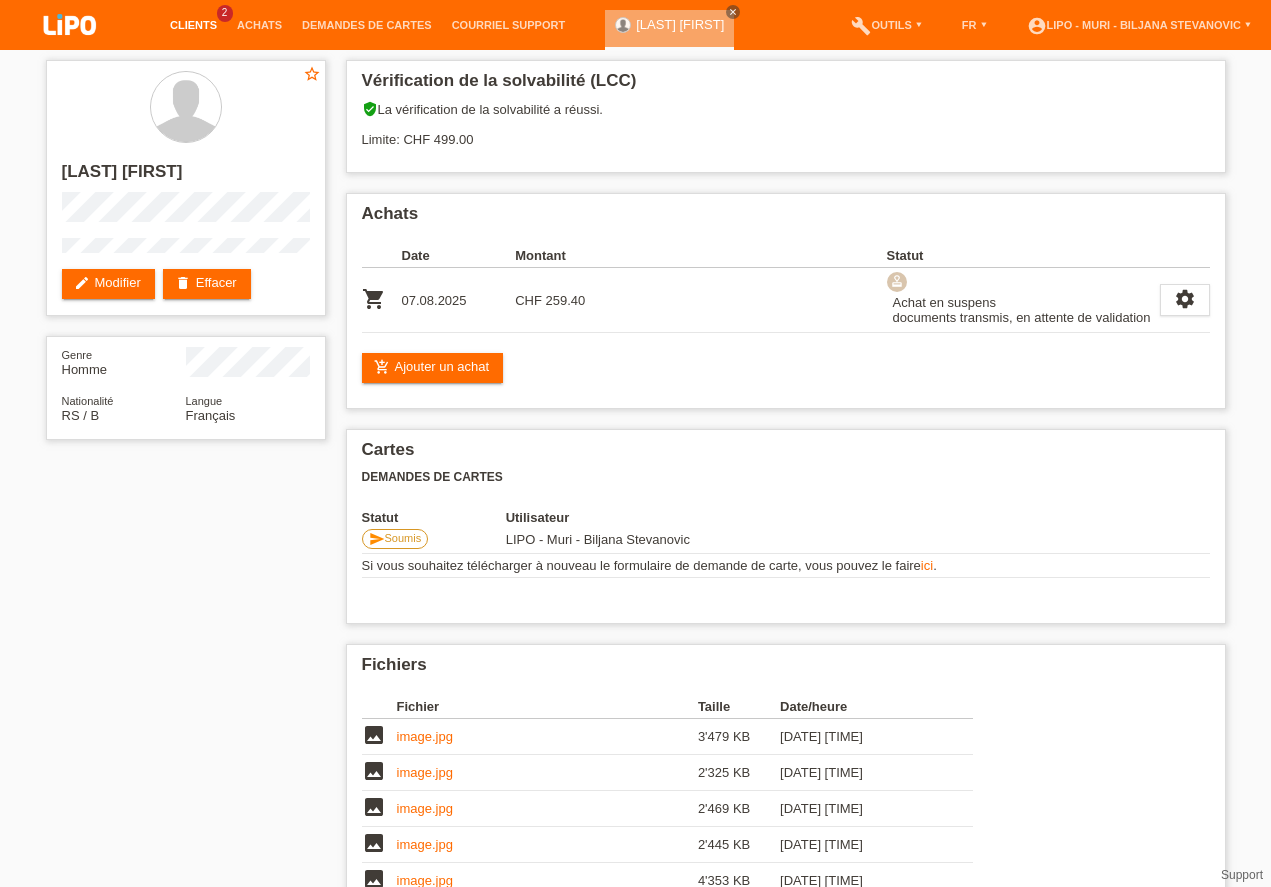 click on "Clients" at bounding box center [193, 25] 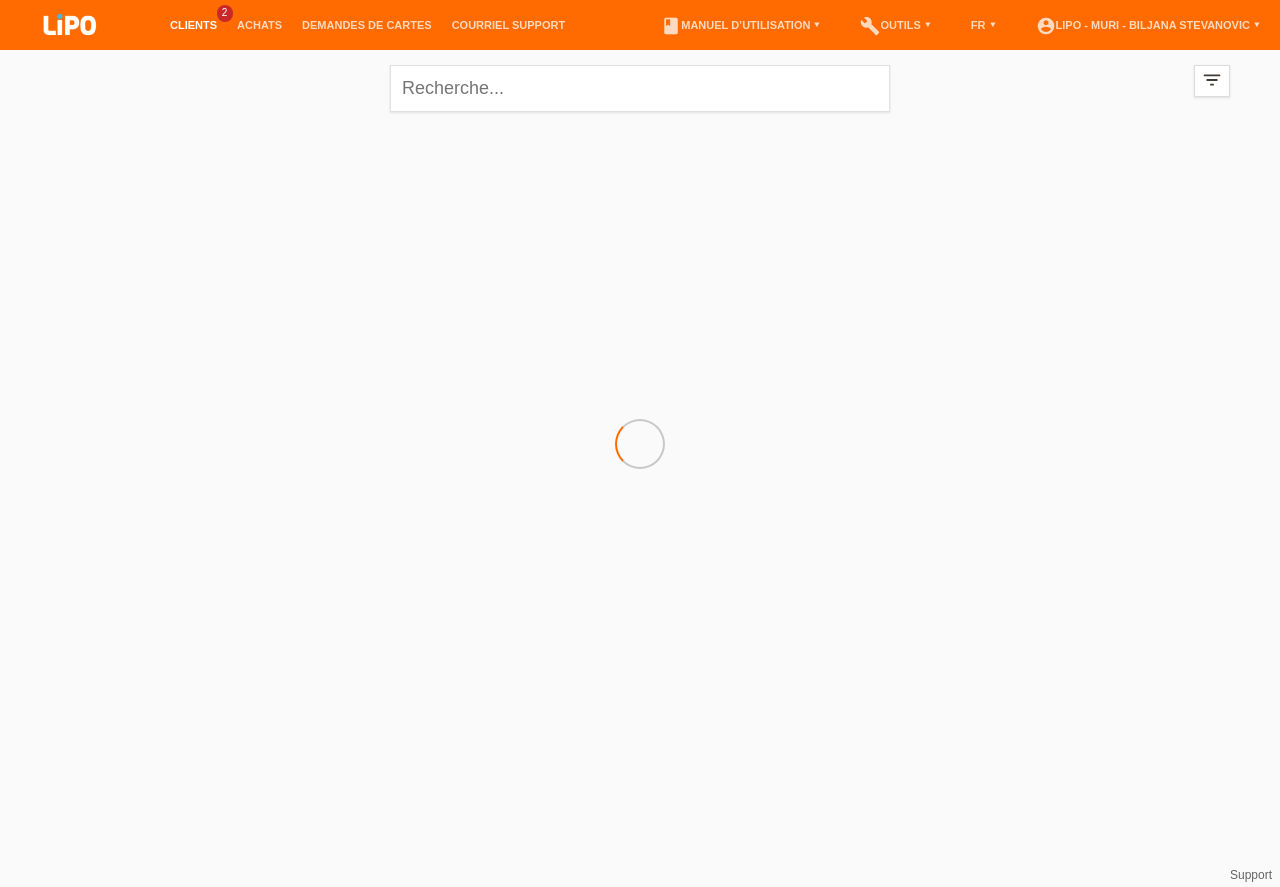 scroll, scrollTop: 0, scrollLeft: 0, axis: both 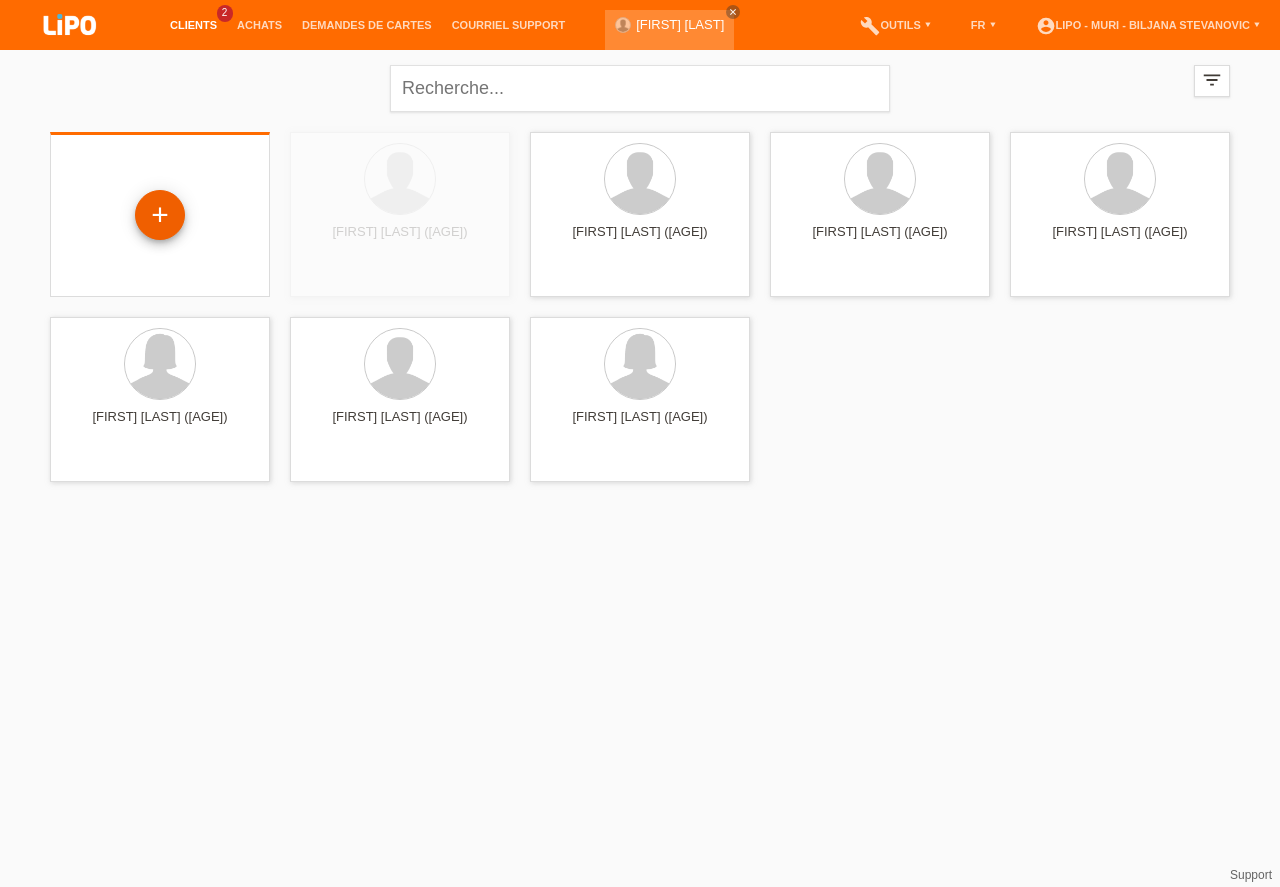 click on "+" at bounding box center [160, 215] 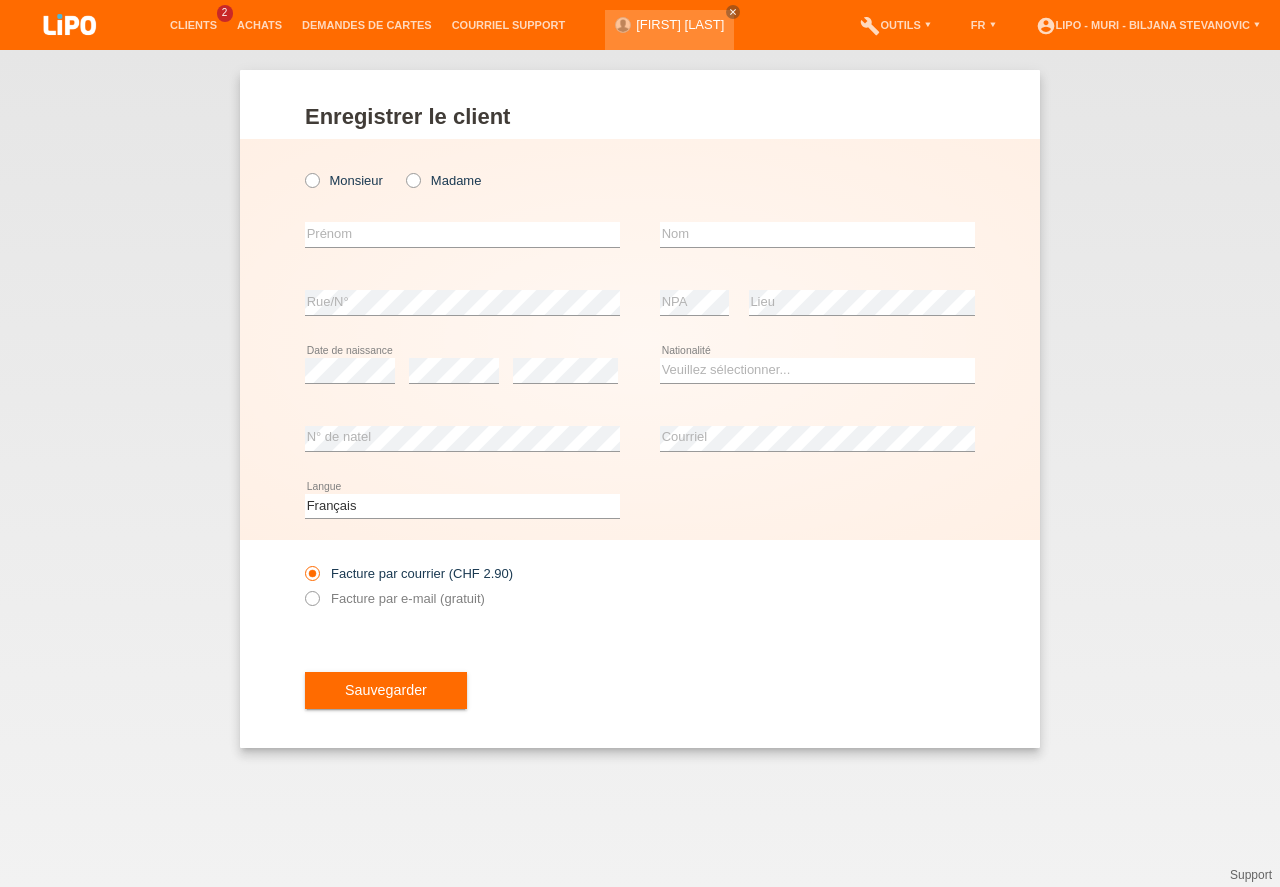 click at bounding box center [403, 170] 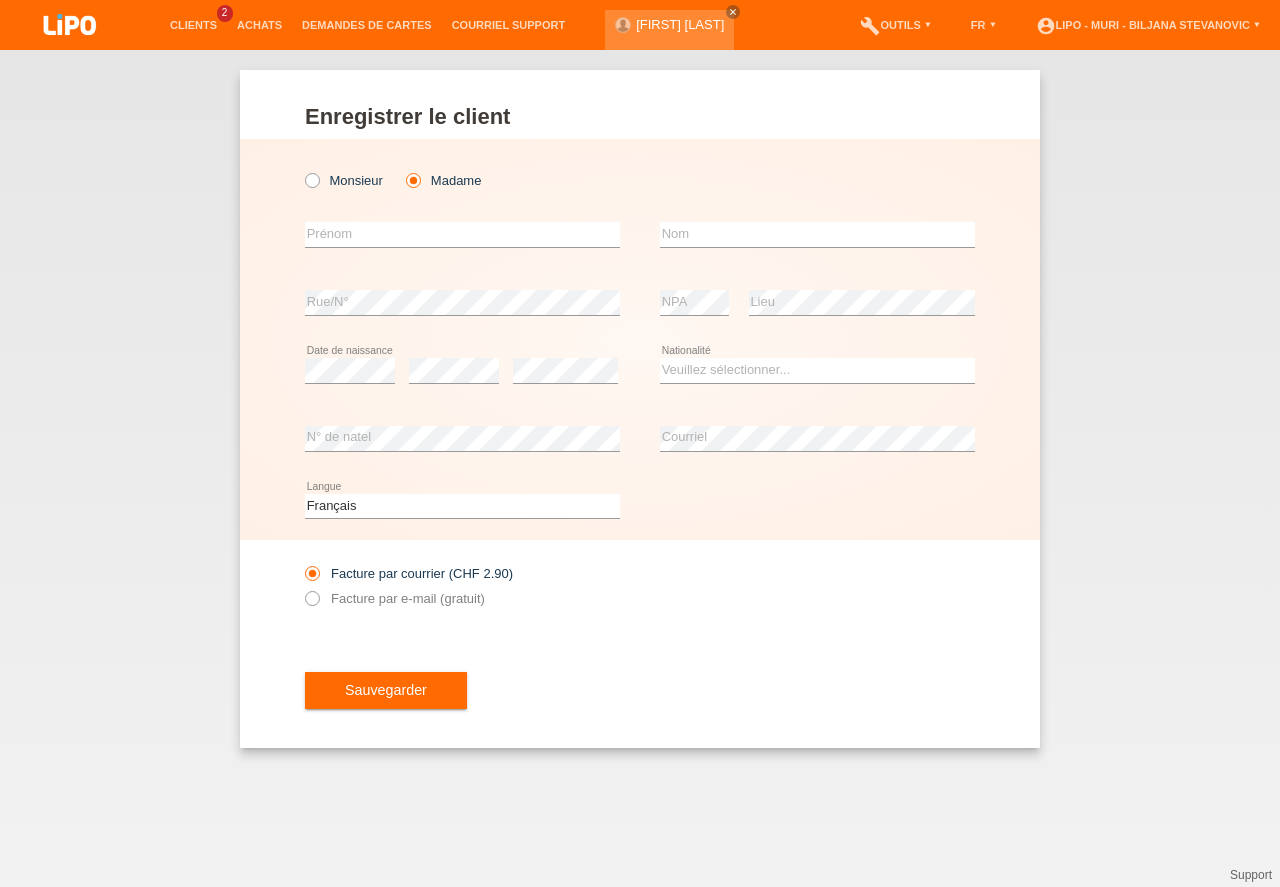 scroll, scrollTop: 0, scrollLeft: 0, axis: both 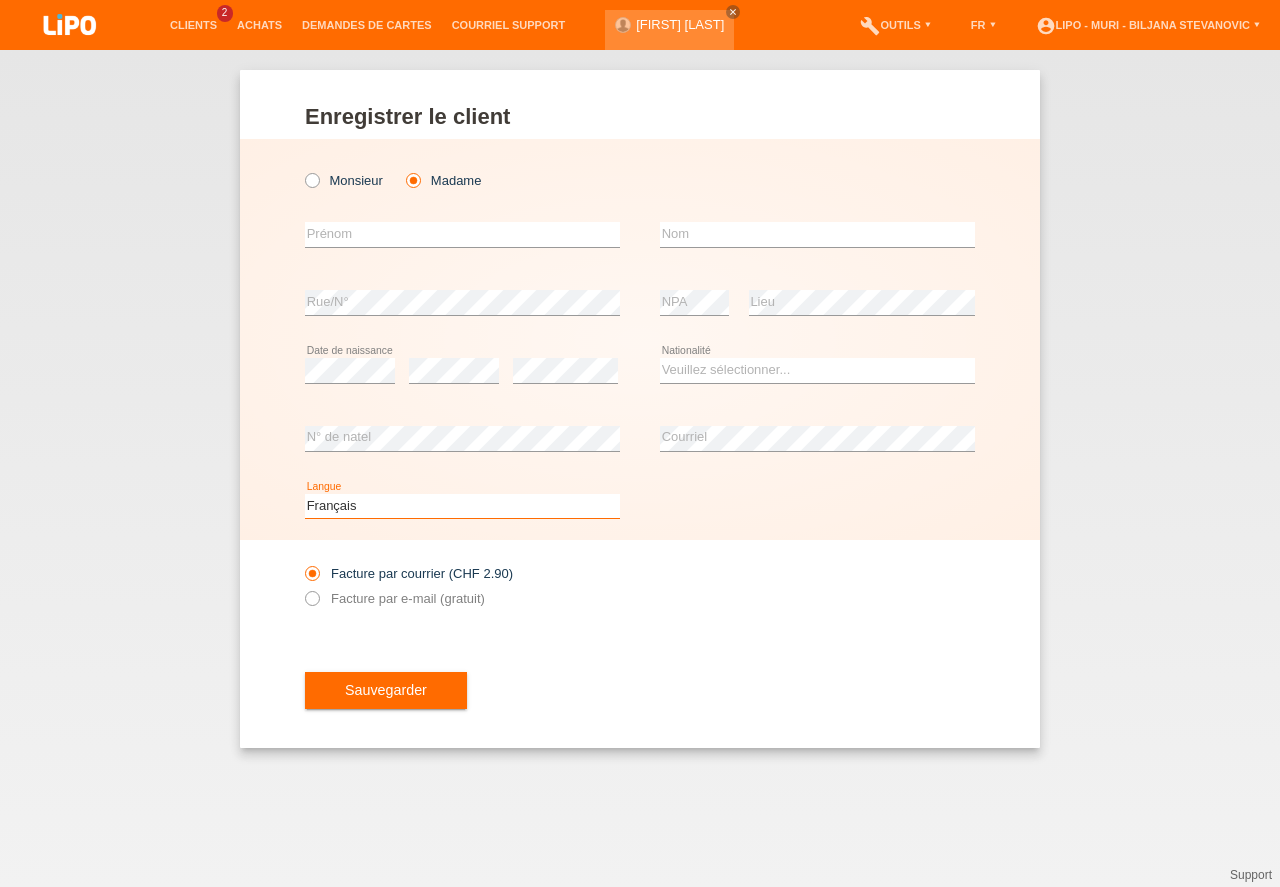click on "Deutsch
Français
Italiano
English" at bounding box center [462, 506] 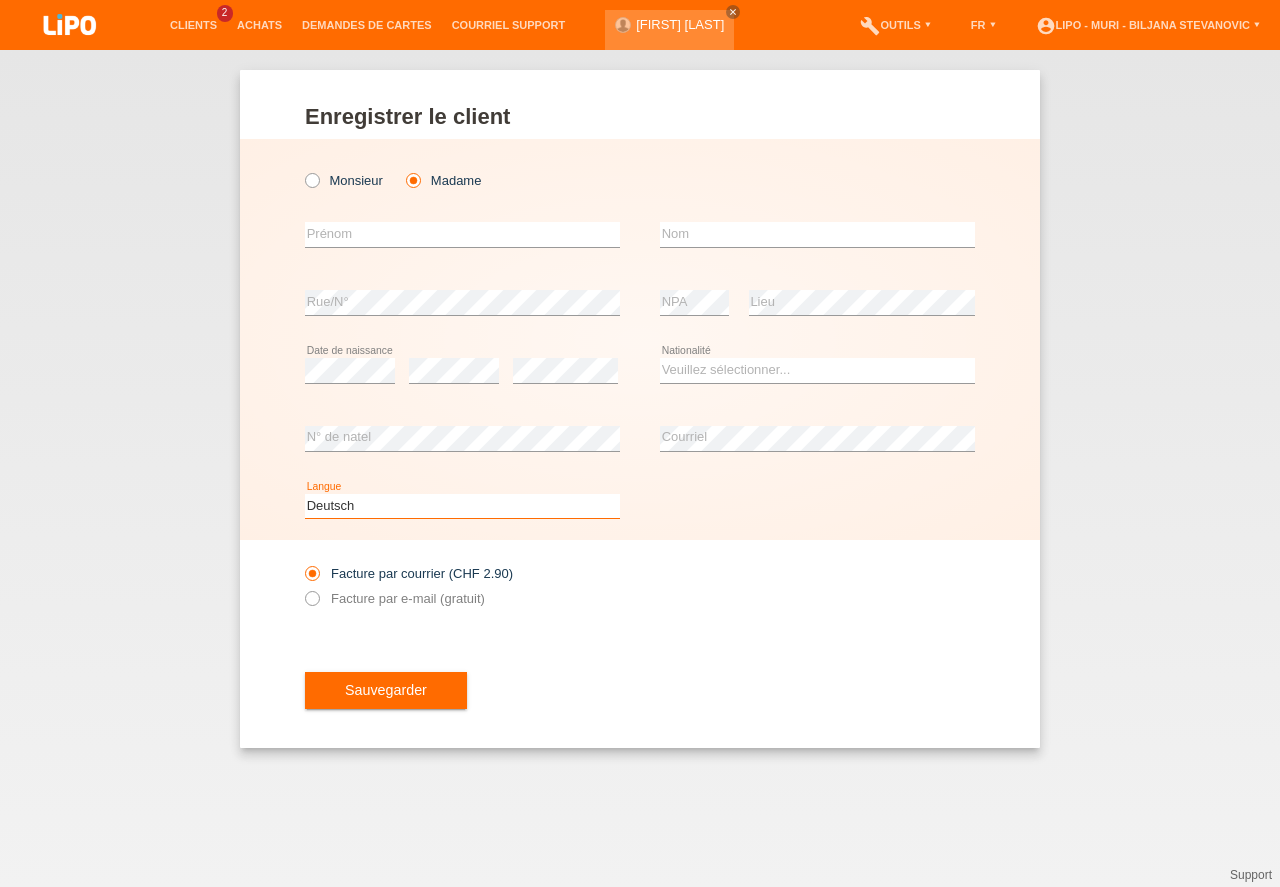 click on "Deutsch" at bounding box center [0, 0] 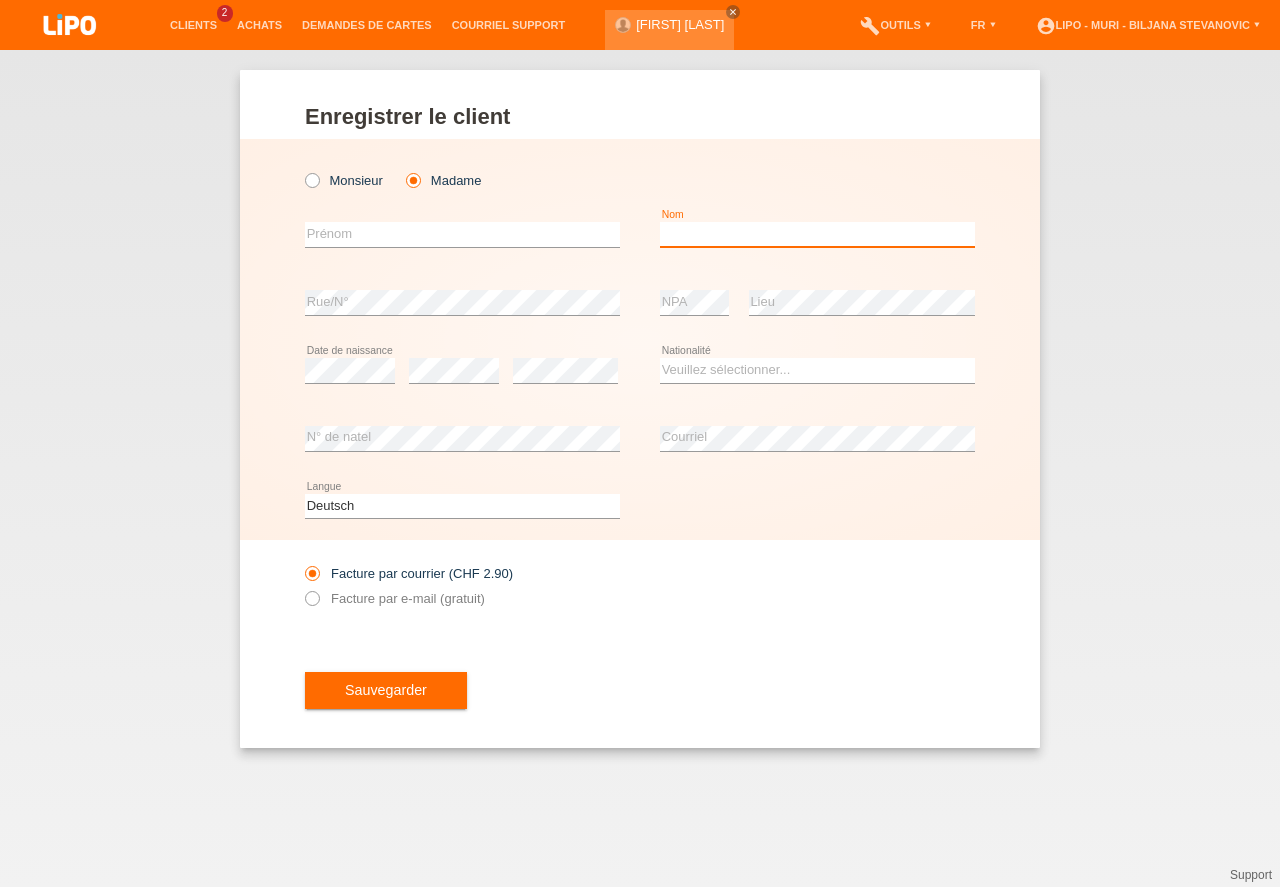 click at bounding box center (817, 234) 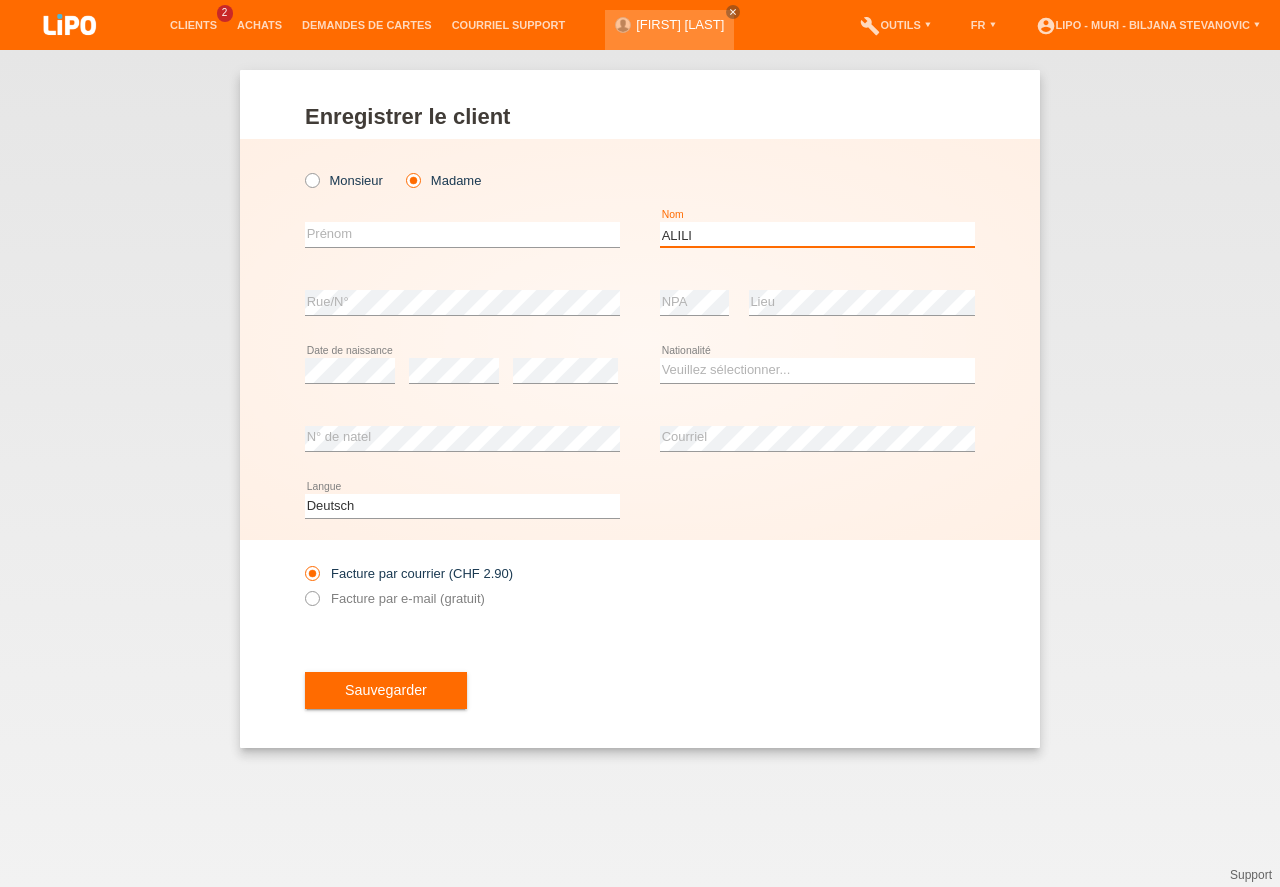 type on "ALILI" 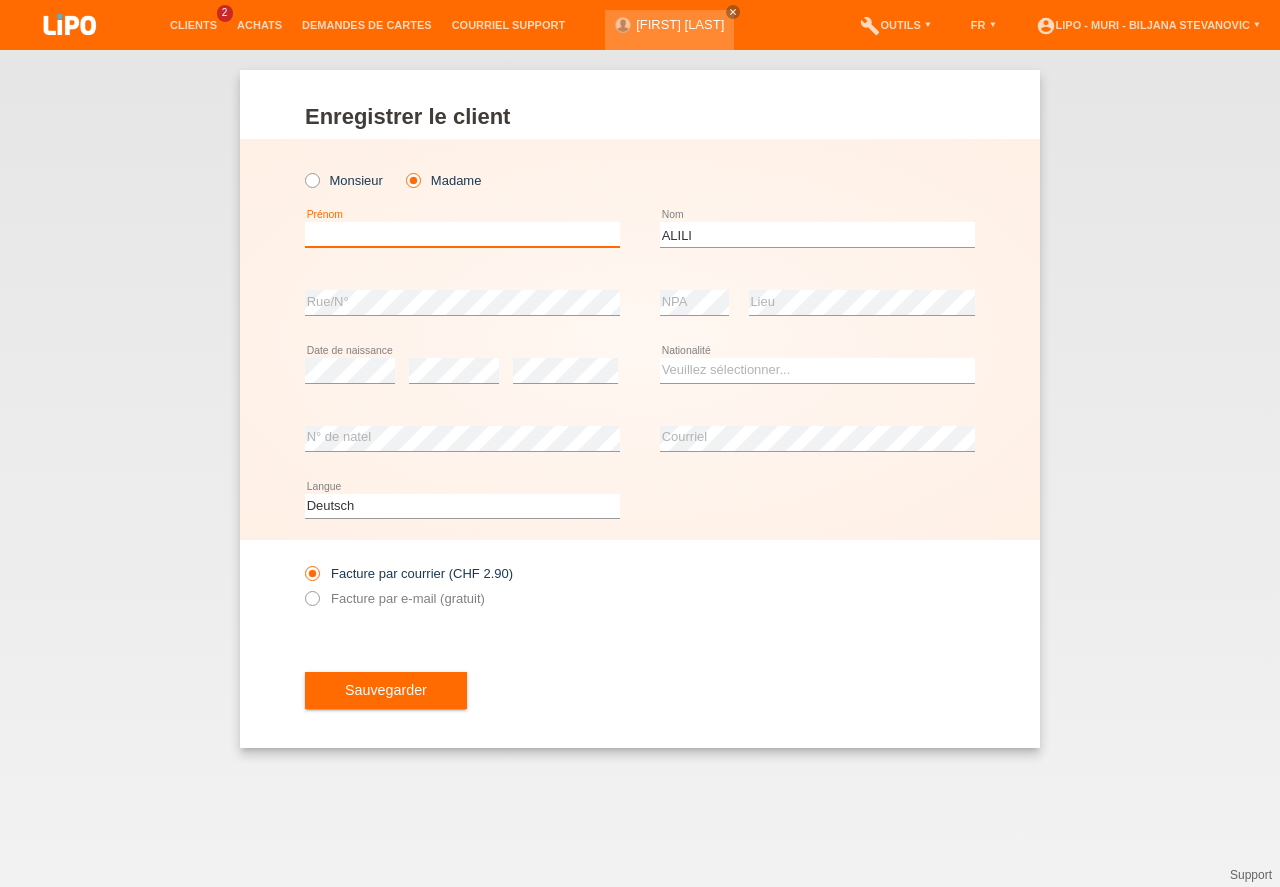 click at bounding box center (462, 234) 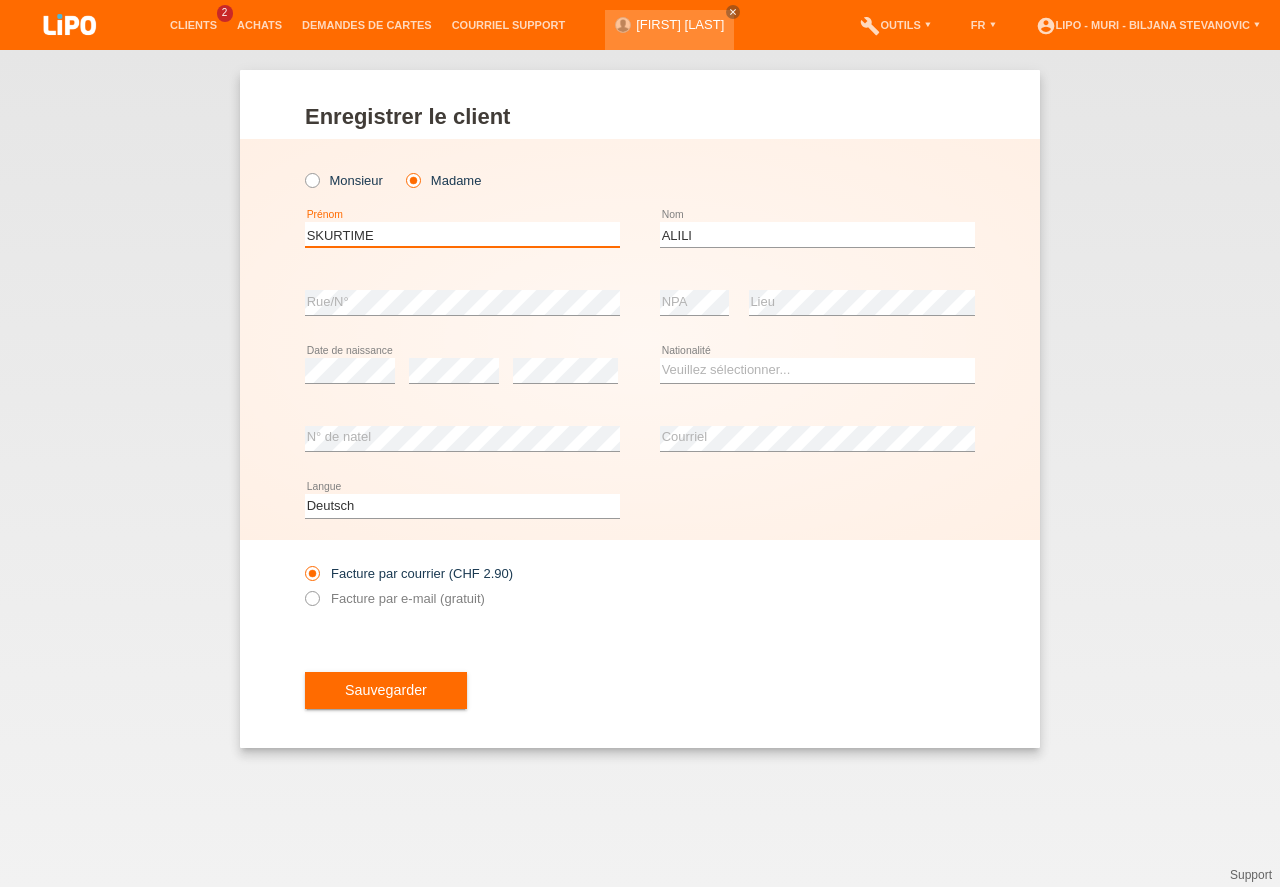 type on "SKURTIME" 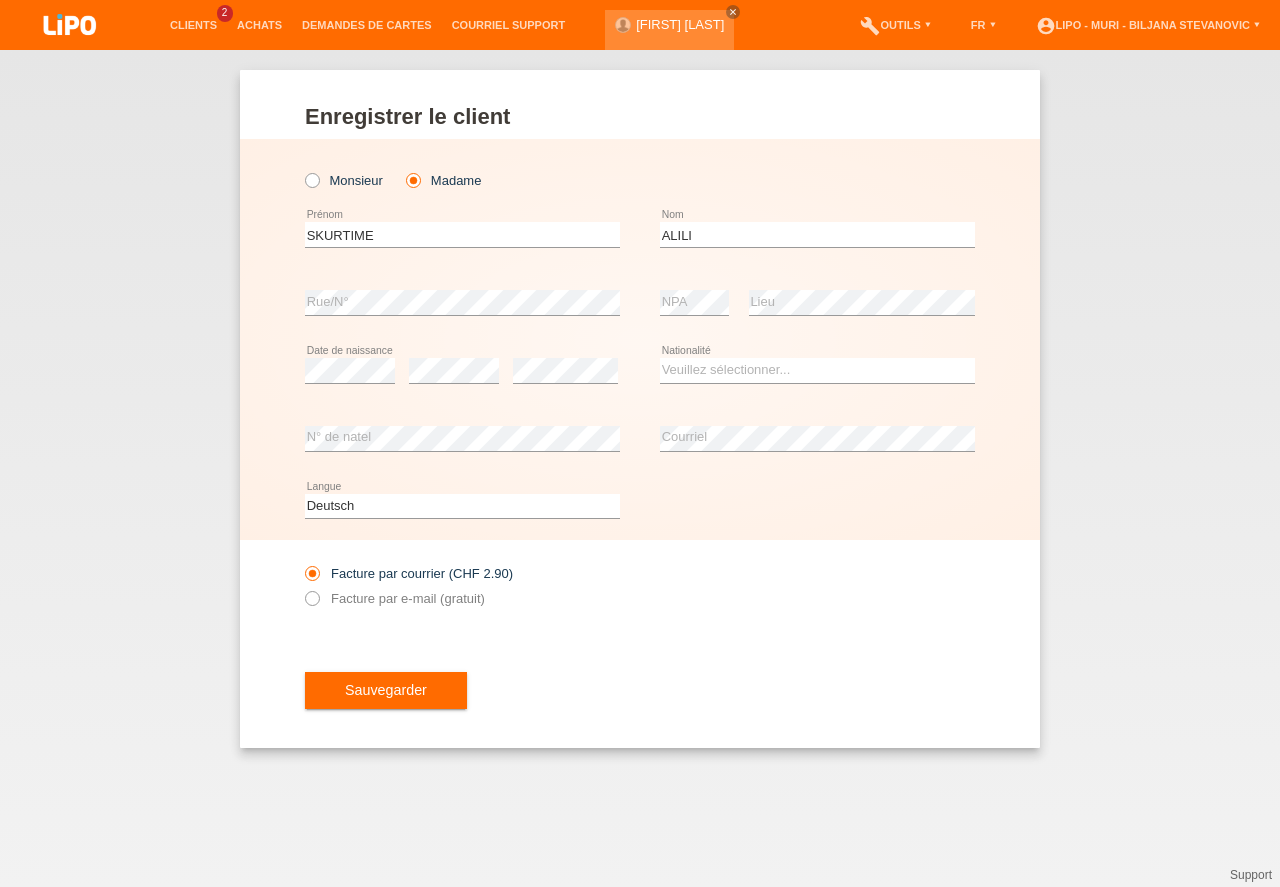 click on "error
Date de naissance" at bounding box center (350, 371) 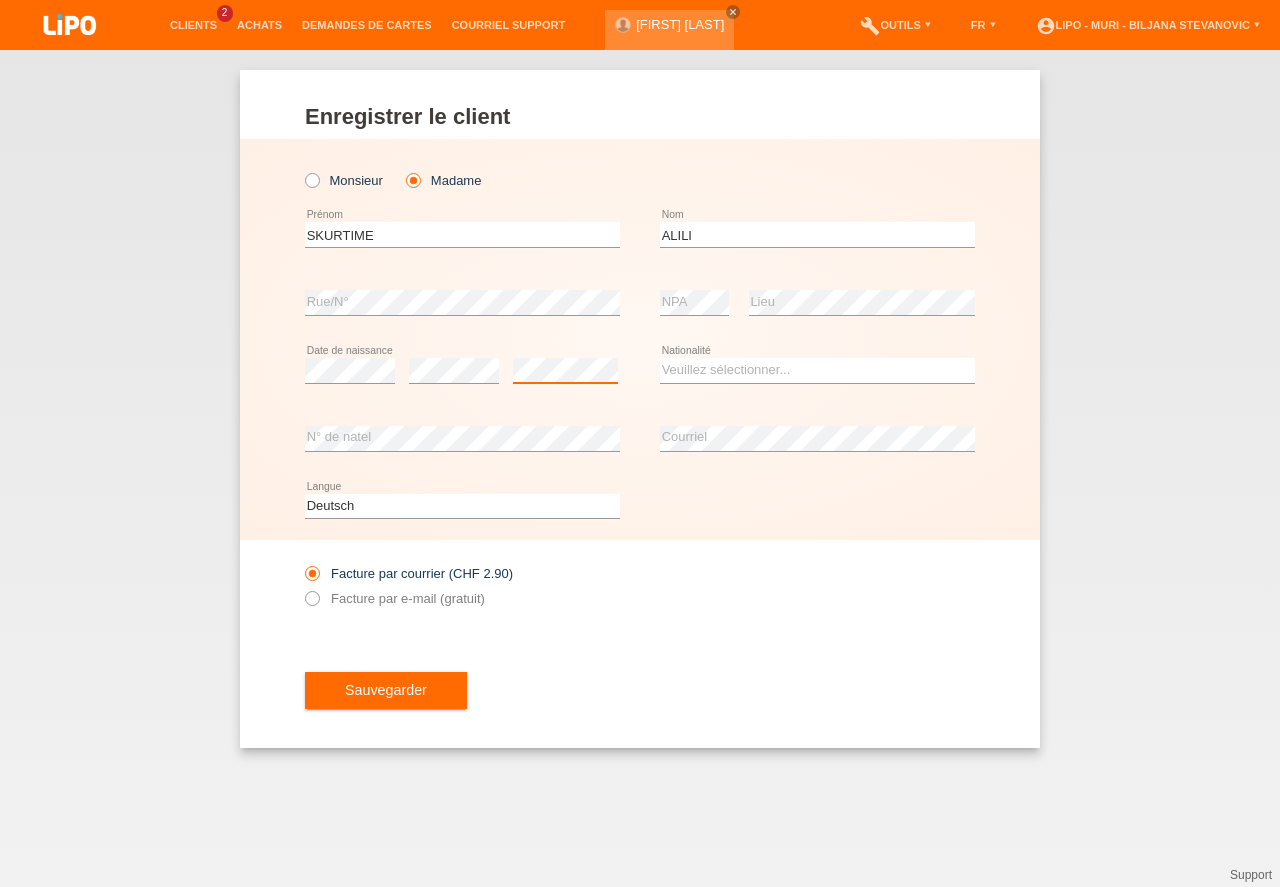 scroll, scrollTop: 0, scrollLeft: 0, axis: both 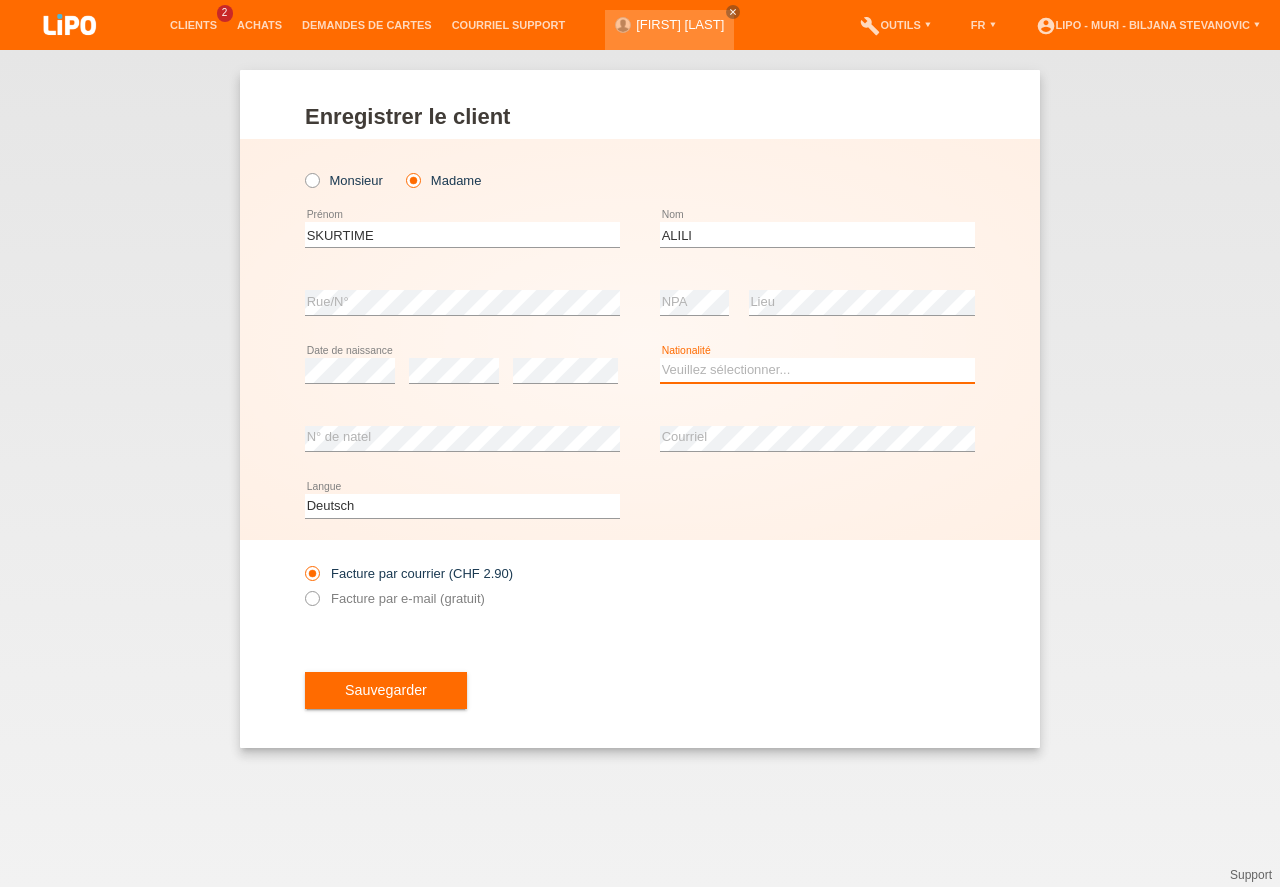 click on "Veuillez sélectionner...
Suisse
Allemagne
Autriche
Liechtenstein
------------
Afghanistan
Afrique du Sud
Åland
Albanie
Algérie Allemagne Andorre Angola Anguilla Antarctique Antigua-et-Barbuda Argentine" at bounding box center (817, 370) 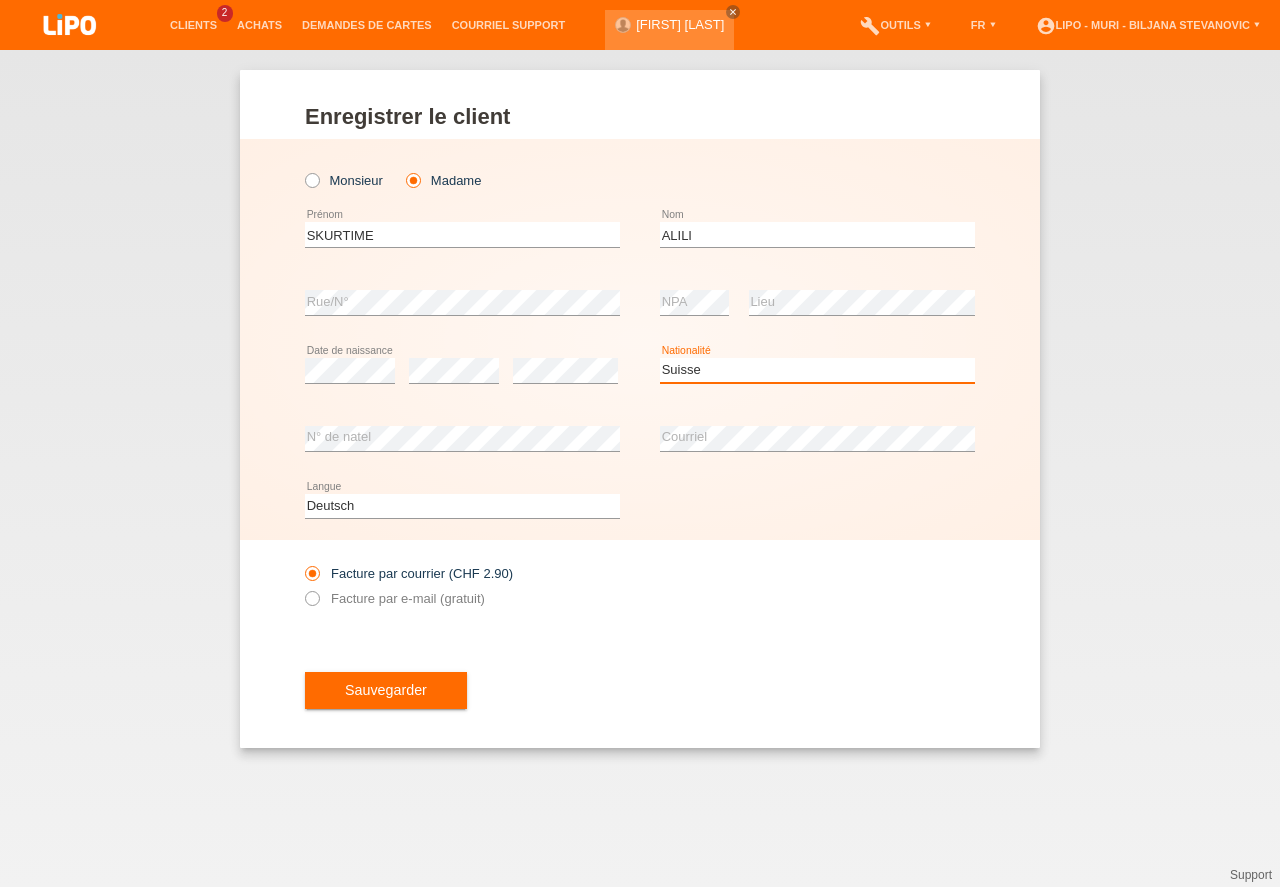 click on "Suisse" at bounding box center [0, 0] 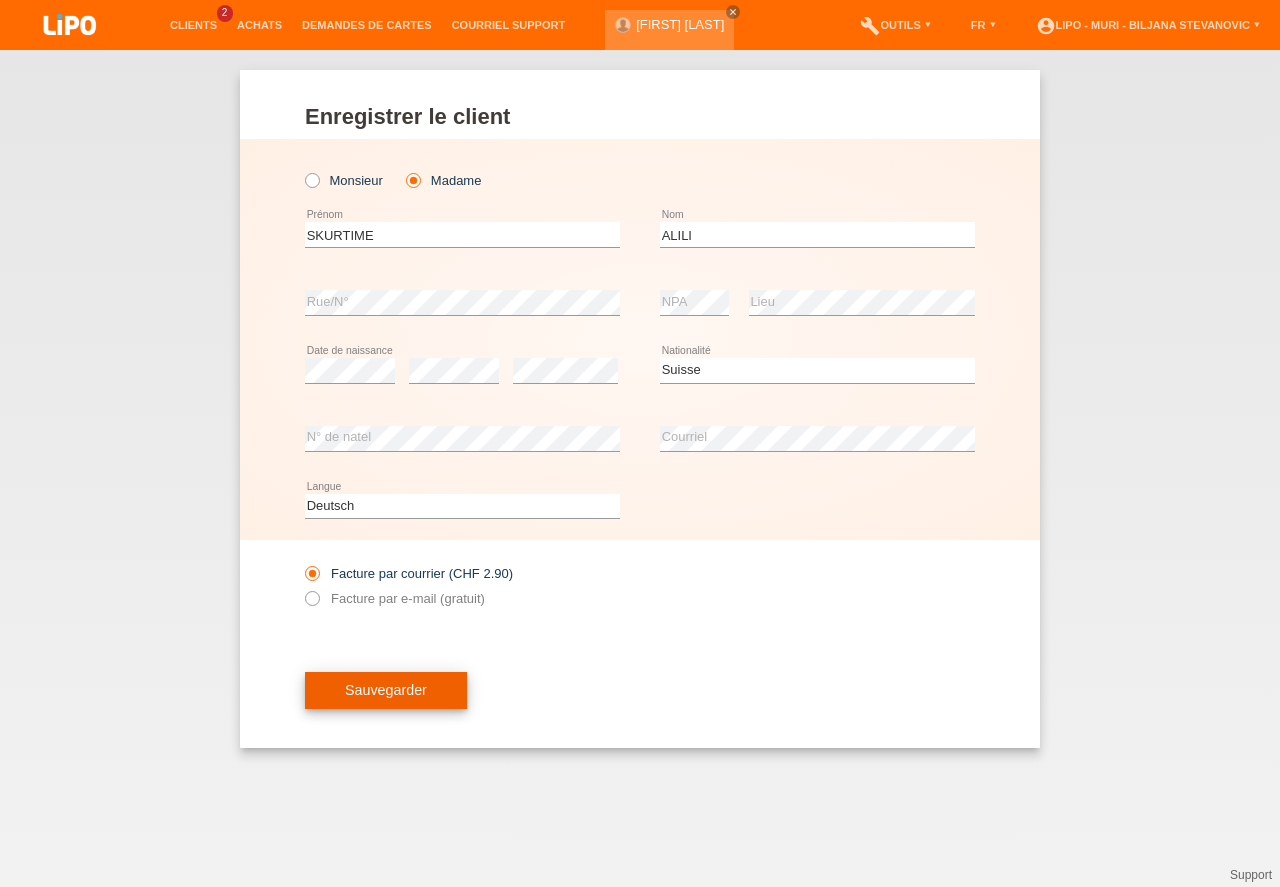 click on "Sauvegarder" at bounding box center [386, 691] 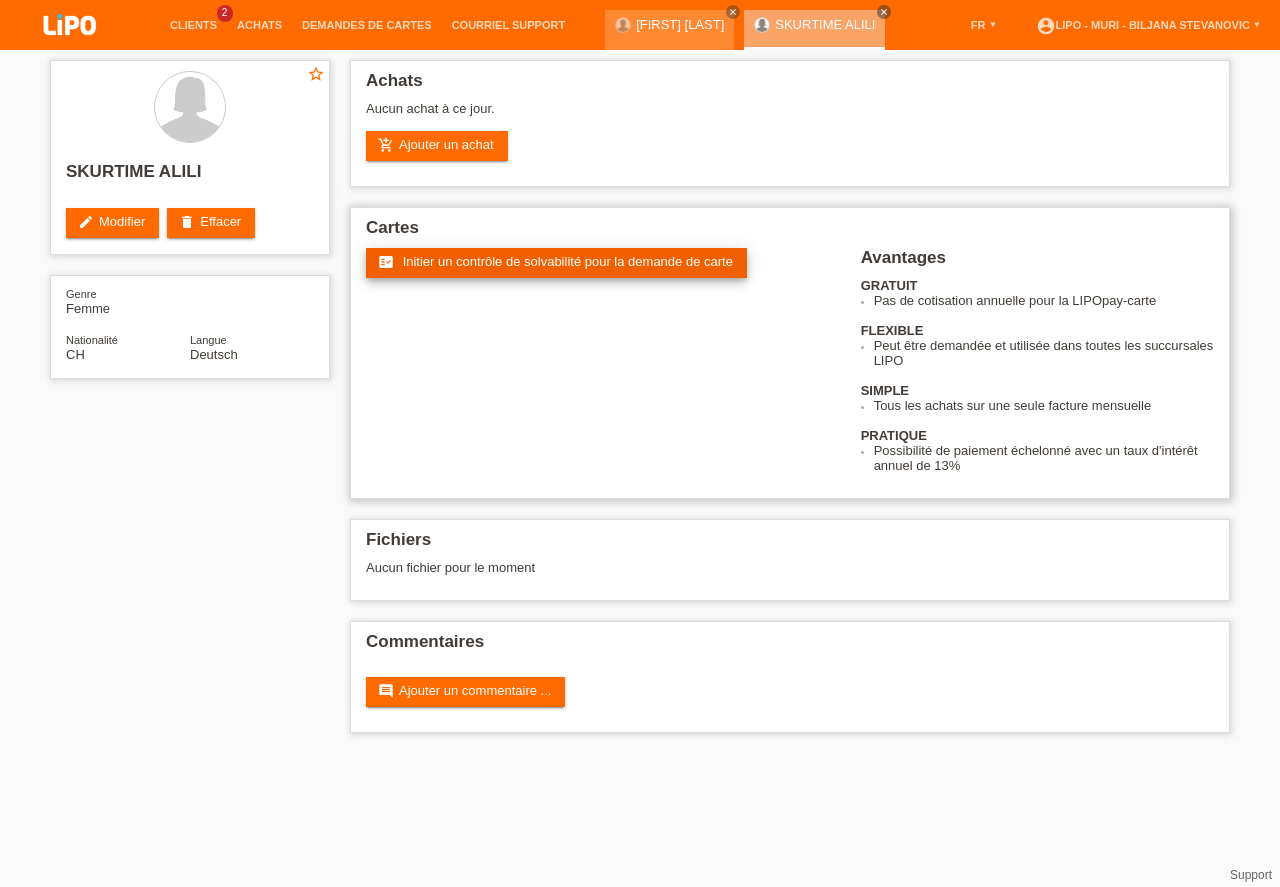 scroll, scrollTop: 0, scrollLeft: 0, axis: both 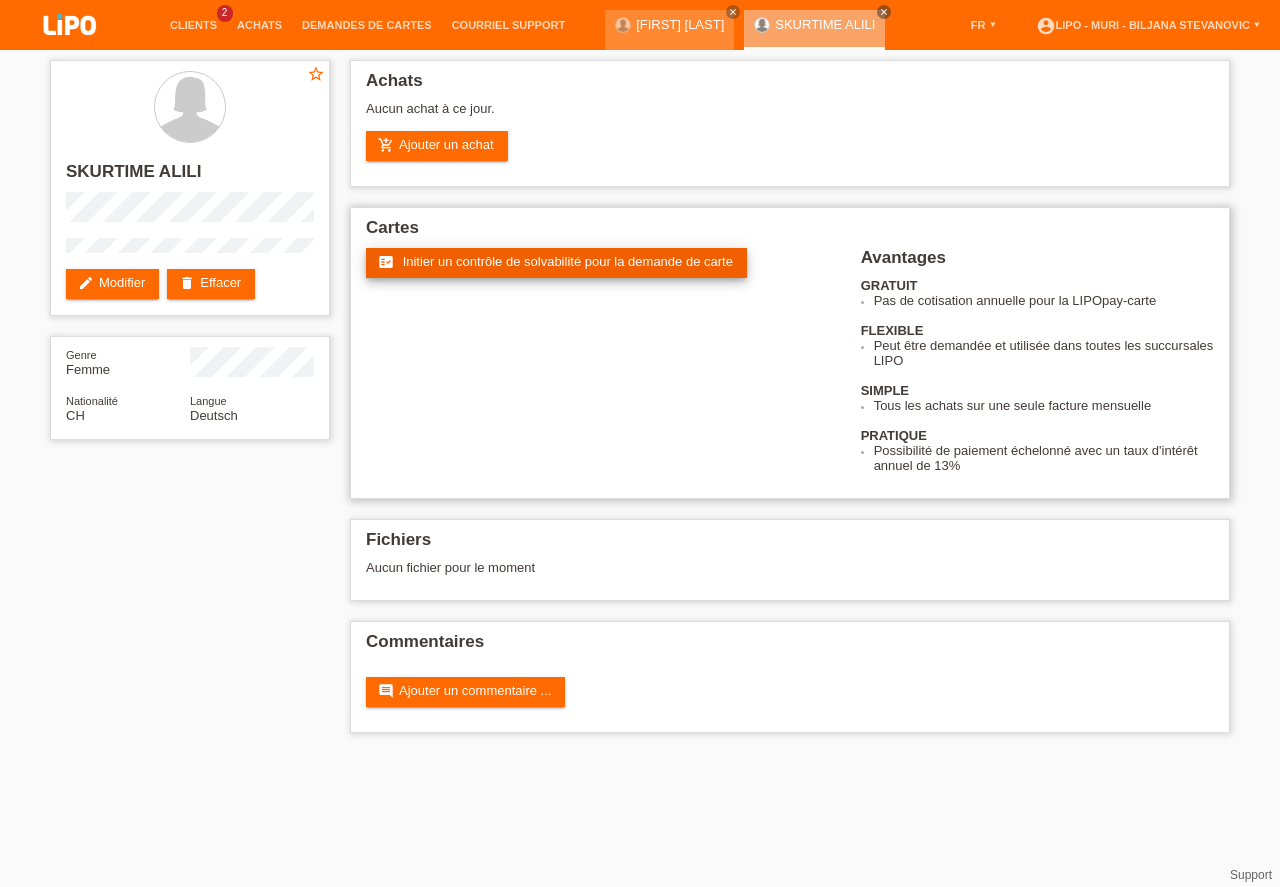 click on "Initier un contrôle de solvabilité pour la demande de carte" at bounding box center [568, 261] 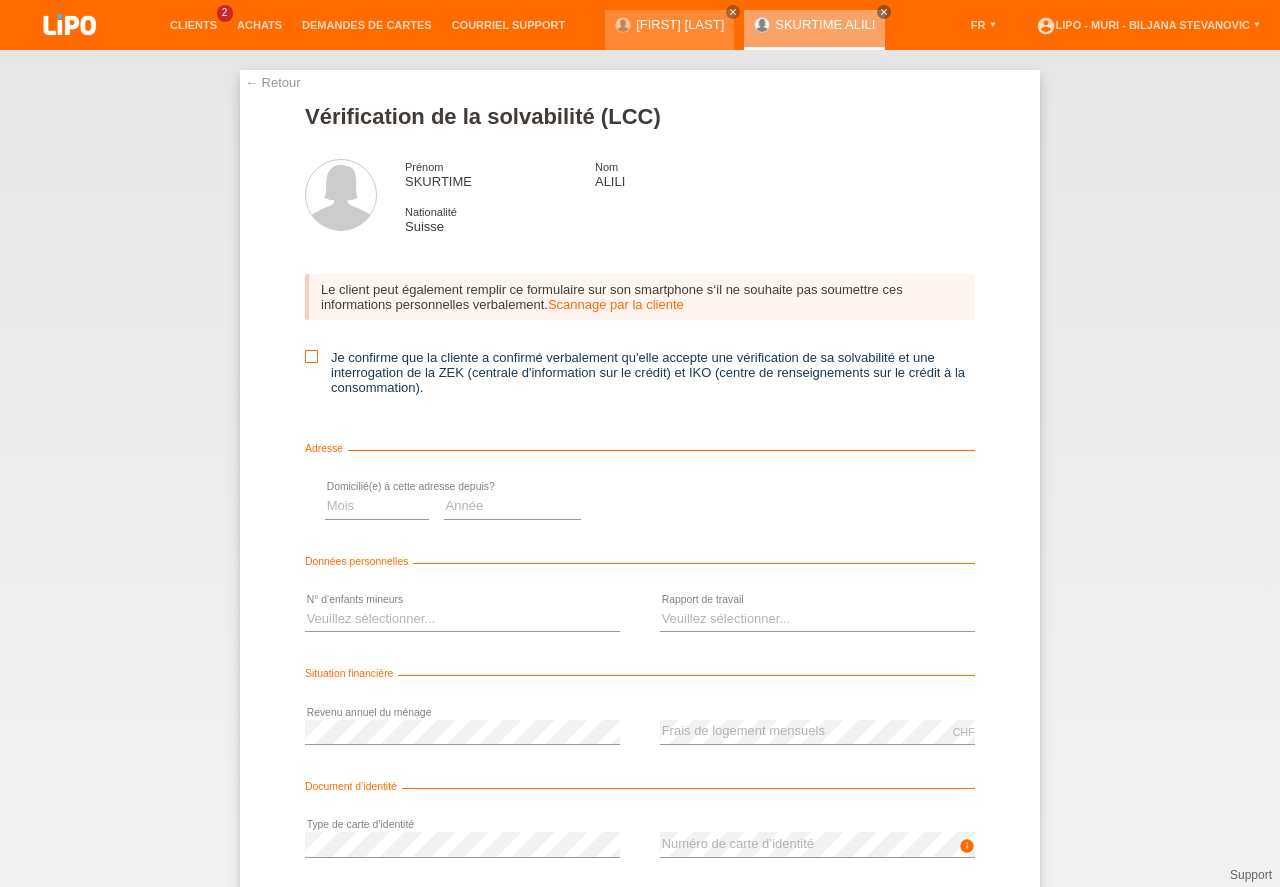 click at bounding box center (311, 356) 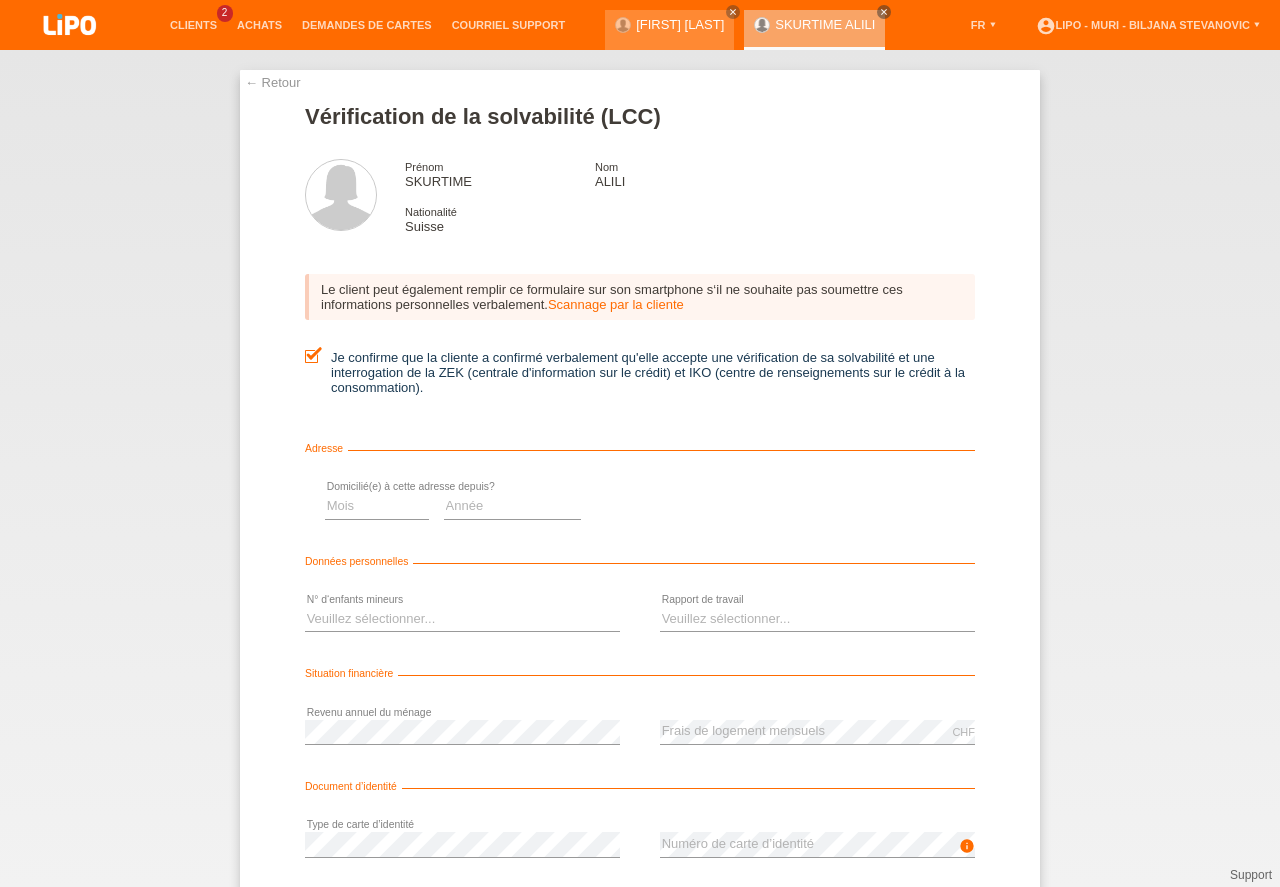 scroll, scrollTop: 0, scrollLeft: 0, axis: both 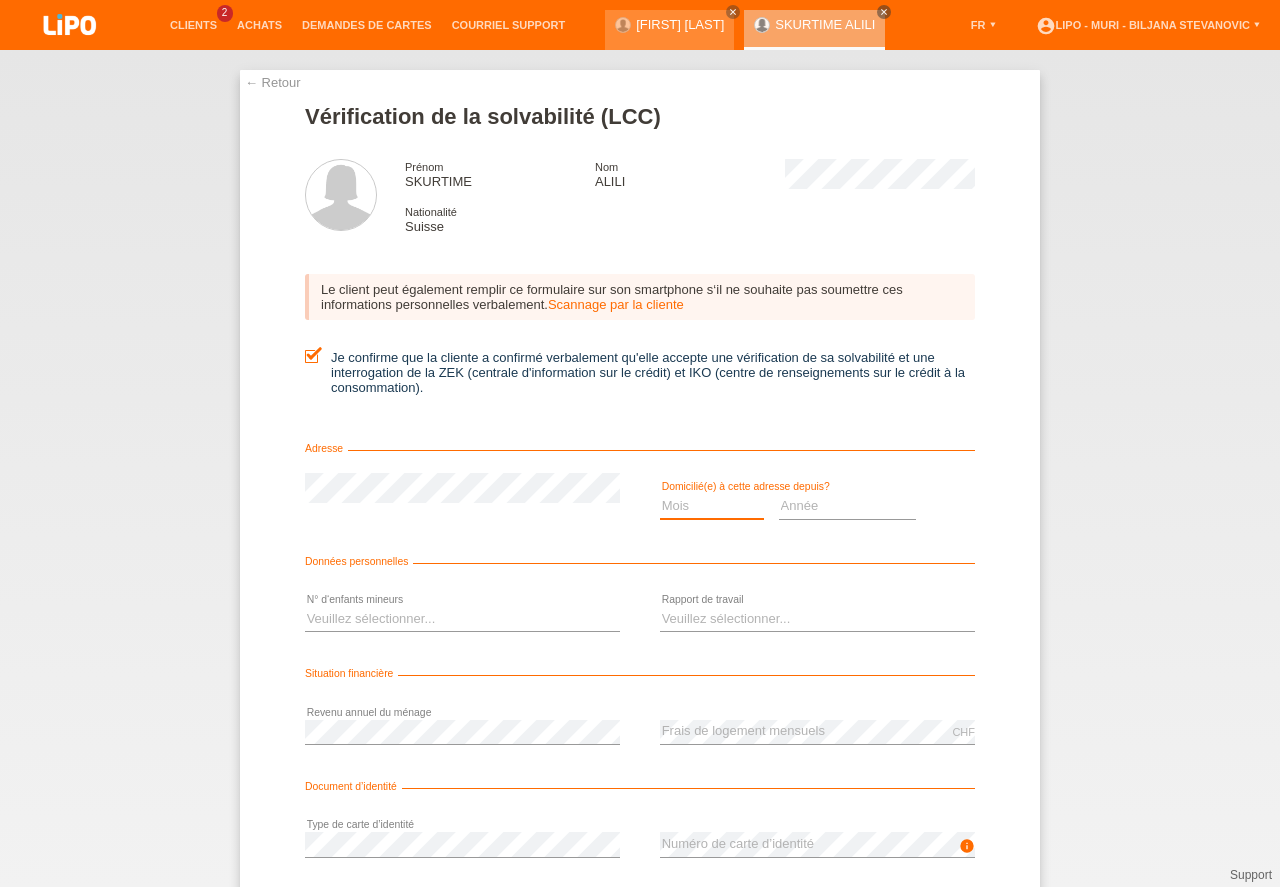 click on "Mois
01
02
03
04
05
06
07
08
09
10" at bounding box center (712, 506) 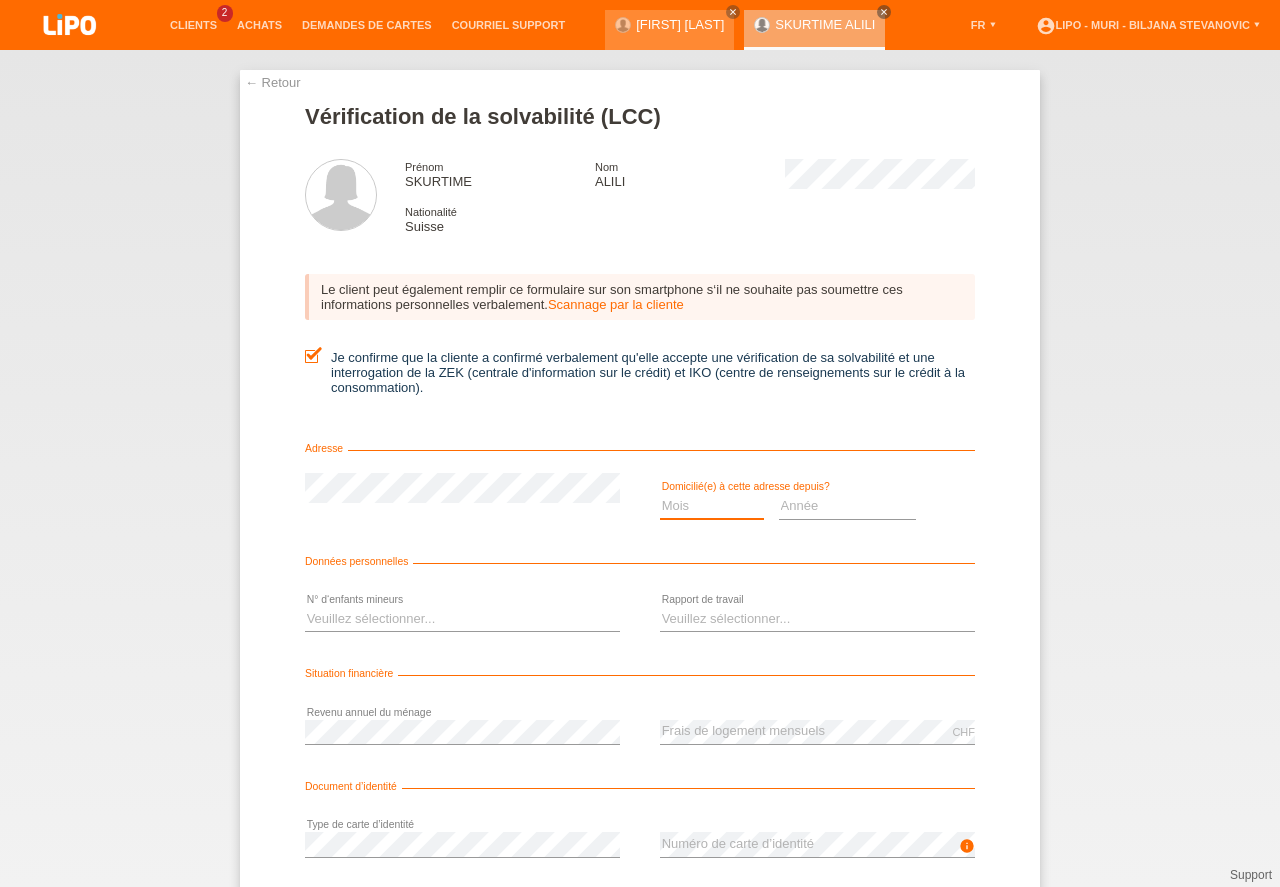 click on "Année
2025
2024
2023
2022
2021
2020
2019
2018
2017
2016 2015 2014 2013 2012 2011 2010 2009 2008 2007 2006 2005 2004 2003" at bounding box center (848, 506) 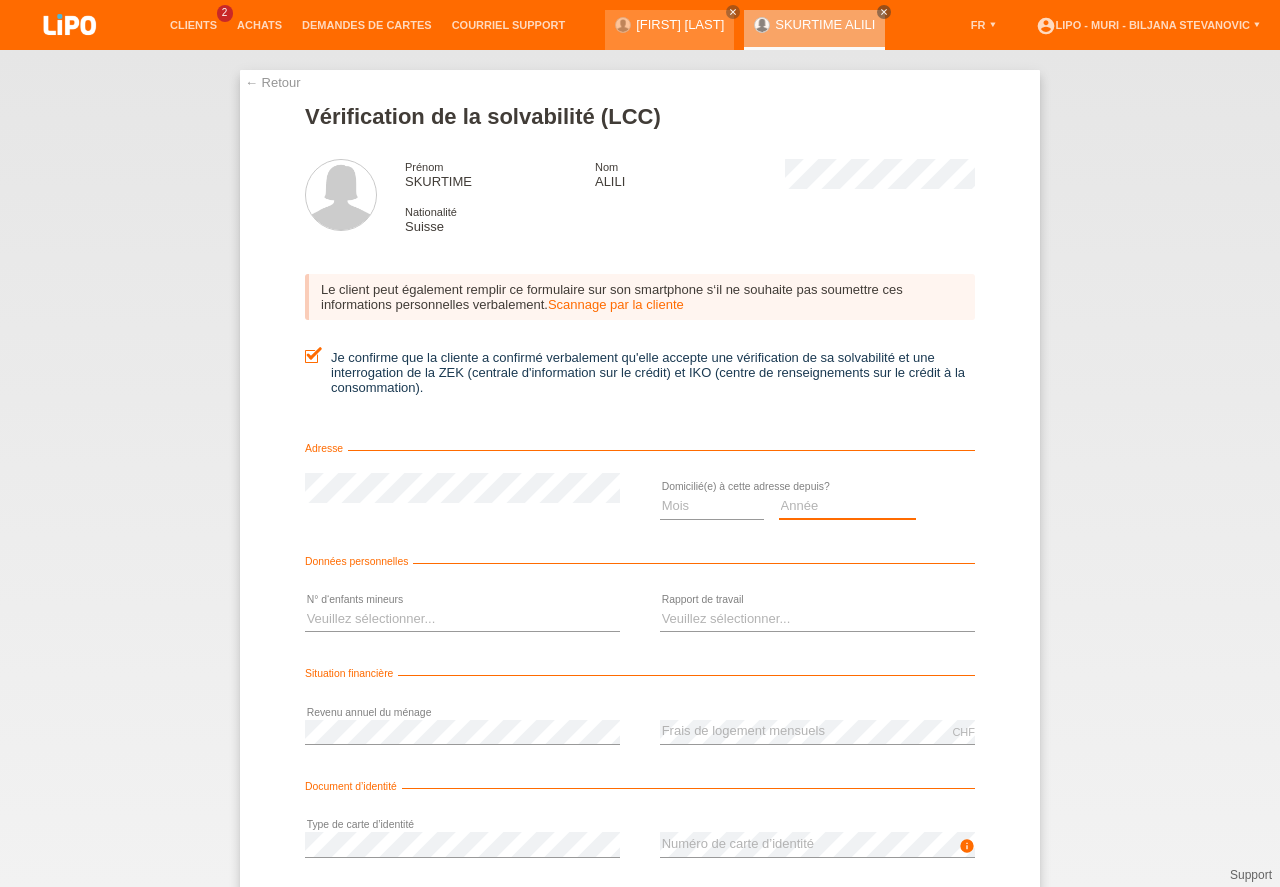 click on "Année
2025
2024
2023
2022
2021
2020
2019
2018
2017
2016 2015 2014 2013 2012 2011 2010 2009 2008 2007 2006 2005 2004 2003" at bounding box center (848, 506) 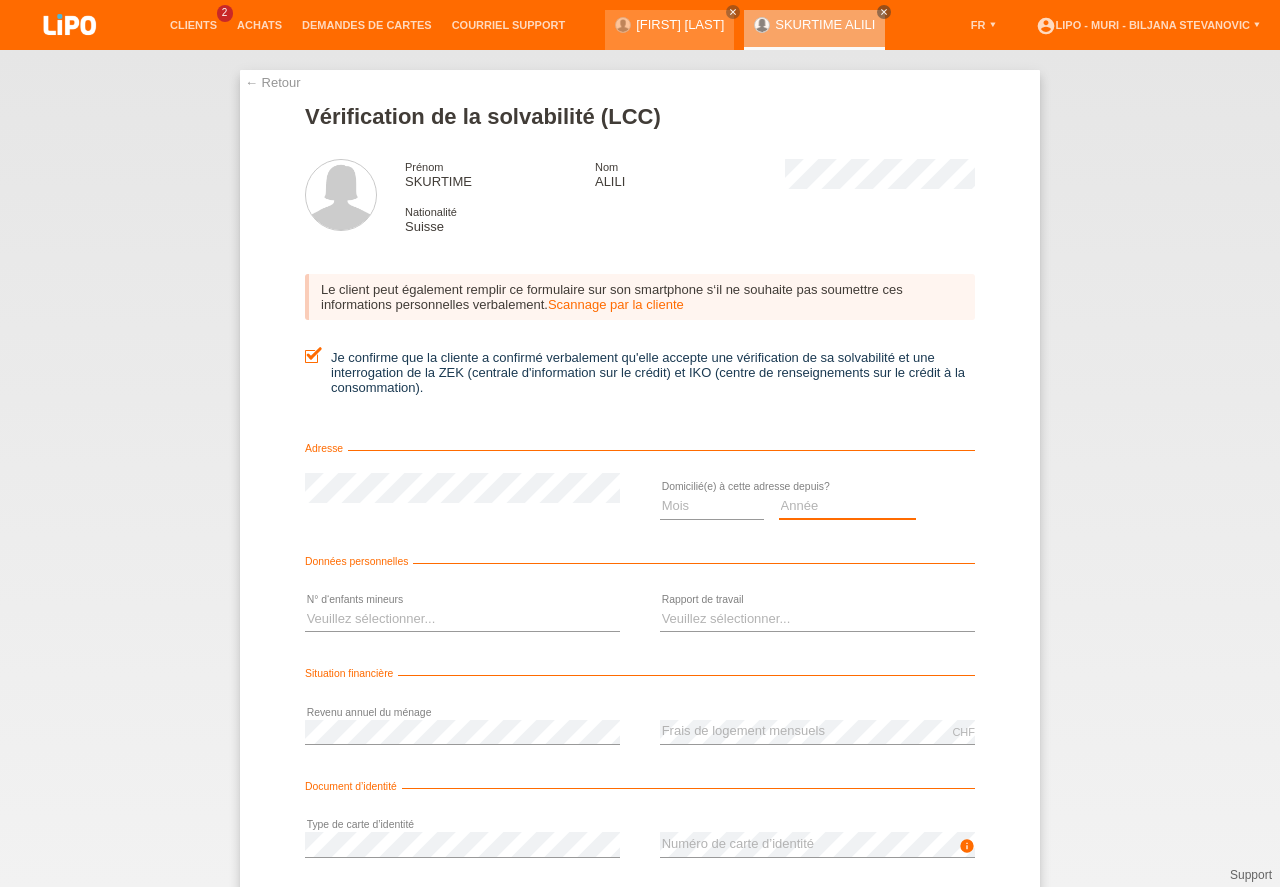 select on "2025" 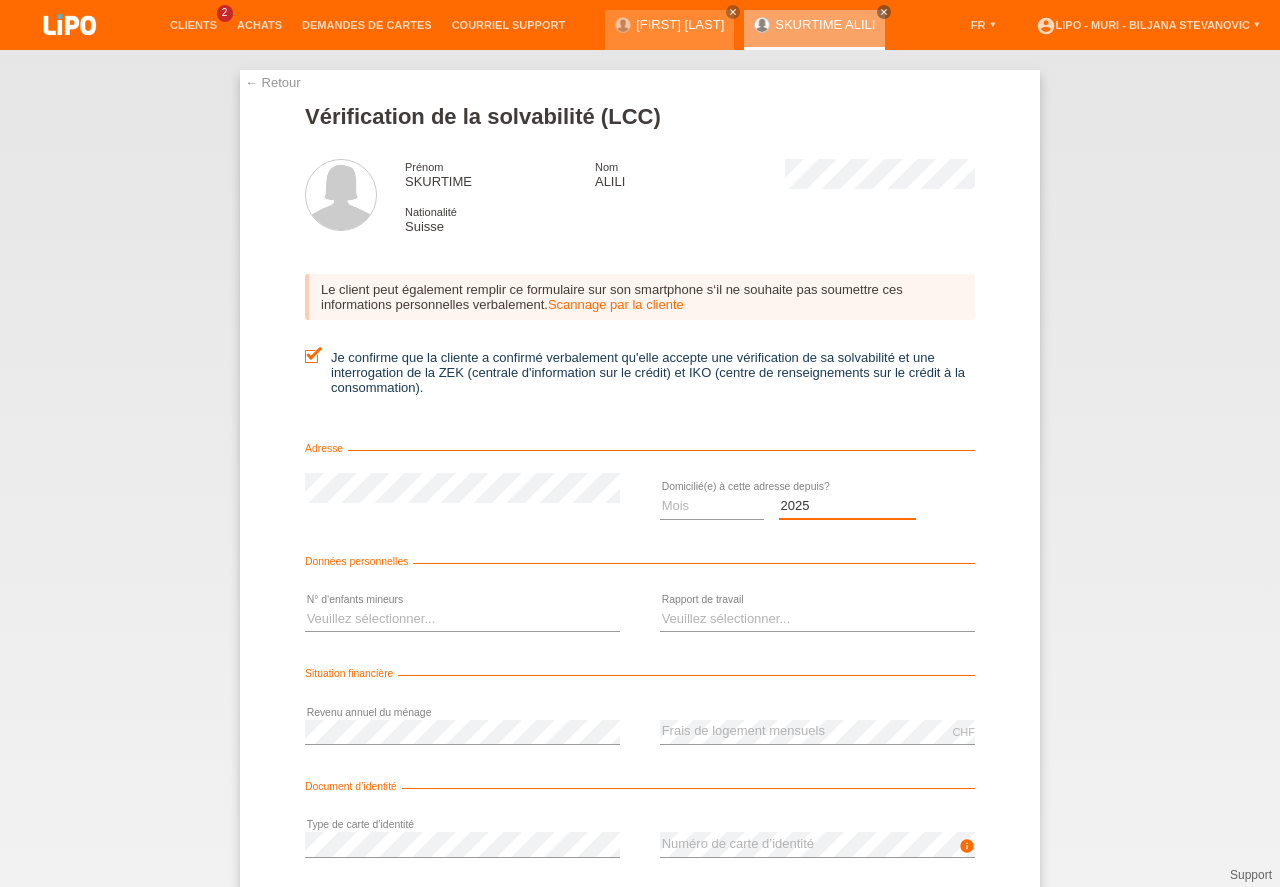 click on "2025" at bounding box center (0, 0) 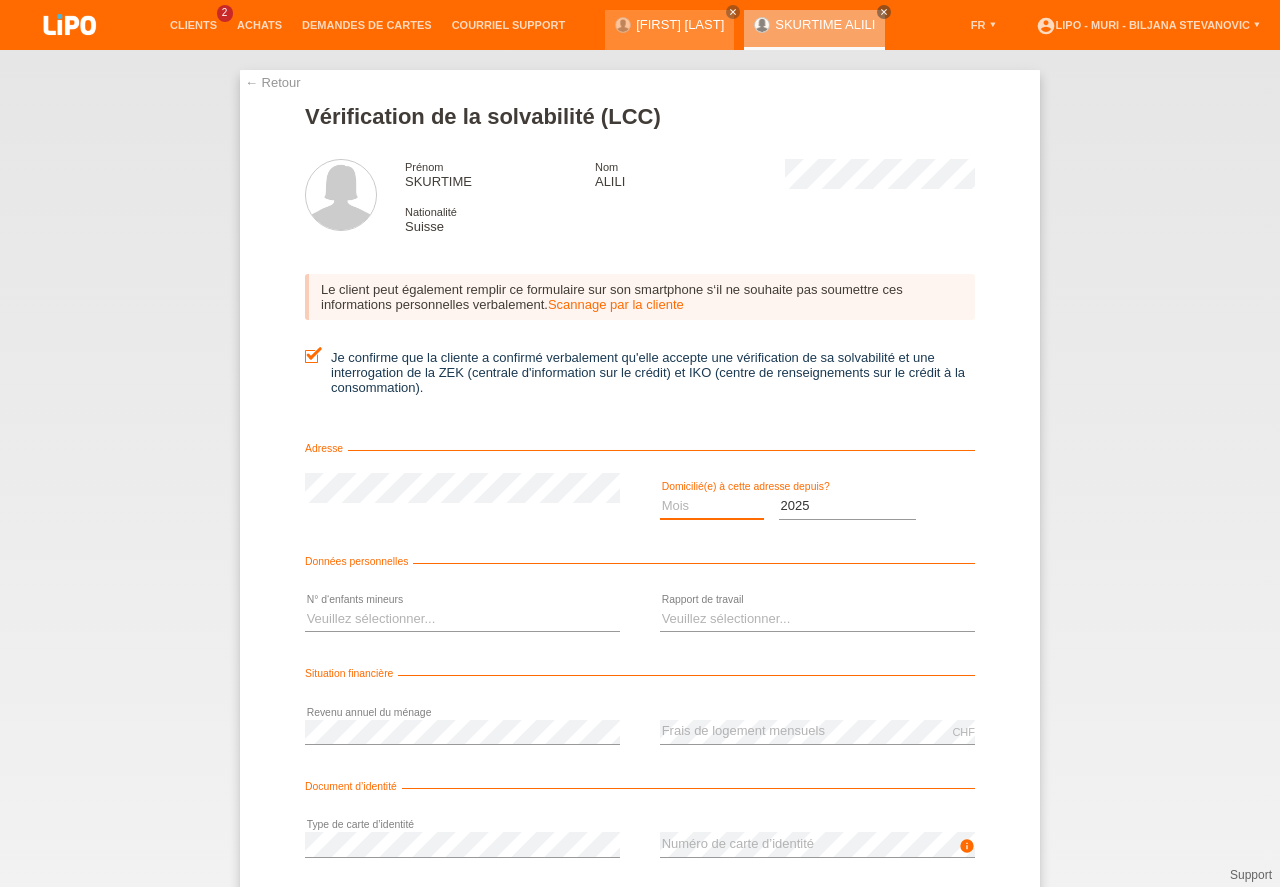 click on "Mois
01
02
03
04
05
06
07
08
09
10" at bounding box center [712, 506] 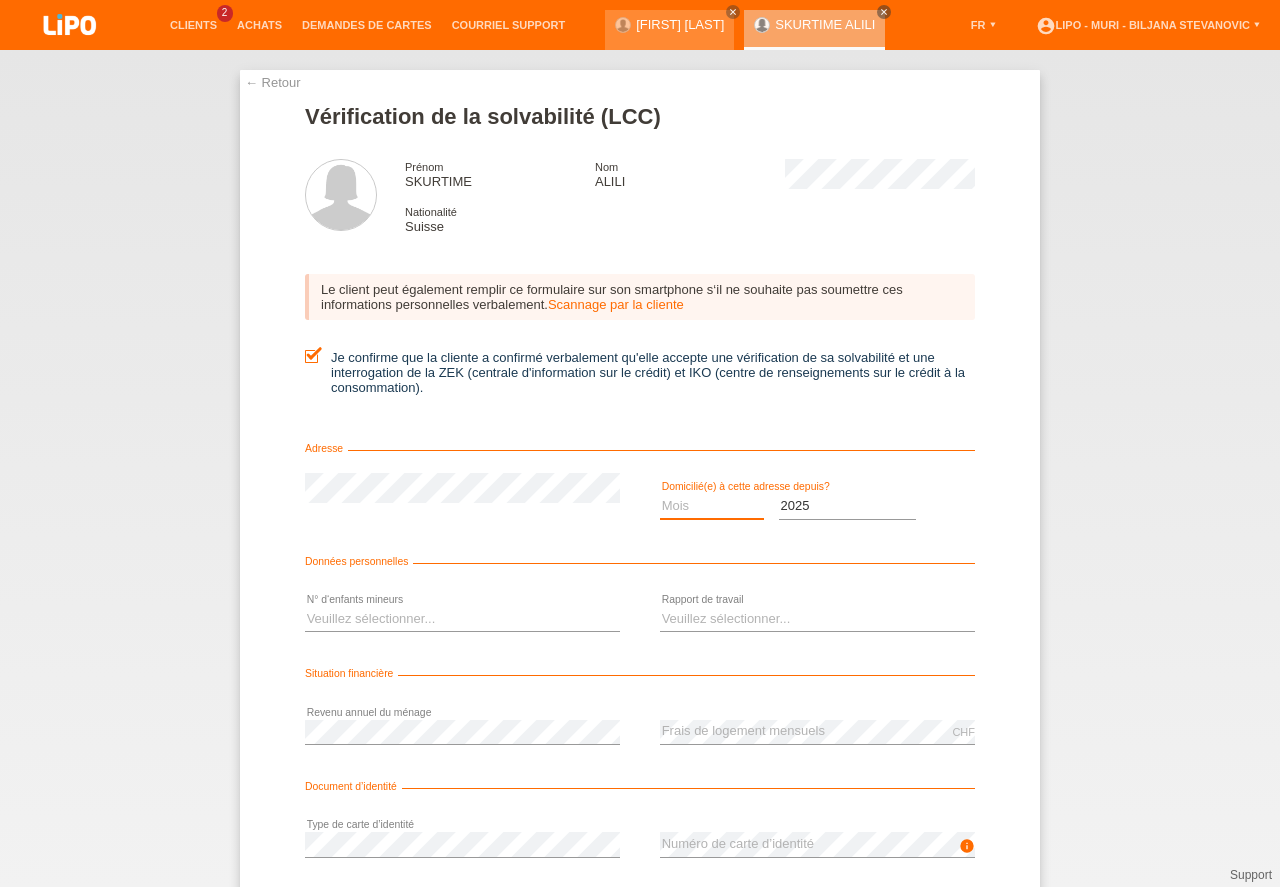 select on "04" 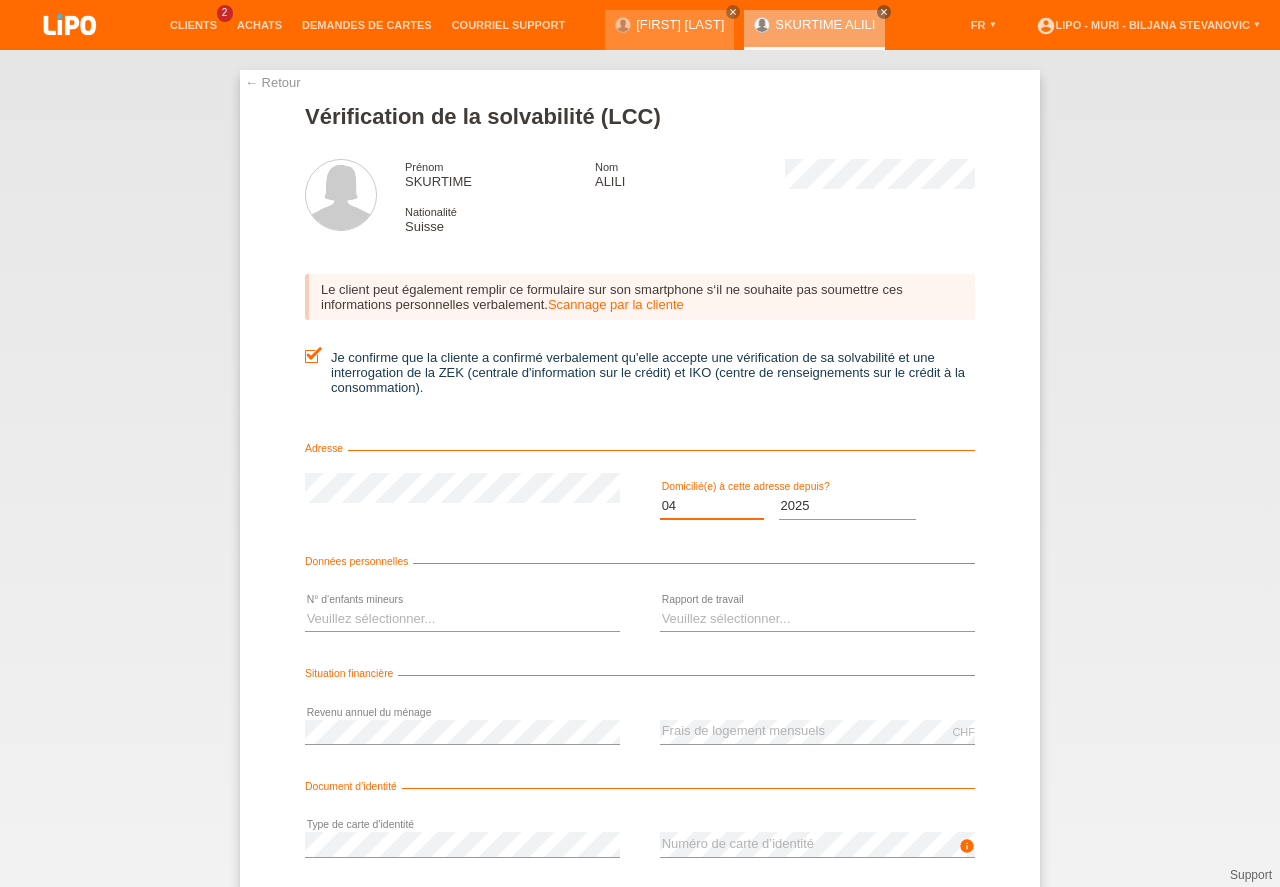 click on "04" at bounding box center (0, 0) 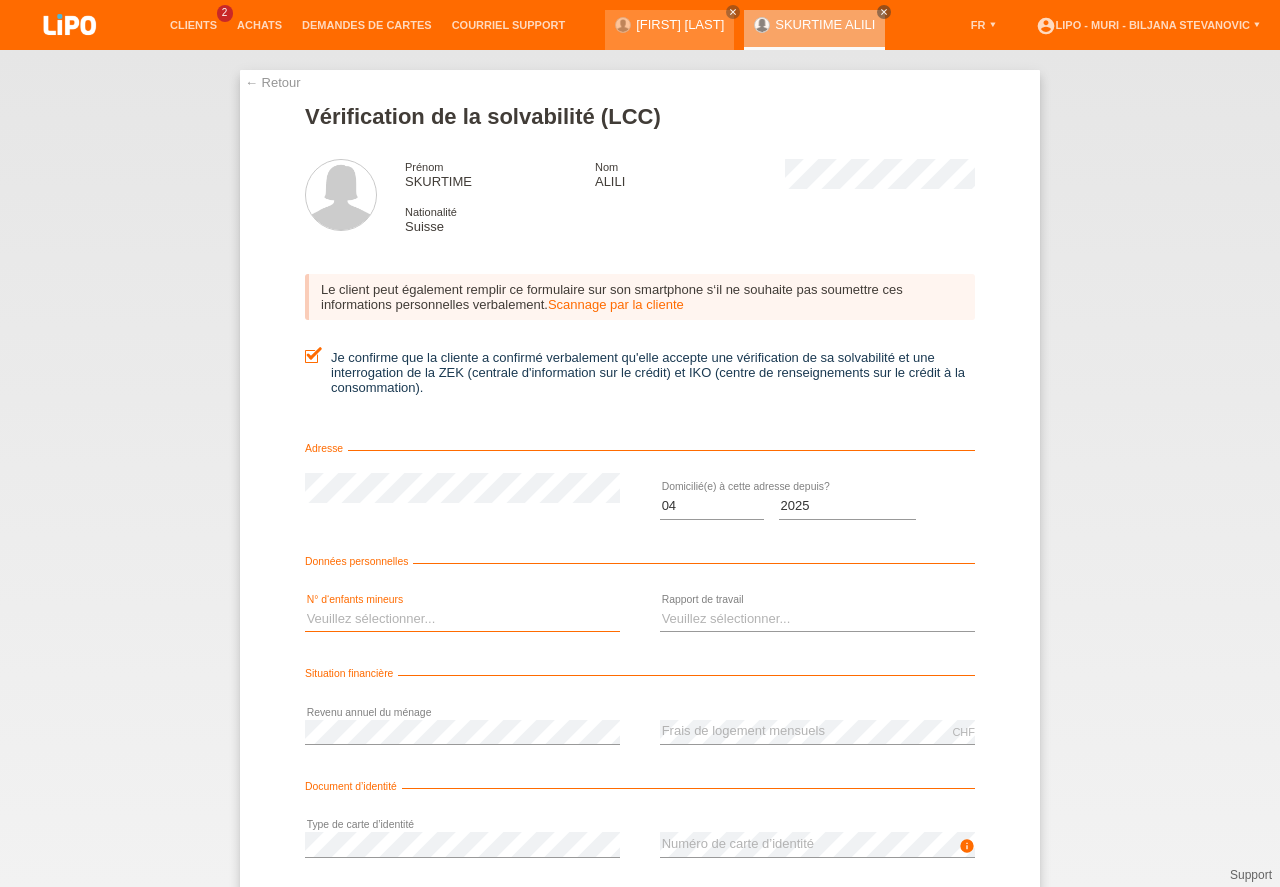 click on "Veuillez sélectionner...
0
1
2
3
4
5
6
7
8
9" at bounding box center (462, 619) 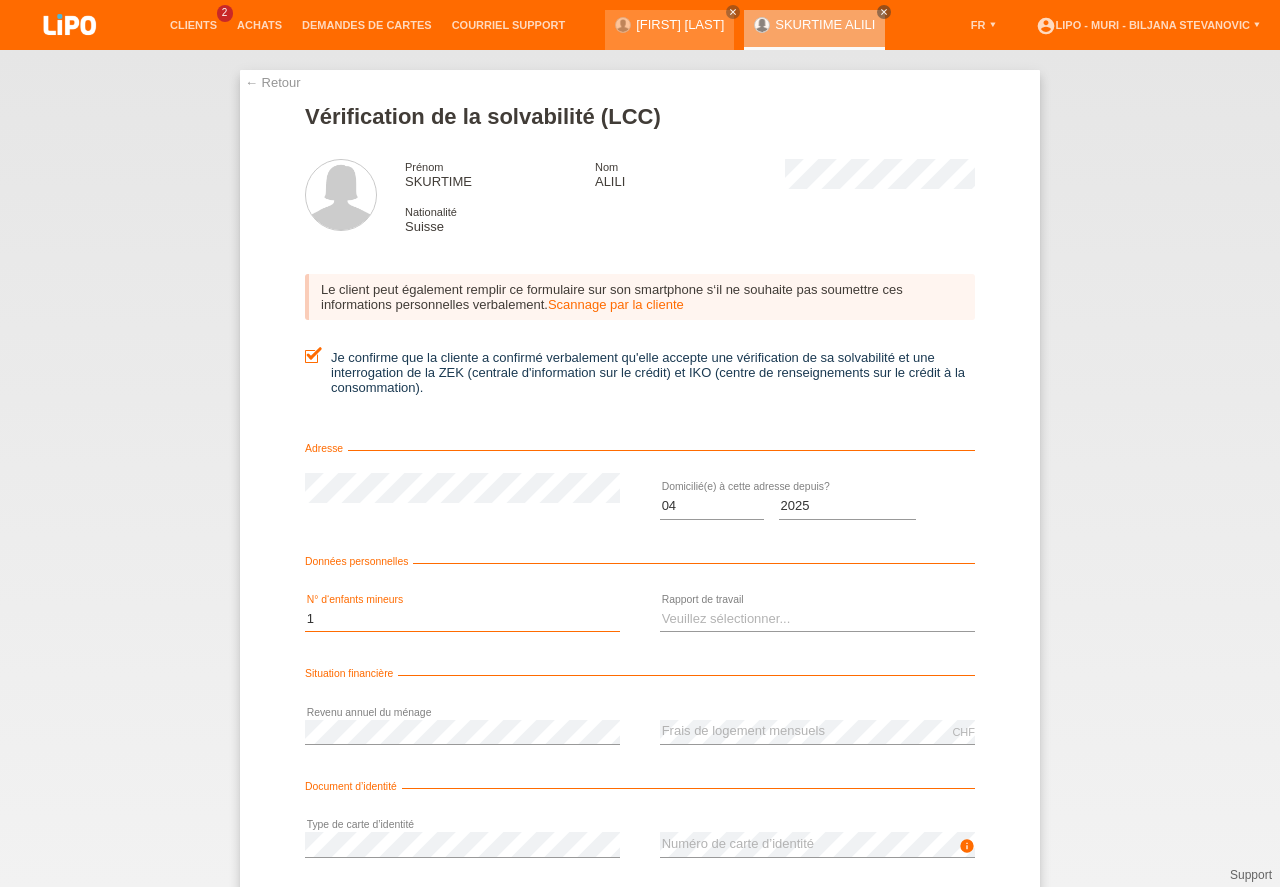 click on "1" at bounding box center [0, 0] 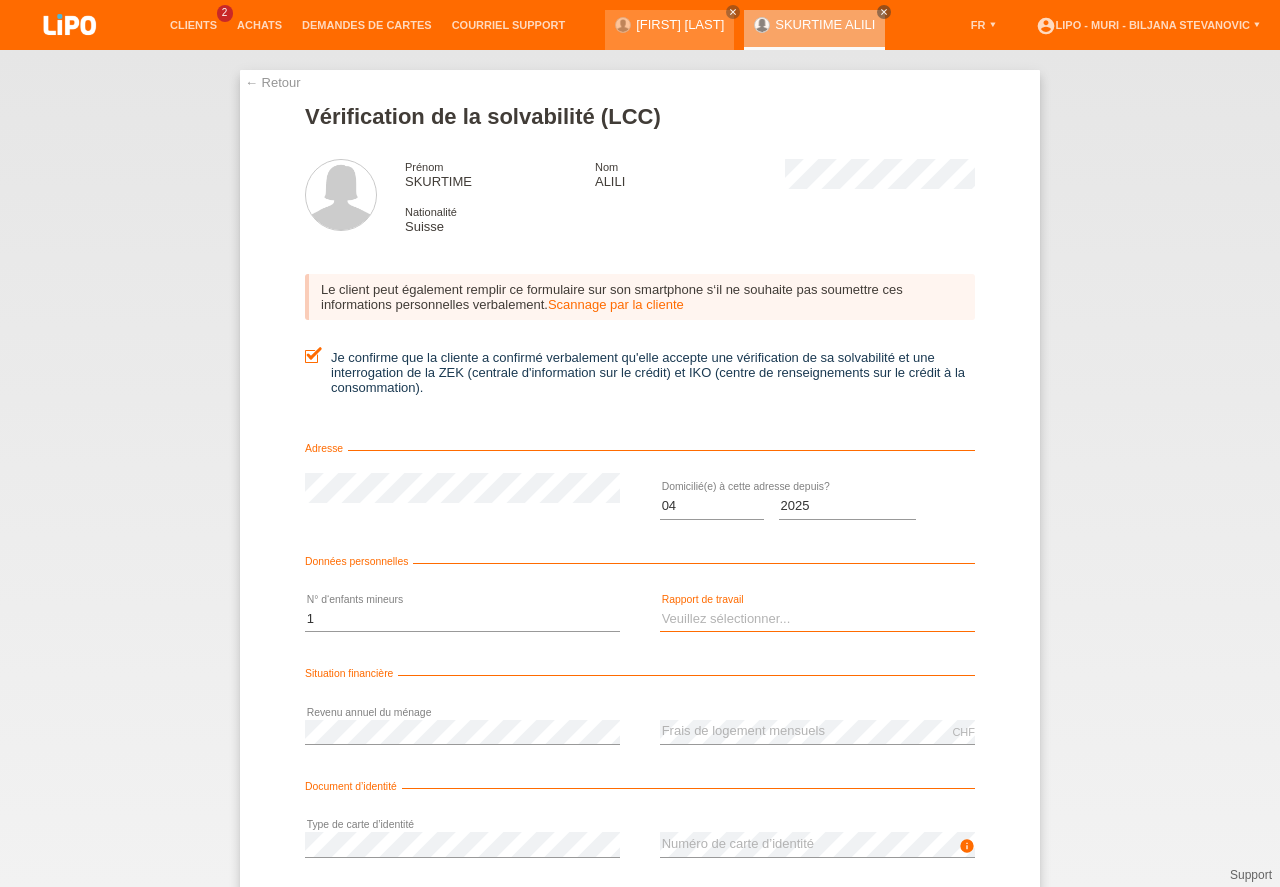 click on "Veuillez sélectionner...
A durée indéterminée
A durée déterminée
Apprenti/étudiant
Retraité(e)
Sans activité lucrative
Femme/homme au foyer
Indépendant(e)" at bounding box center [817, 619] 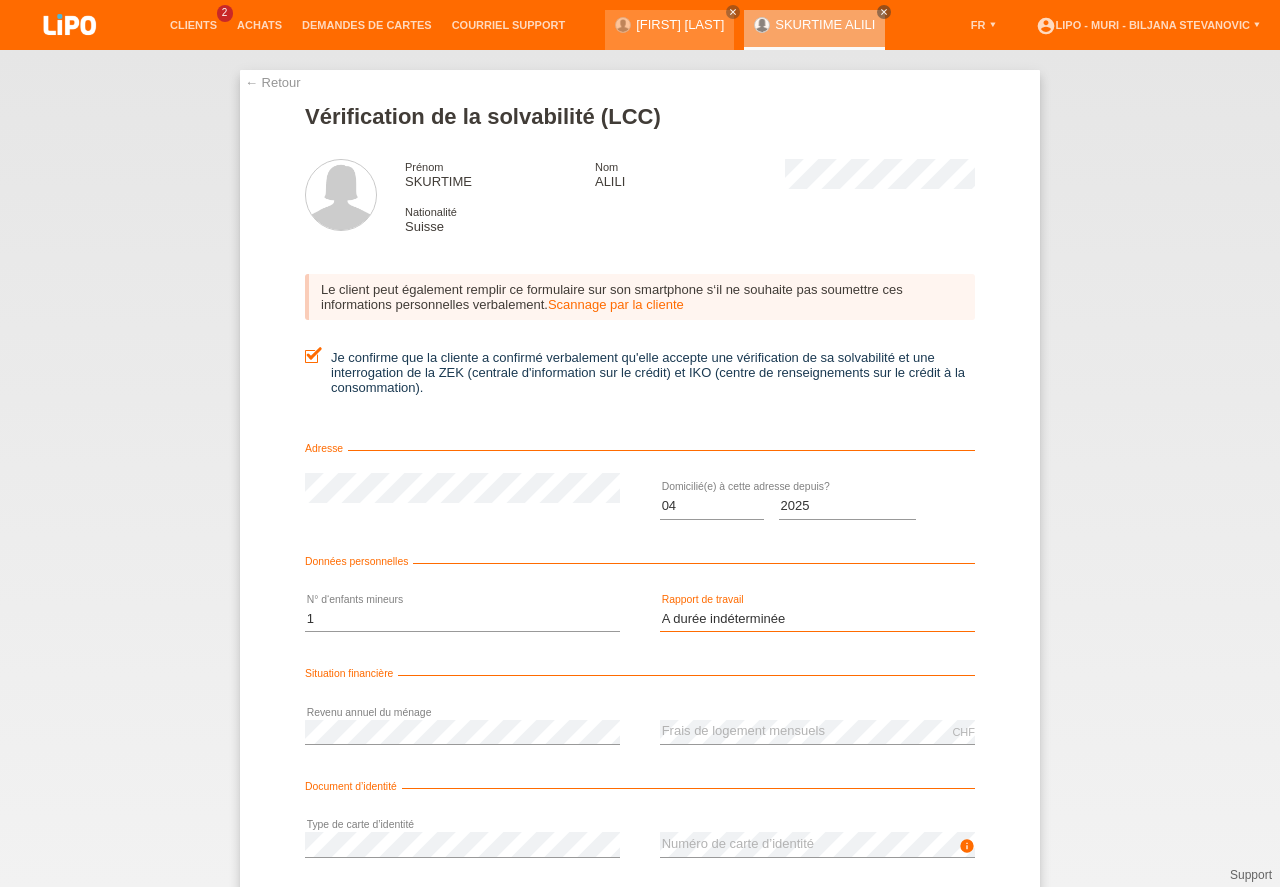 click on "A durée indéterminée" at bounding box center [0, 0] 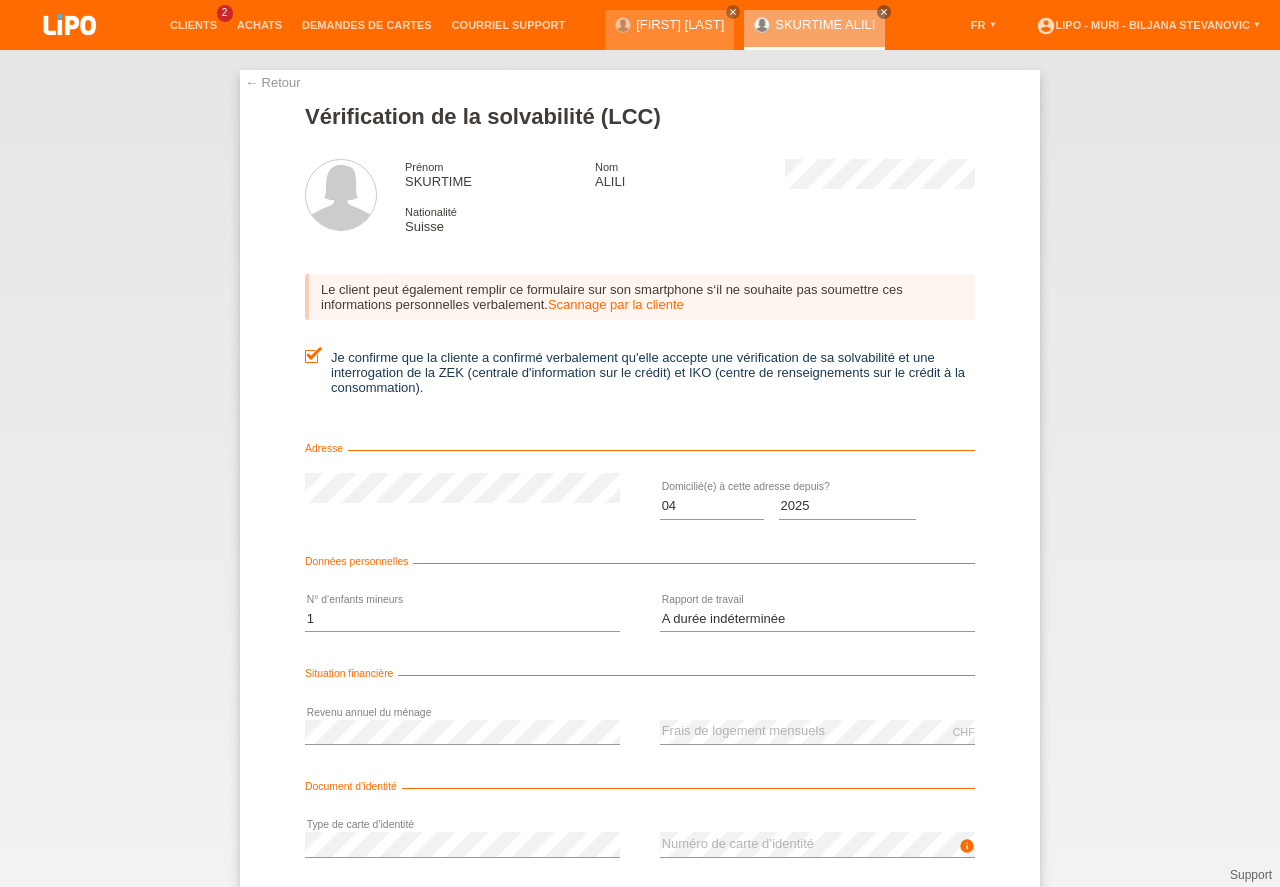 click on "← Retour
Vérification de la solvabilité (LCC)
Prénom
SKURTIME
Nom
ALILI
Nationalité
Suisse
Adresse" at bounding box center (640, 468) 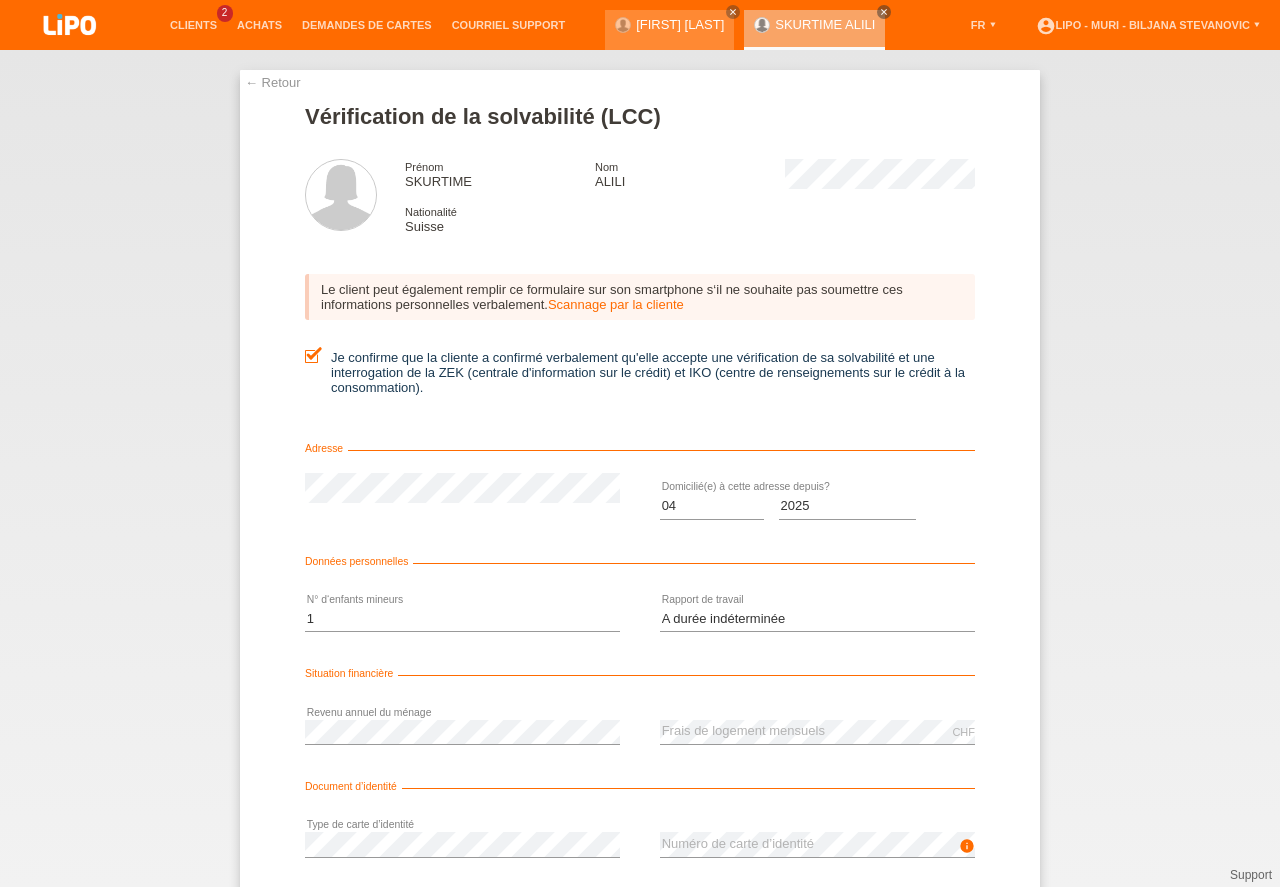 scroll, scrollTop: 132, scrollLeft: 0, axis: vertical 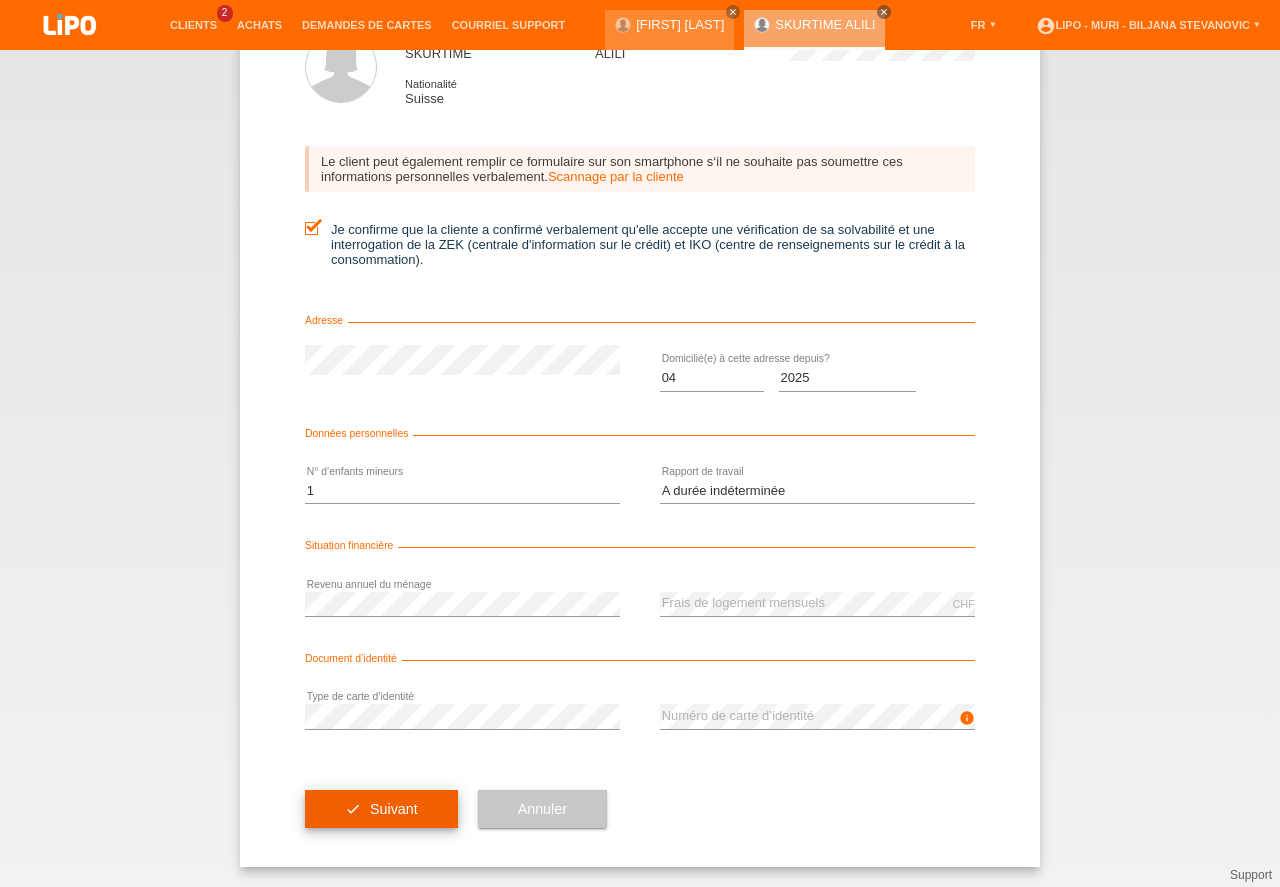 click on "check   Suivant" at bounding box center (381, 809) 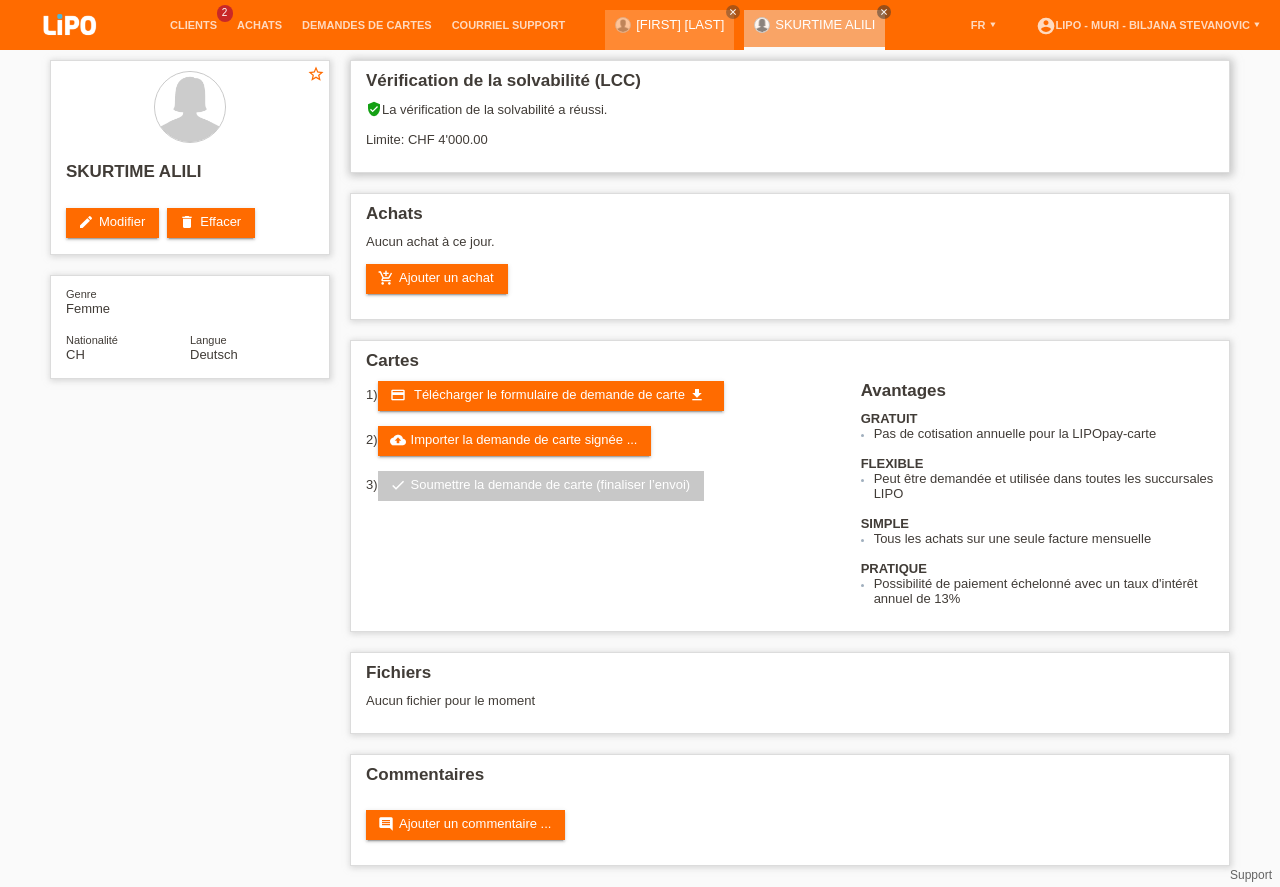 scroll, scrollTop: 0, scrollLeft: 0, axis: both 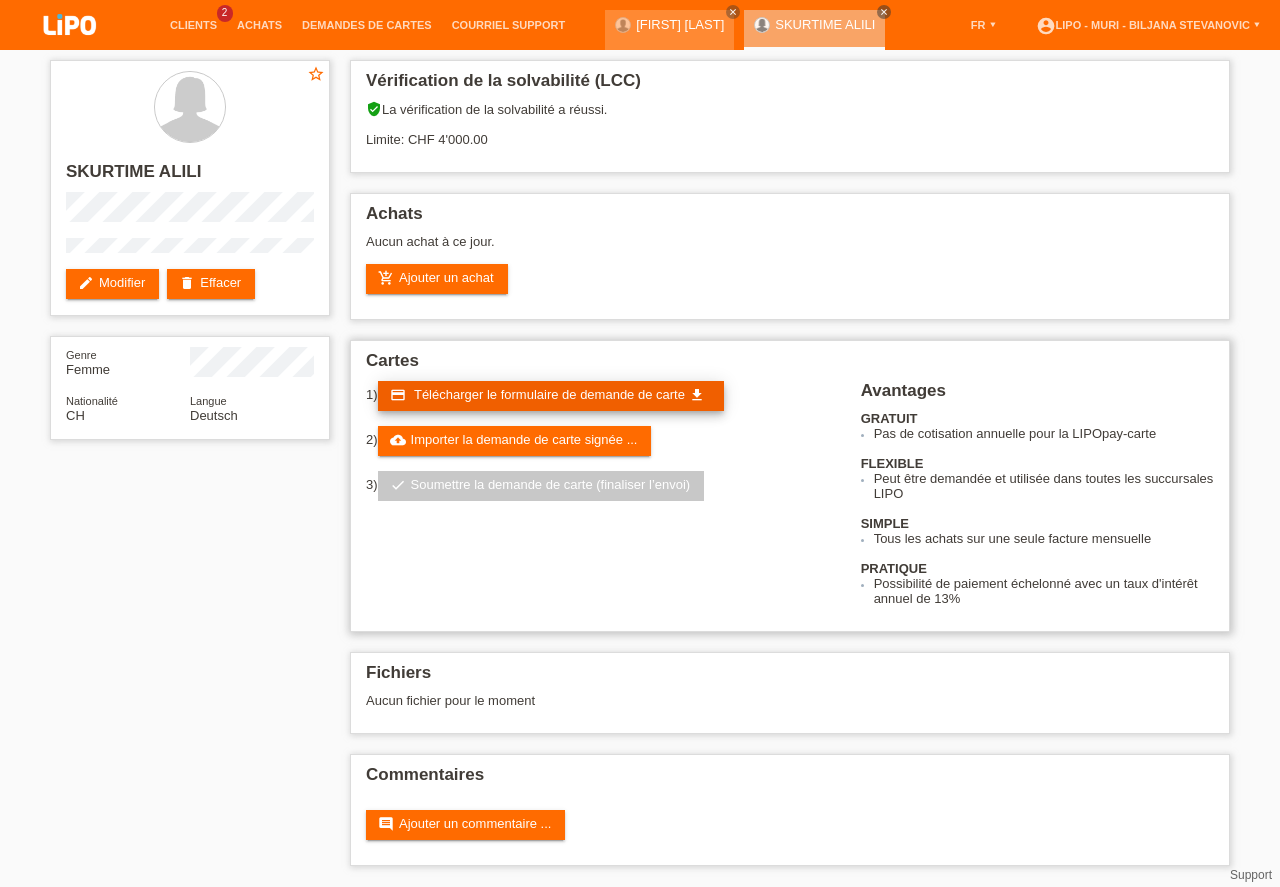 click on "Télécharger le formulaire de demande de carte" at bounding box center [549, 394] 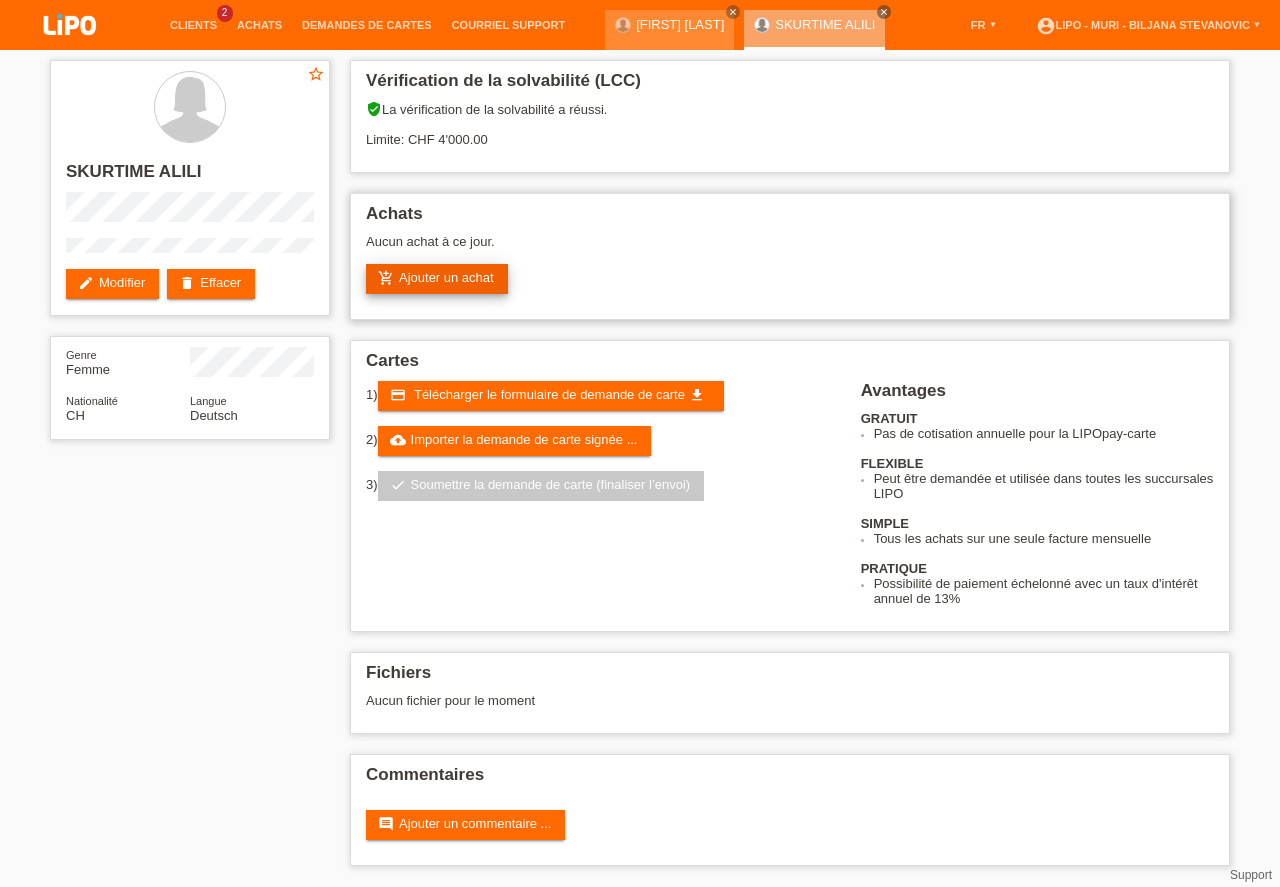 click on "add_shopping_cart  Ajouter un achat" at bounding box center (437, 279) 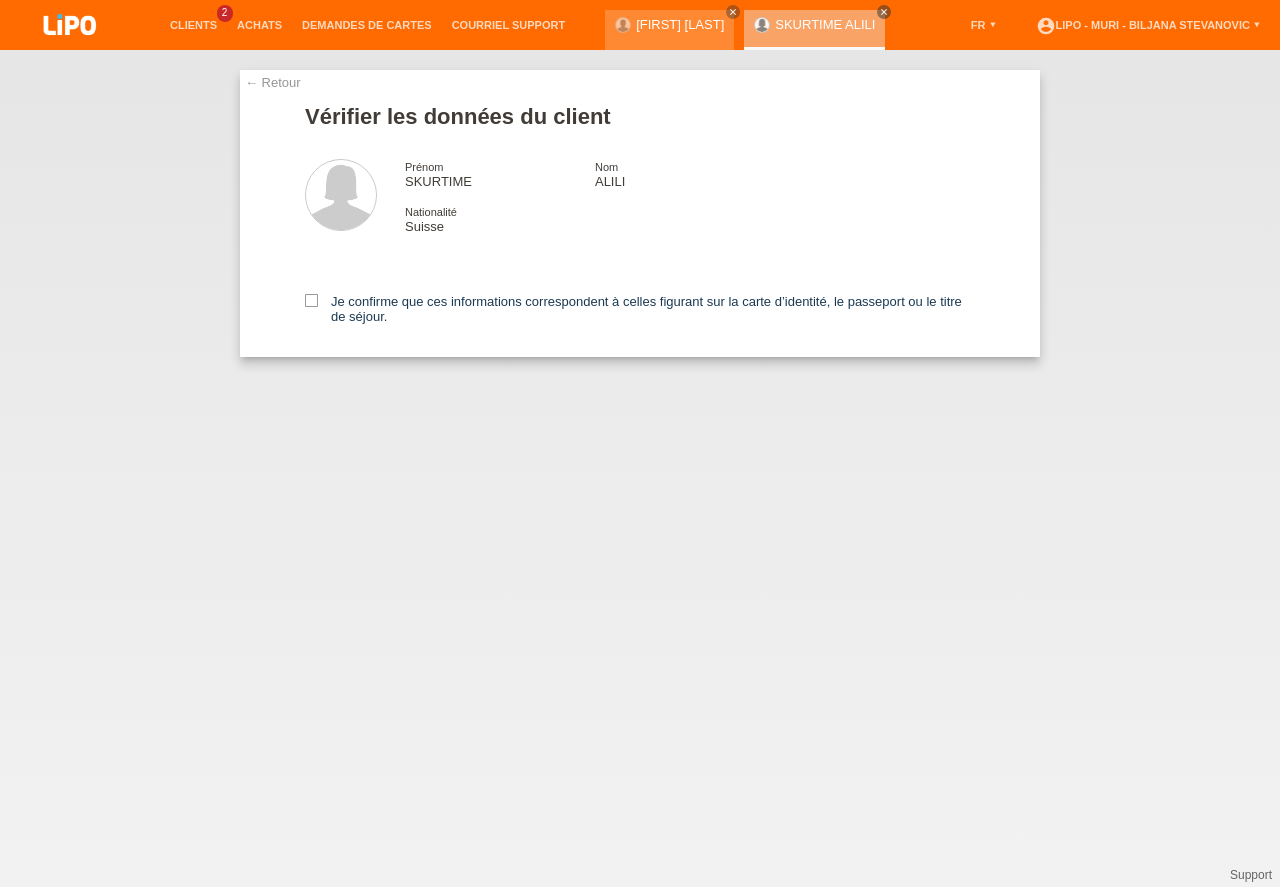 scroll, scrollTop: 0, scrollLeft: 0, axis: both 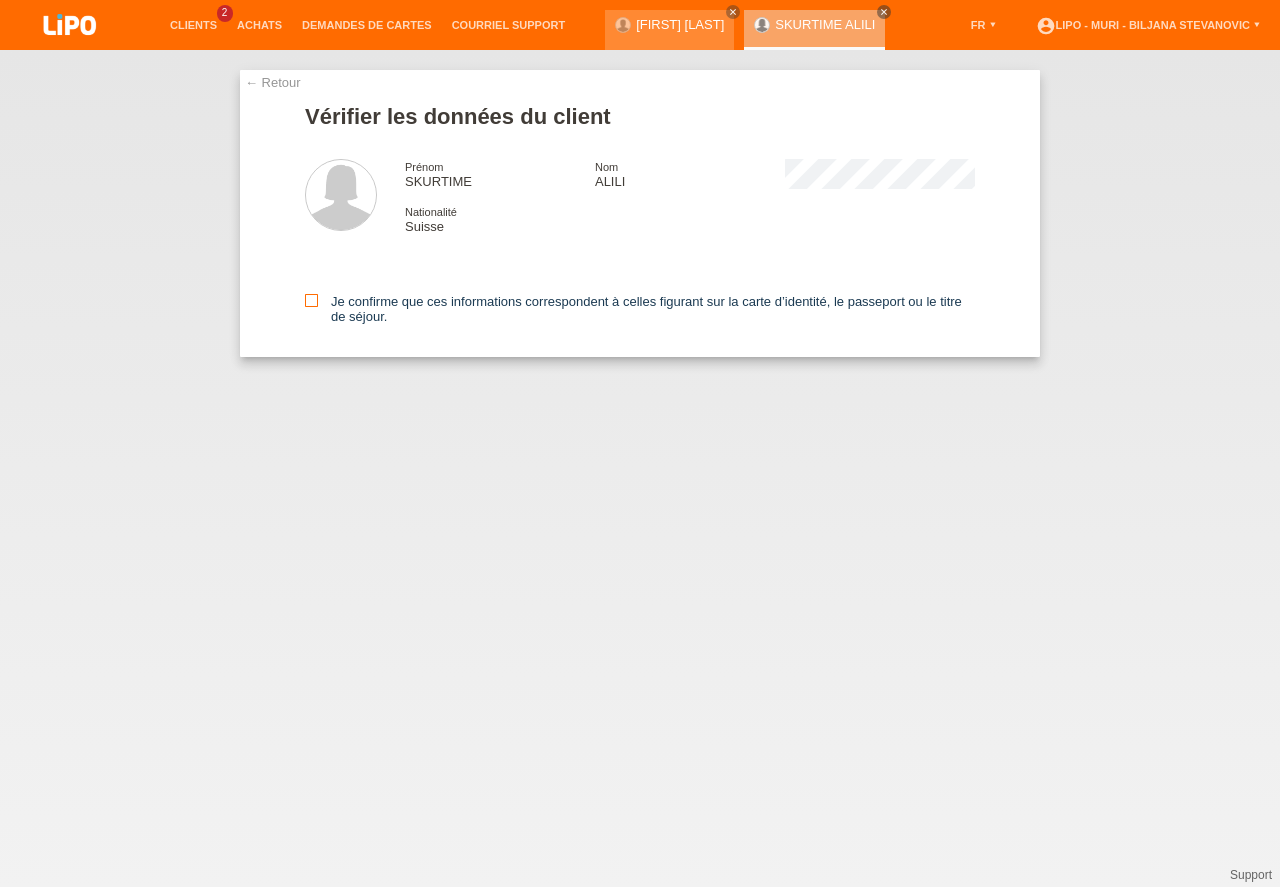 drag, startPoint x: 319, startPoint y: 292, endPoint x: 325, endPoint y: 317, distance: 25.70992 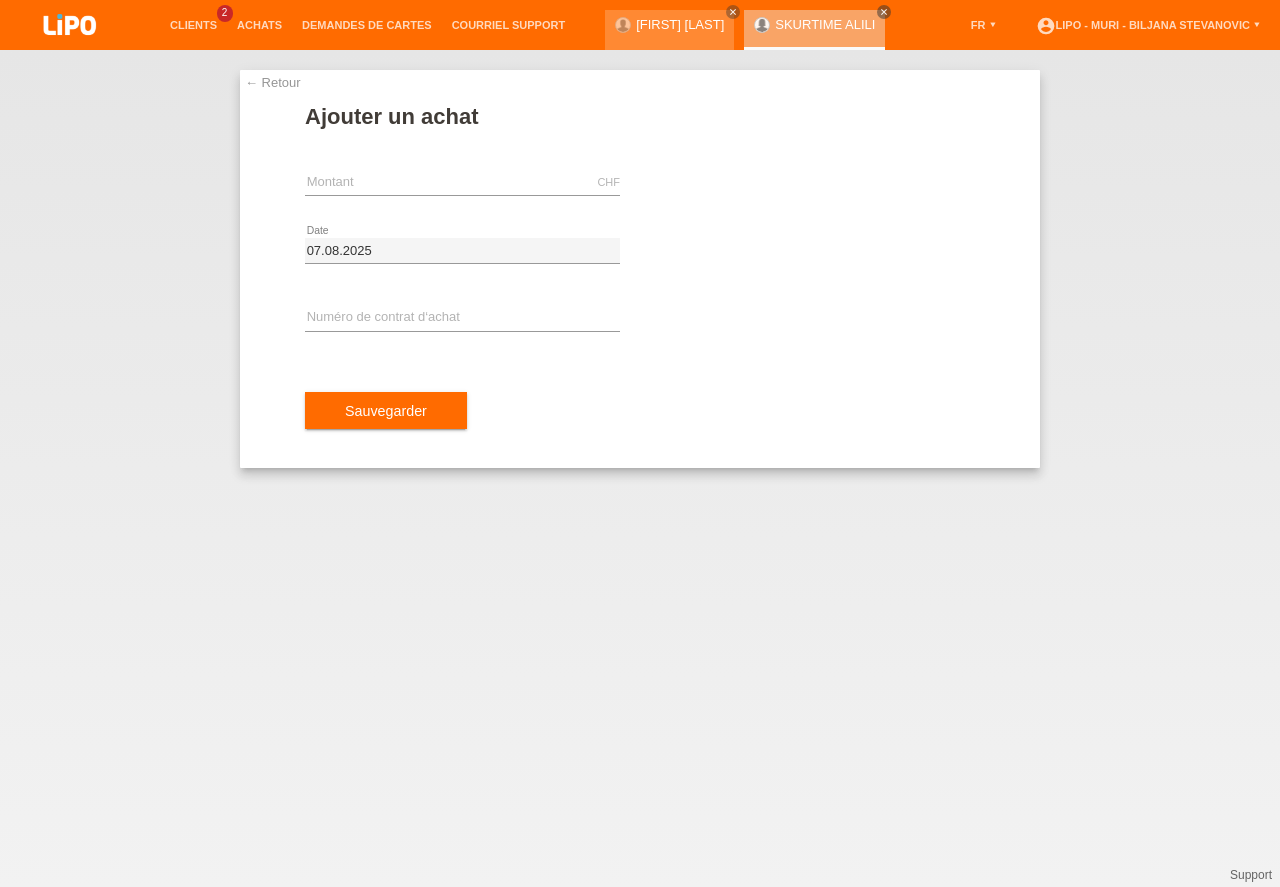 scroll, scrollTop: 0, scrollLeft: 0, axis: both 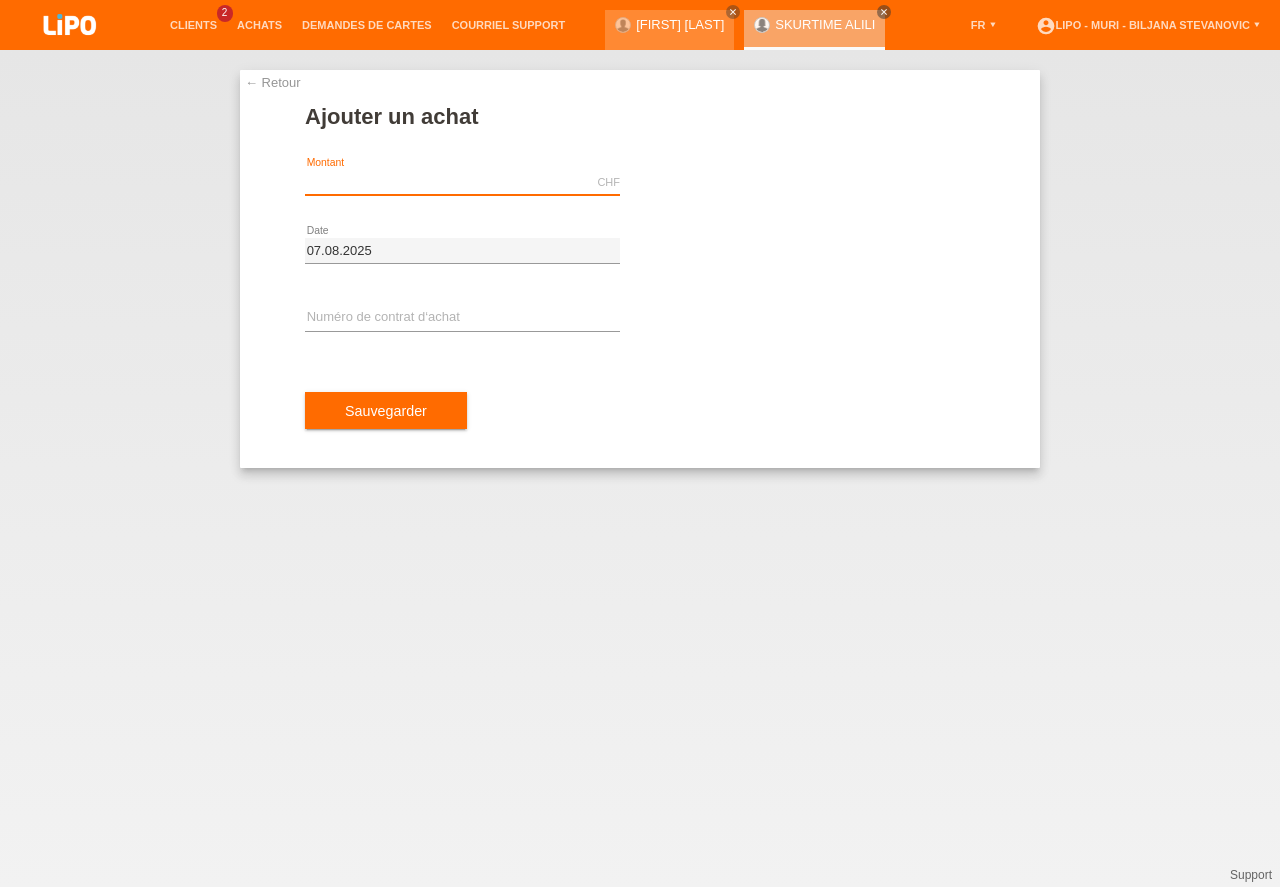 click at bounding box center (462, 182) 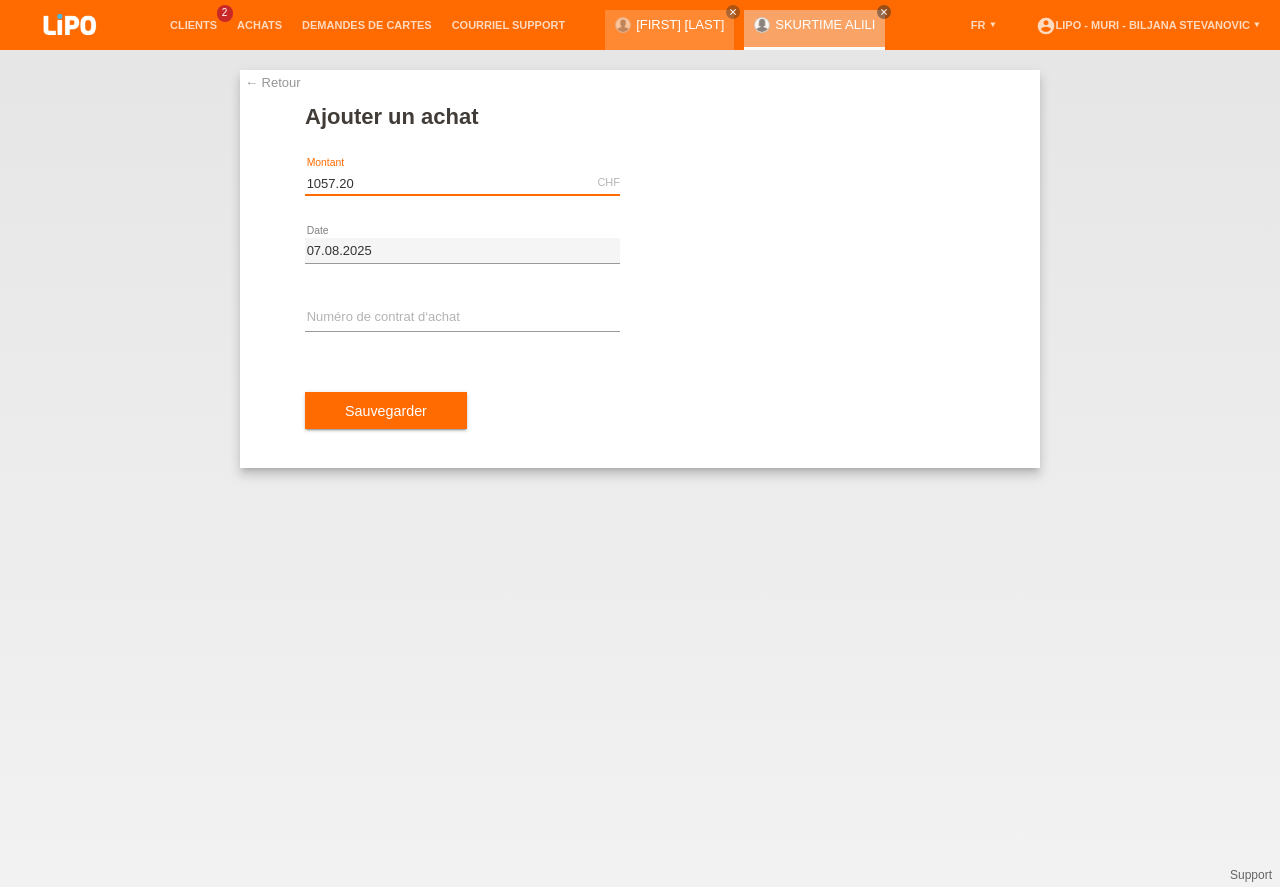type on "1057.20" 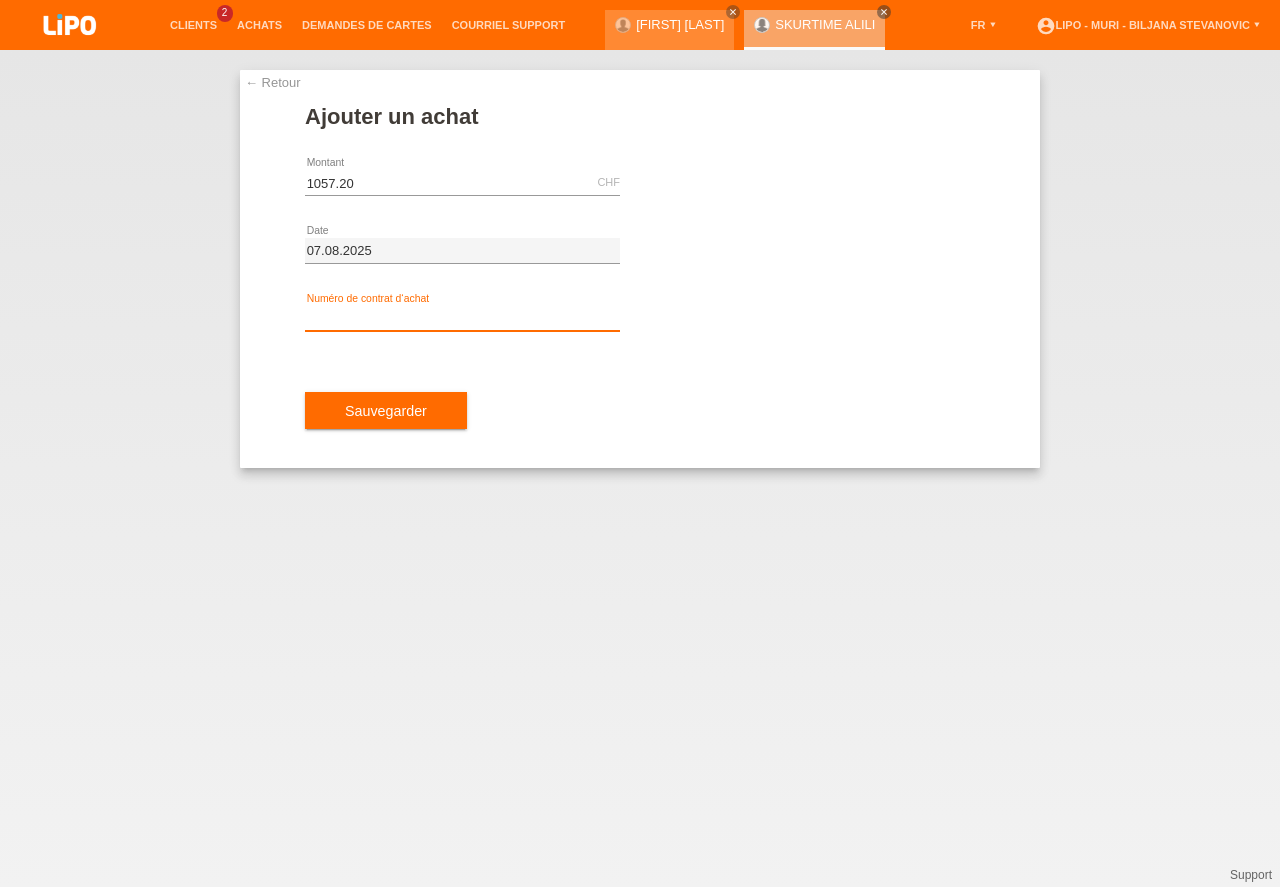 click at bounding box center (462, 318) 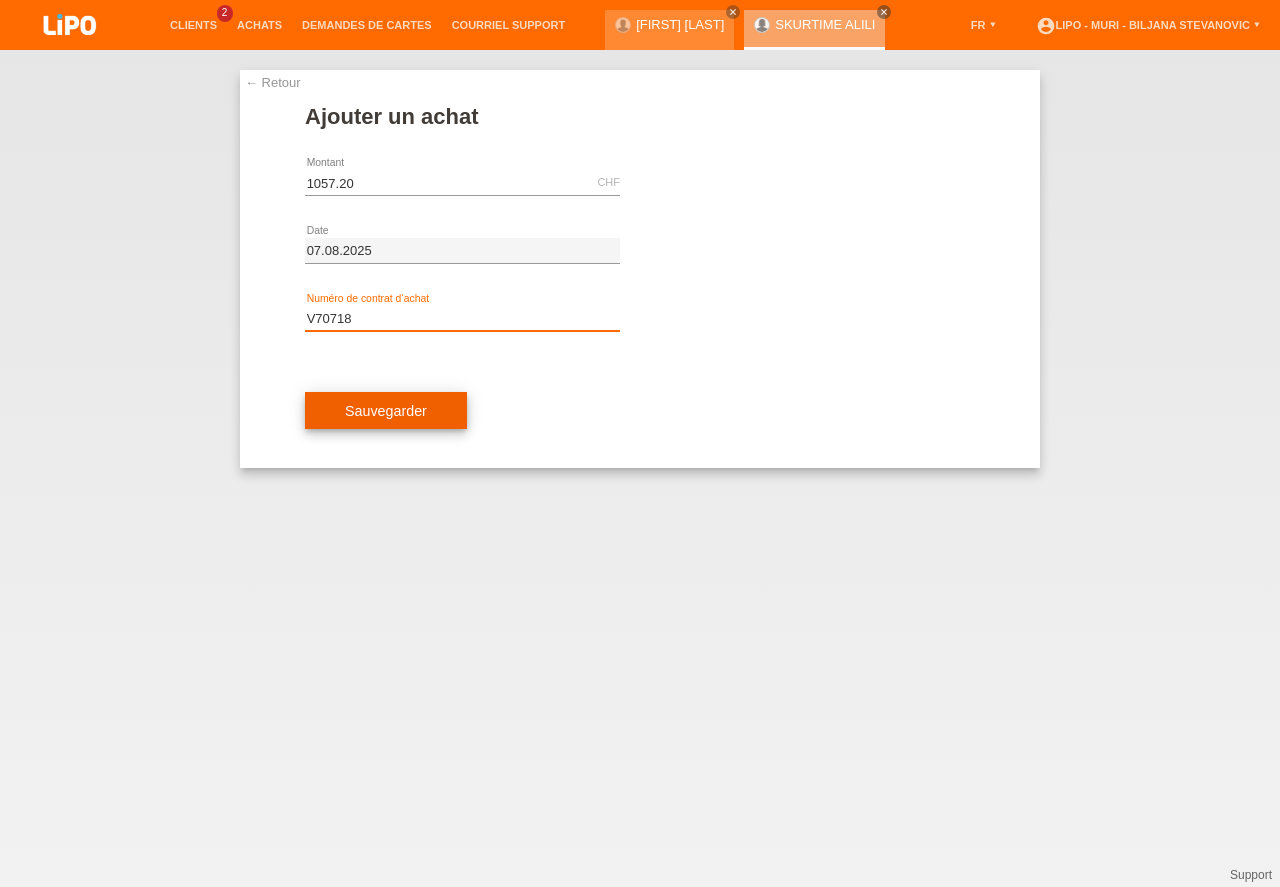 type on "V70718" 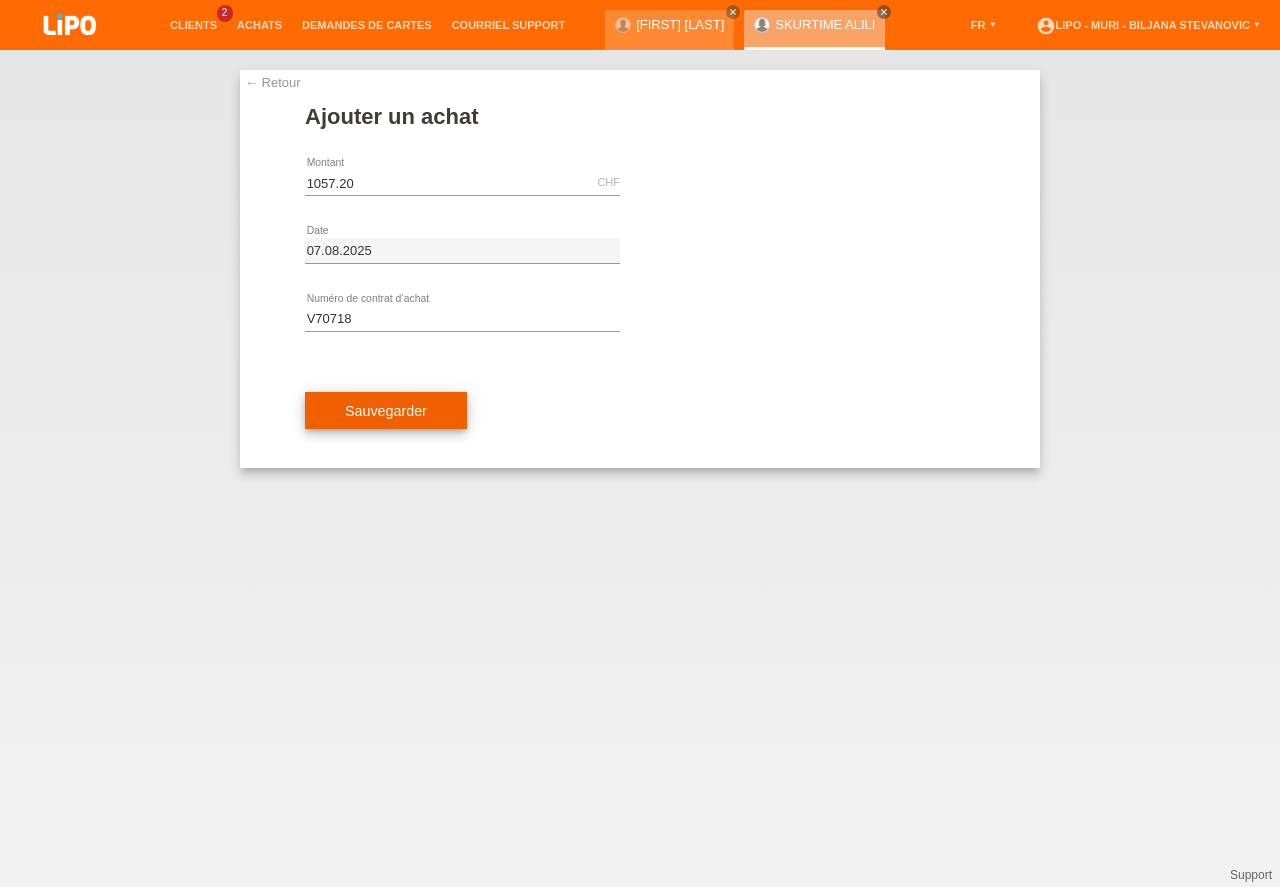 click on "Sauvegarder" at bounding box center (386, 411) 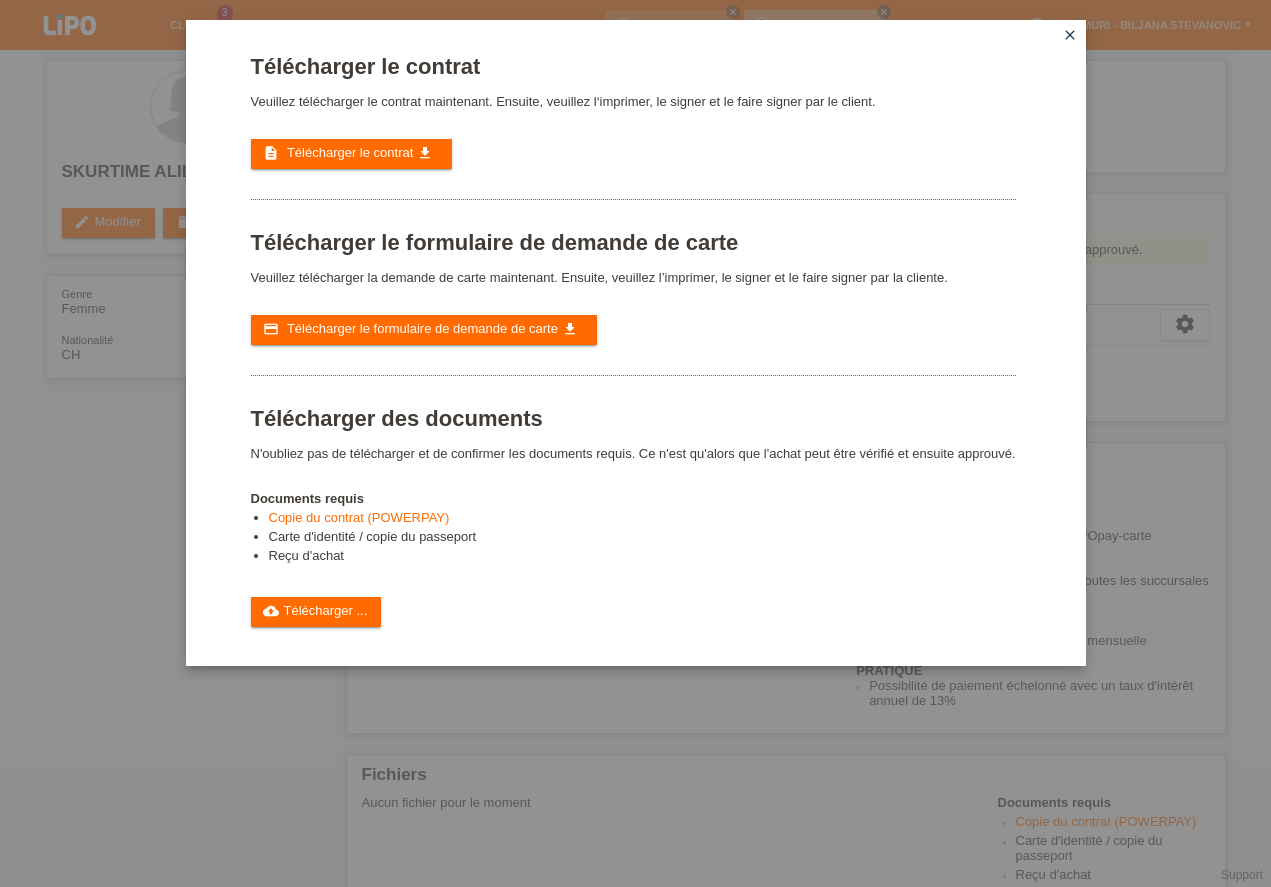 scroll, scrollTop: 0, scrollLeft: 0, axis: both 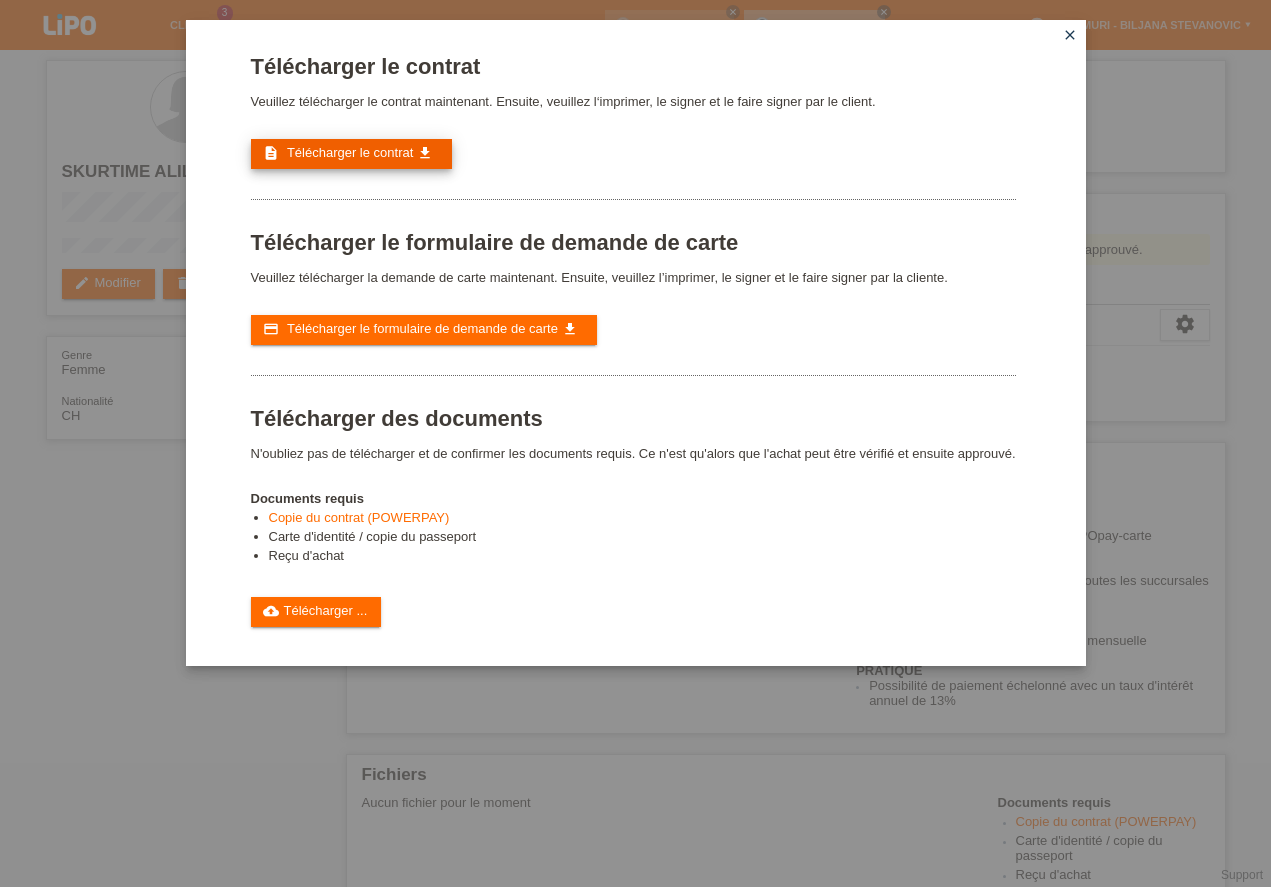 click on "Télécharger le contrat" at bounding box center [350, 152] 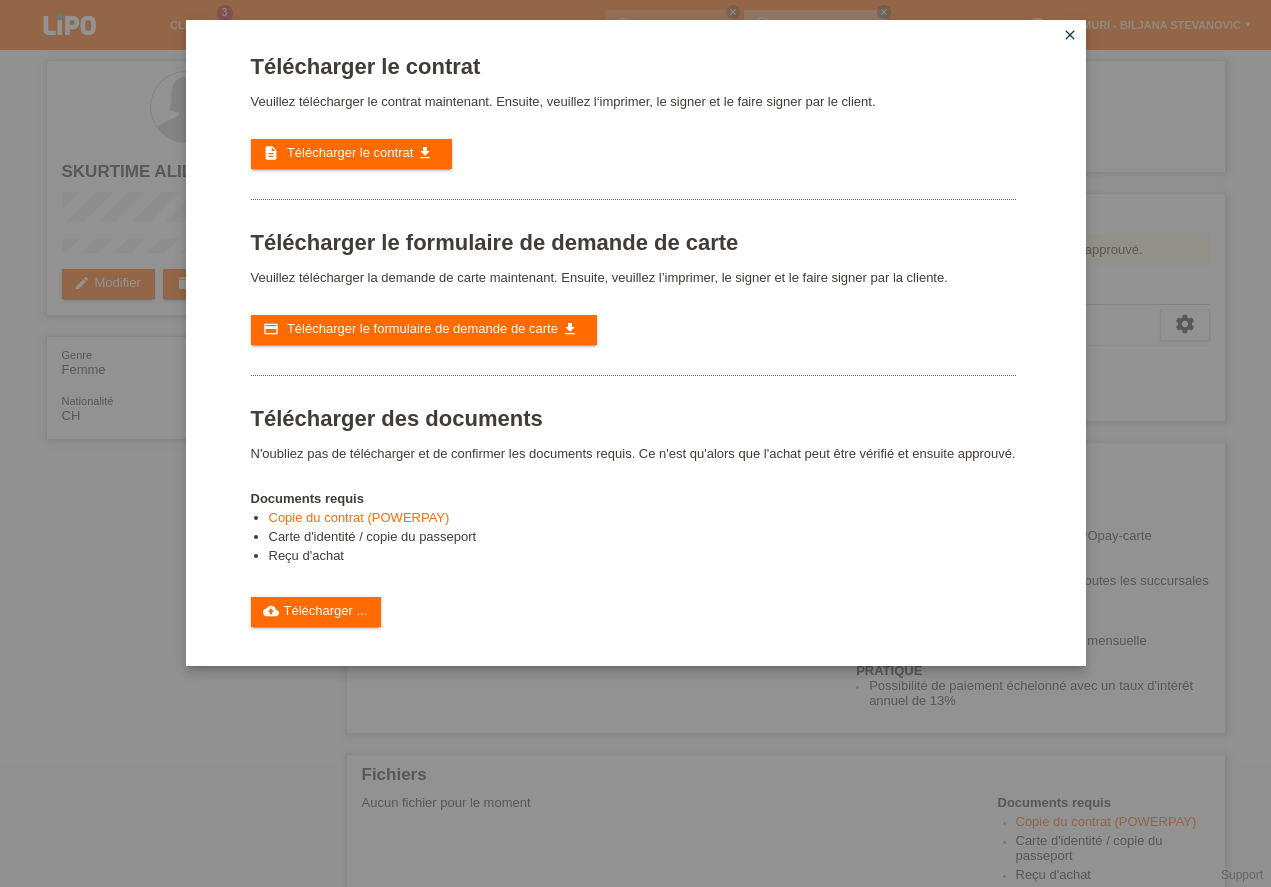 drag, startPoint x: 391, startPoint y: 158, endPoint x: 533, endPoint y: 155, distance: 142.0317 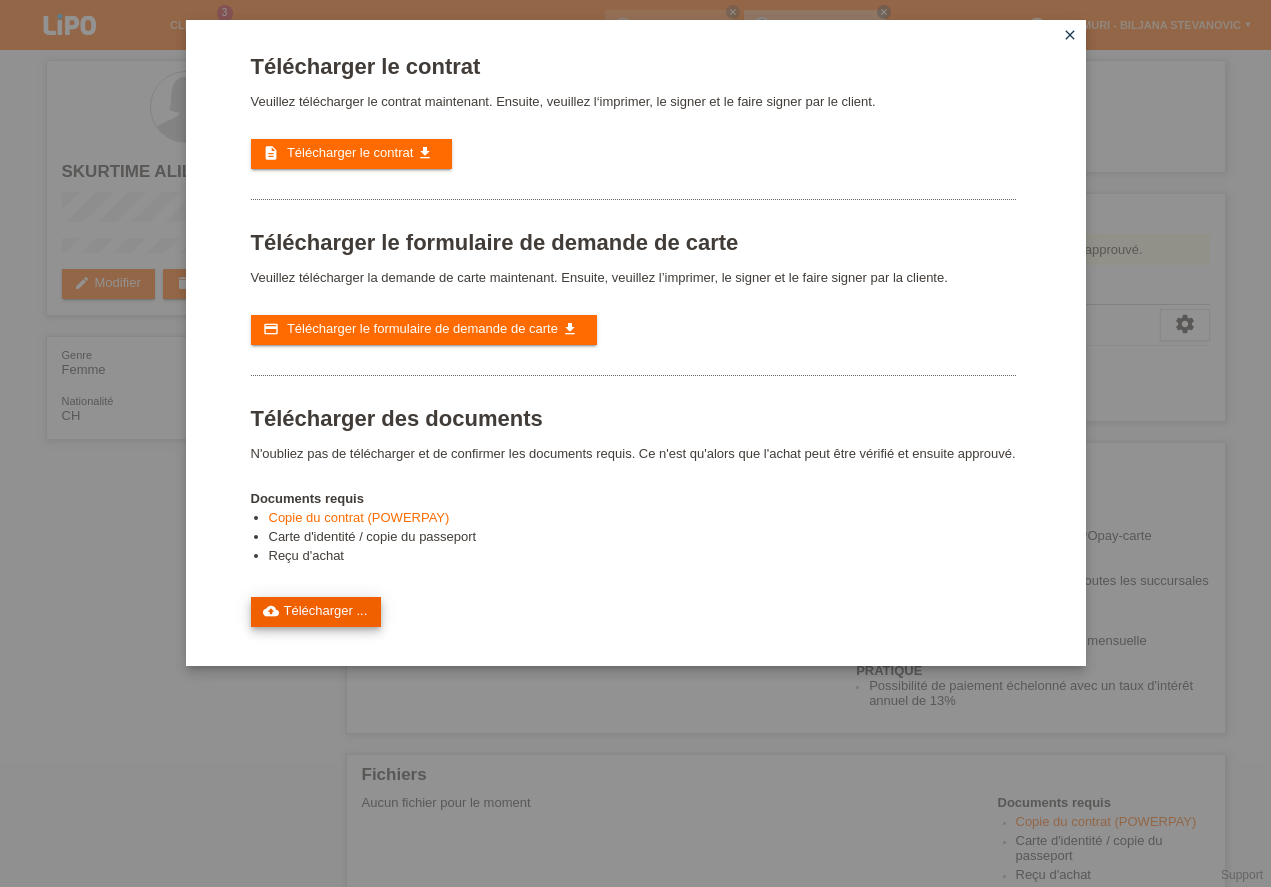 click on "cloud_upload  Télécharger ..." at bounding box center (316, 612) 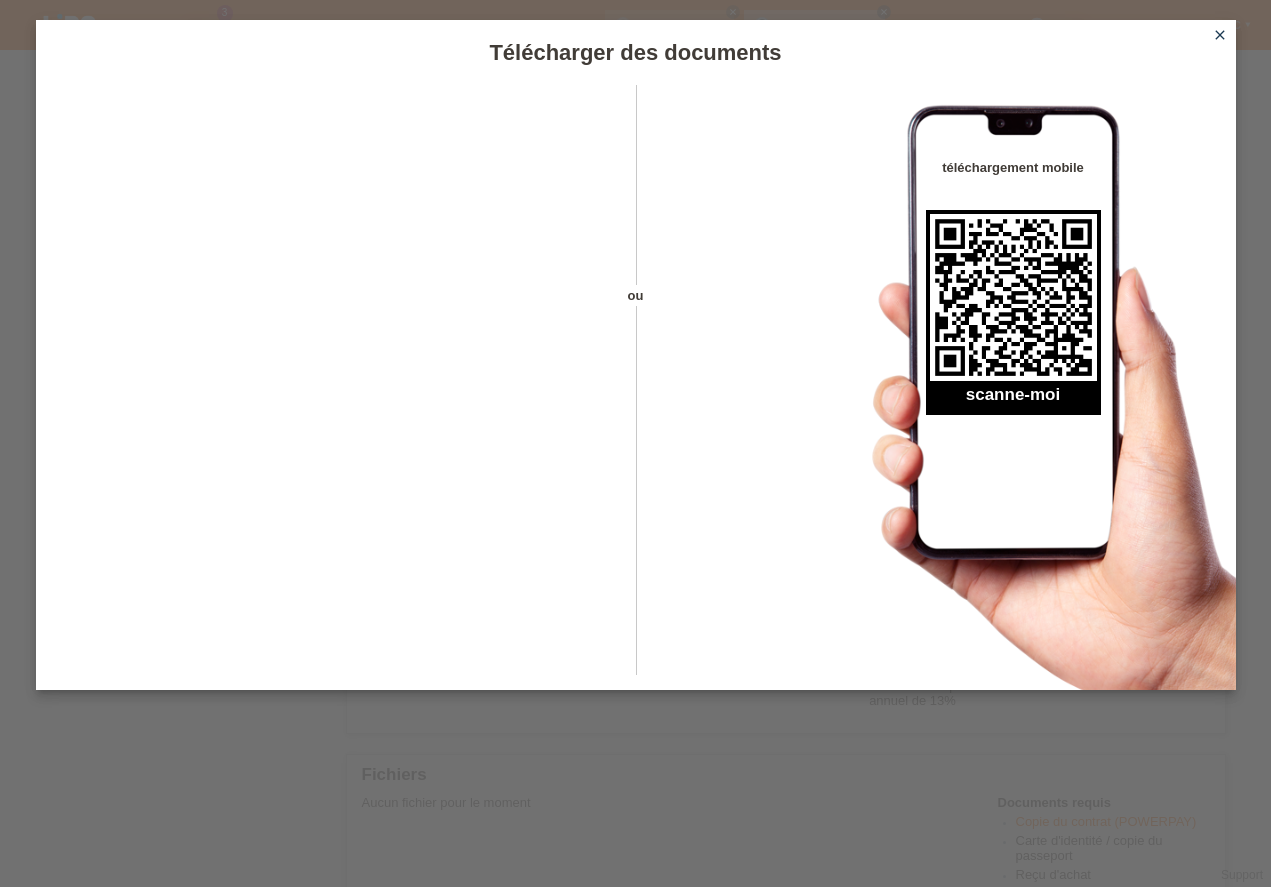 click on "close" at bounding box center (1220, 35) 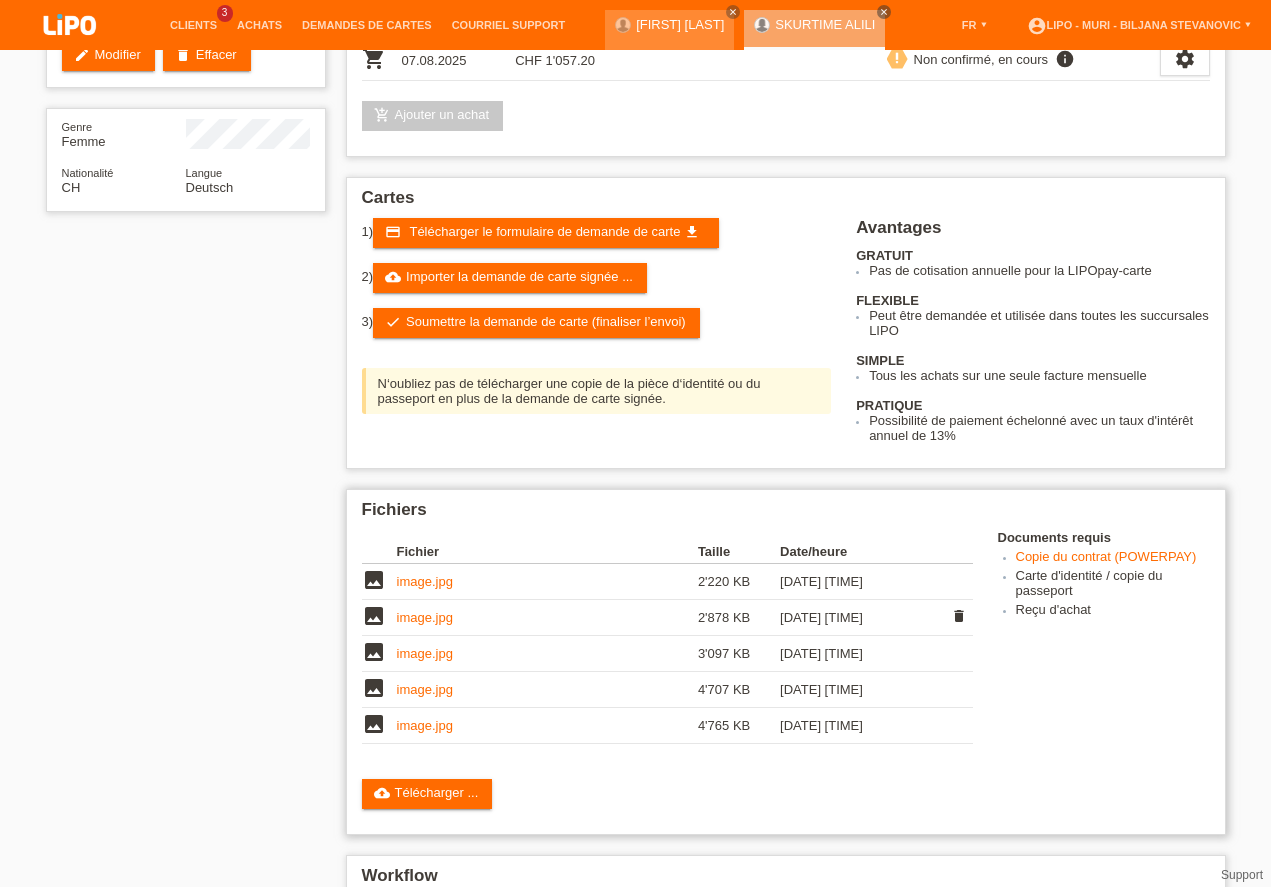 scroll, scrollTop: 285, scrollLeft: 0, axis: vertical 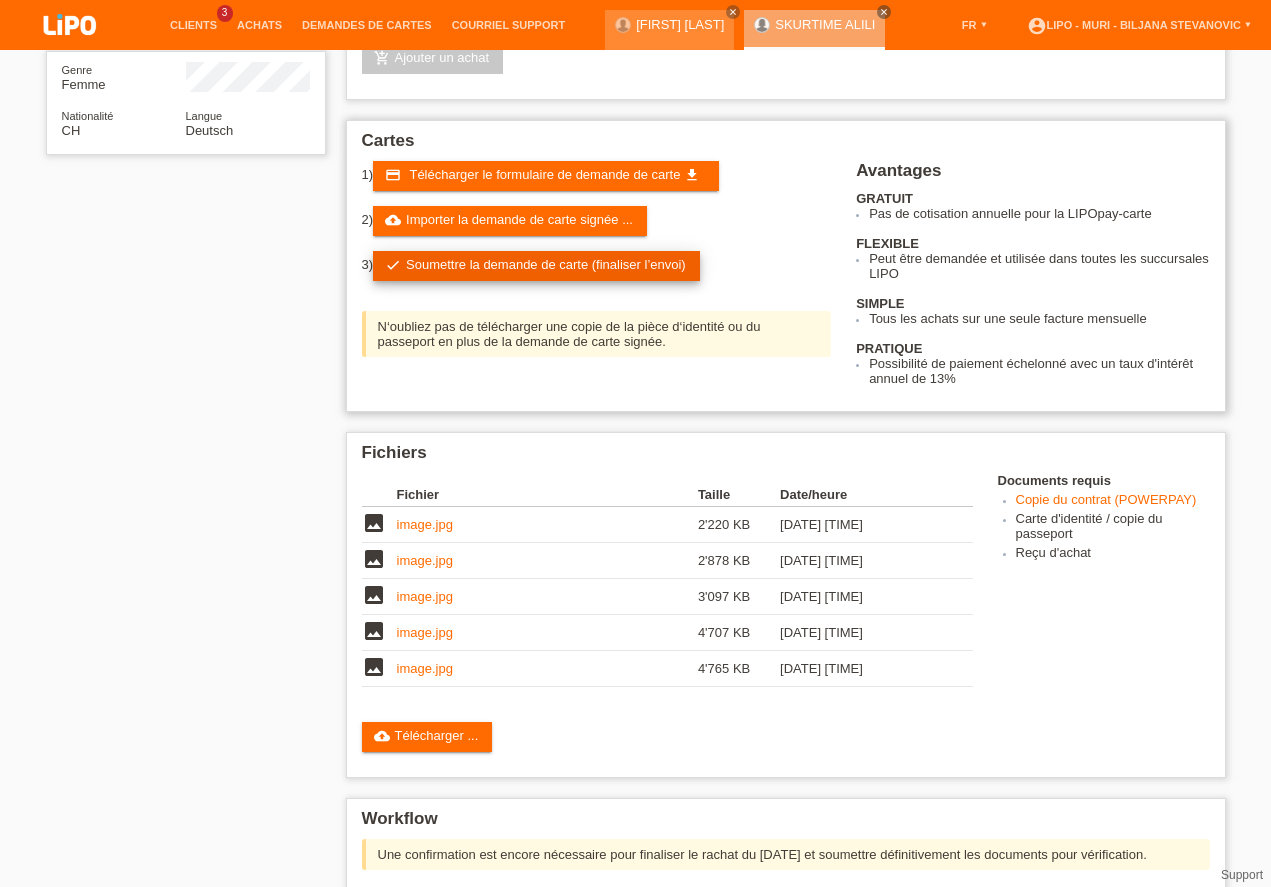 drag, startPoint x: 754, startPoint y: 364, endPoint x: 561, endPoint y: 264, distance: 217.36835 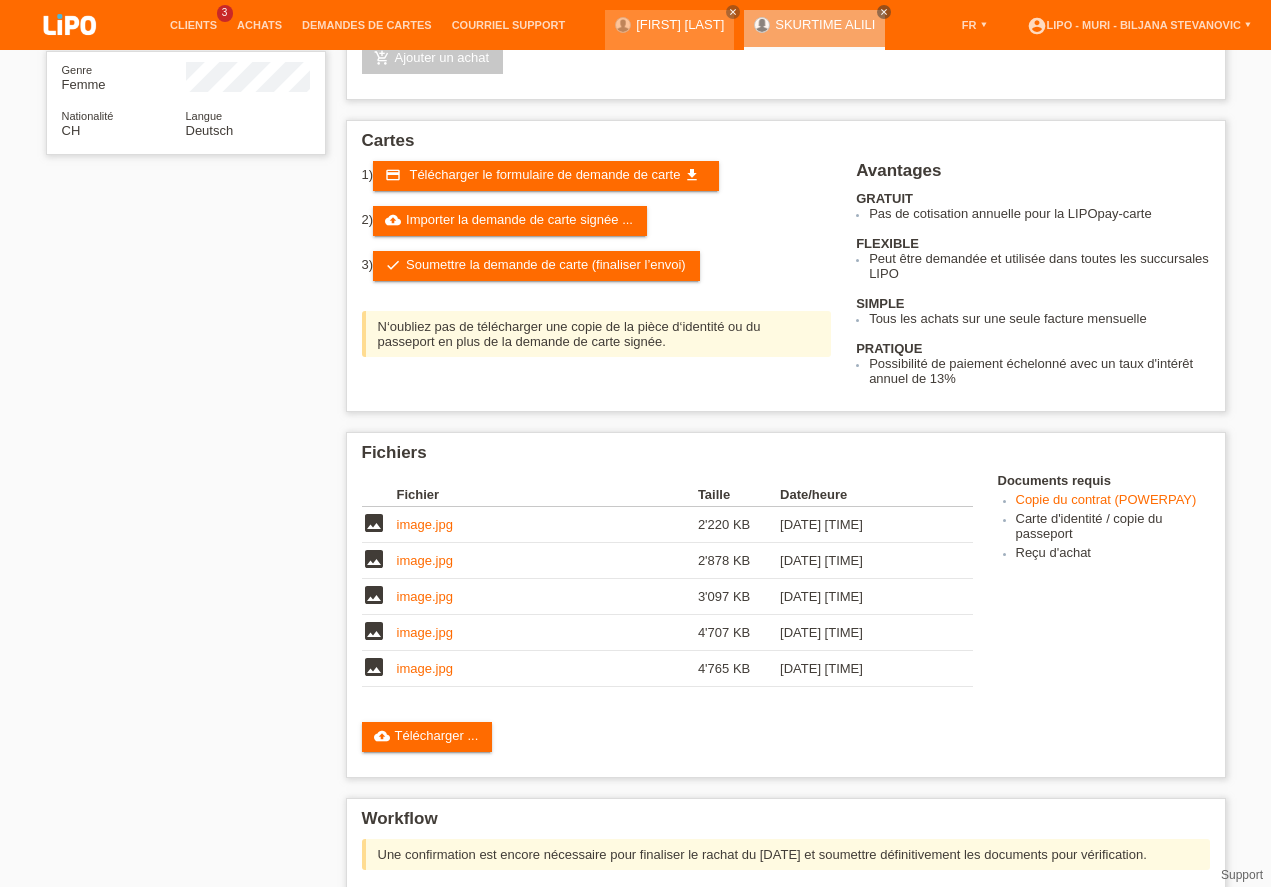 click on "star_border
[LAST] [FIRST]
edit  Modifier
delete  Effacer
Genre
Femme
Nationalité
[COUNTRY]
Langue
Deutsch
Vérification de la solvabilité (LCC)
verified_user  La vérification de la solvabilité a réussi." at bounding box center [636, 440] 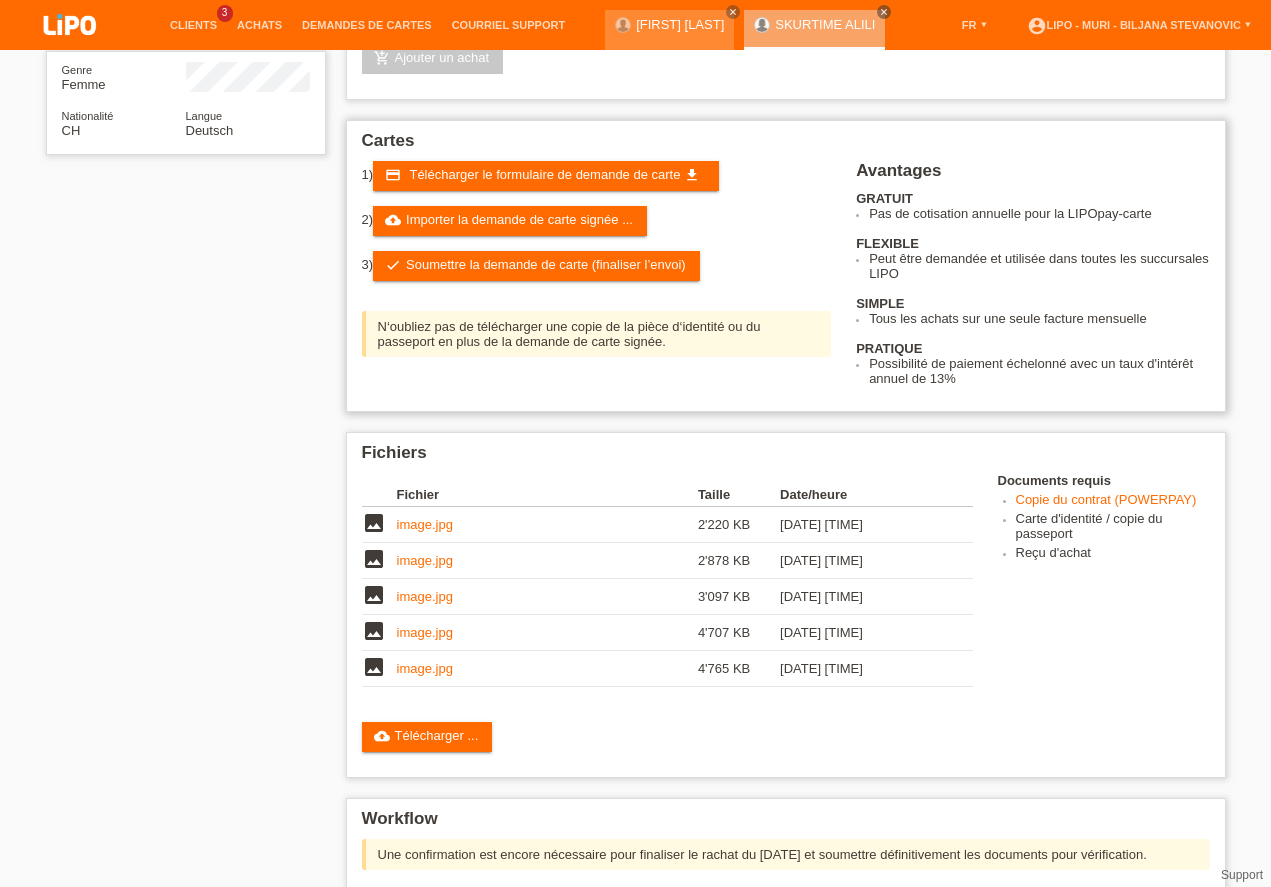 drag, startPoint x: 522, startPoint y: 342, endPoint x: 554, endPoint y: 281, distance: 68.88396 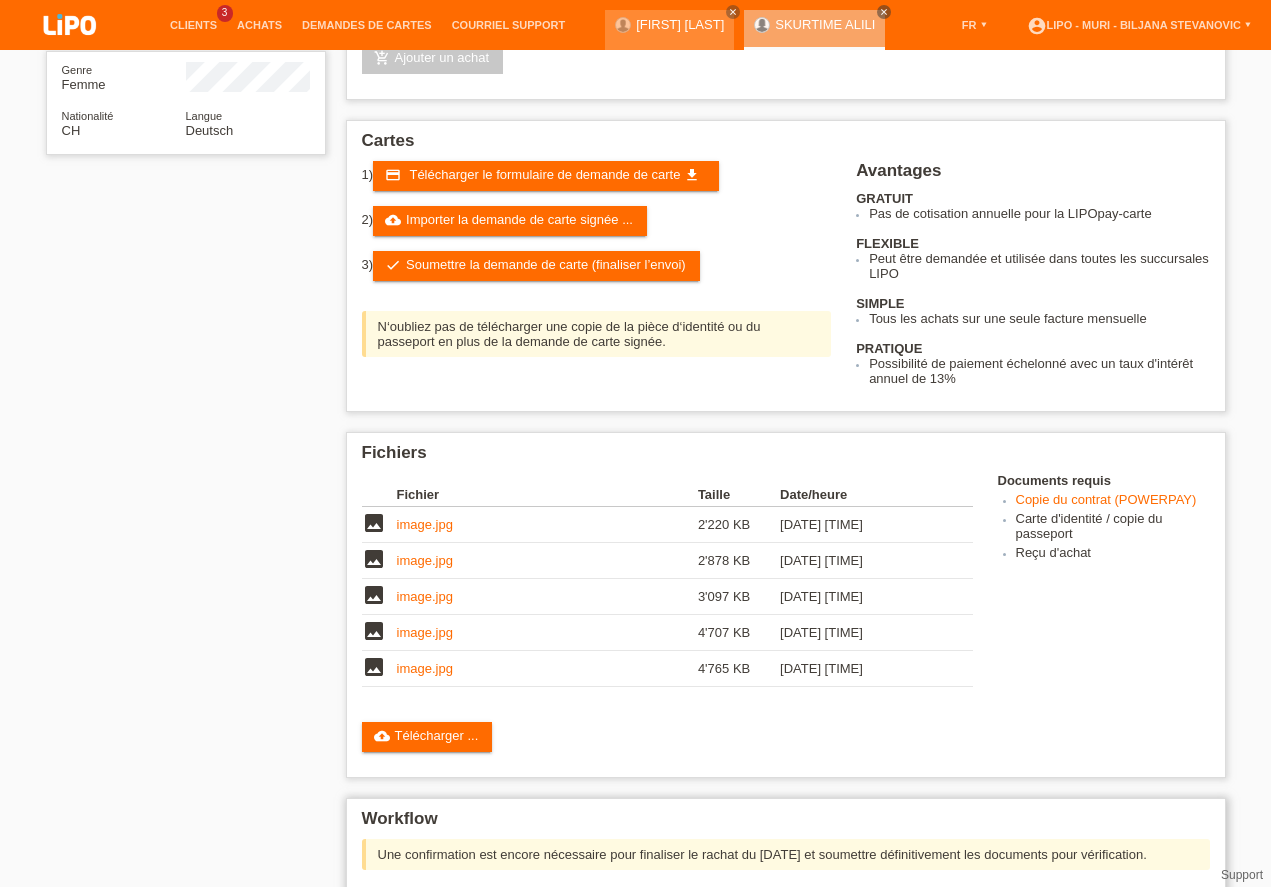 click on "1)
credit_card
Télécharger le formulaire de demande de carte
get_app
2)
cloud_upload  Importer la demande de carte signée ...
3)
check  Soumettre la demande de carte (finaliser l’envoi)" at bounding box center (609, 264) 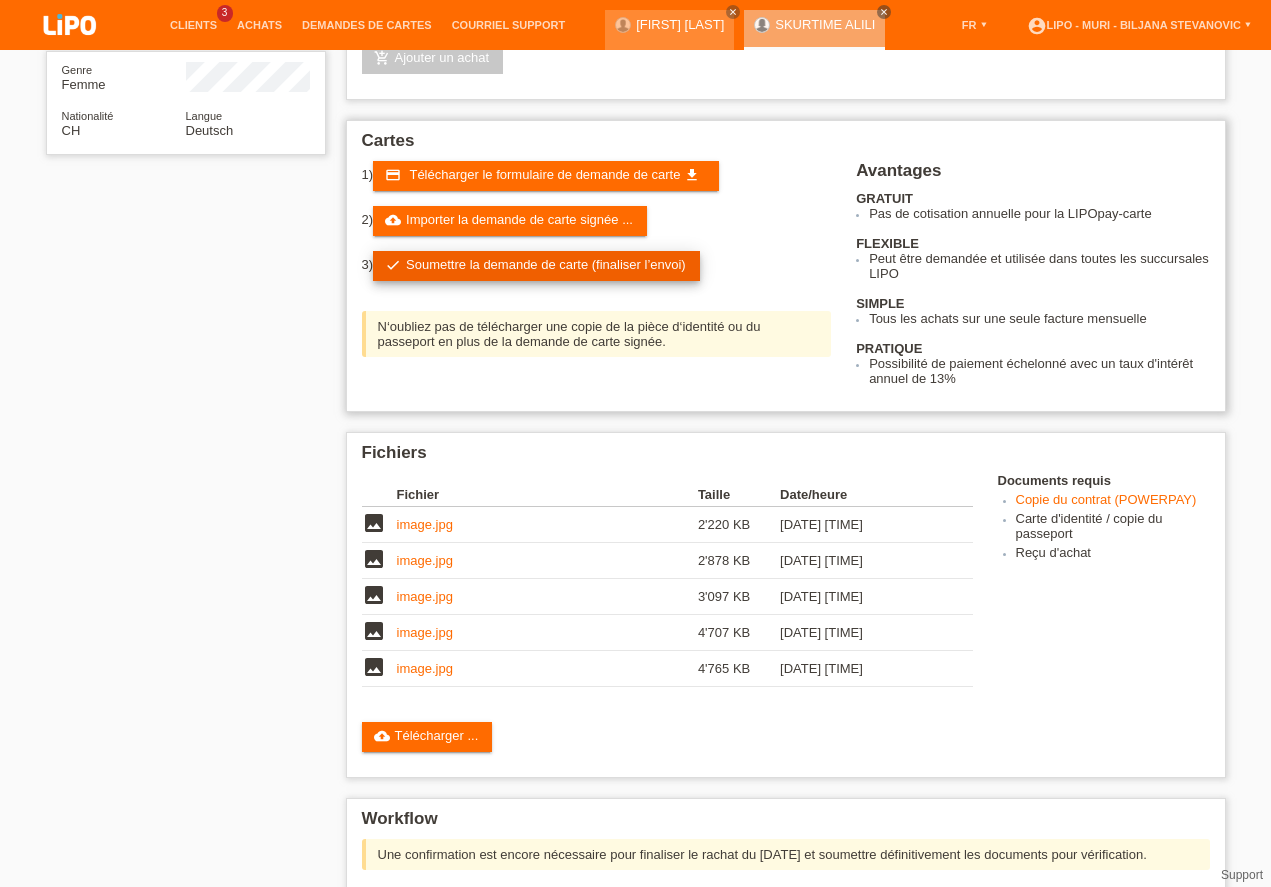 click on "check  Soumettre la demande de carte (finaliser l’envoi)" at bounding box center (536, 266) 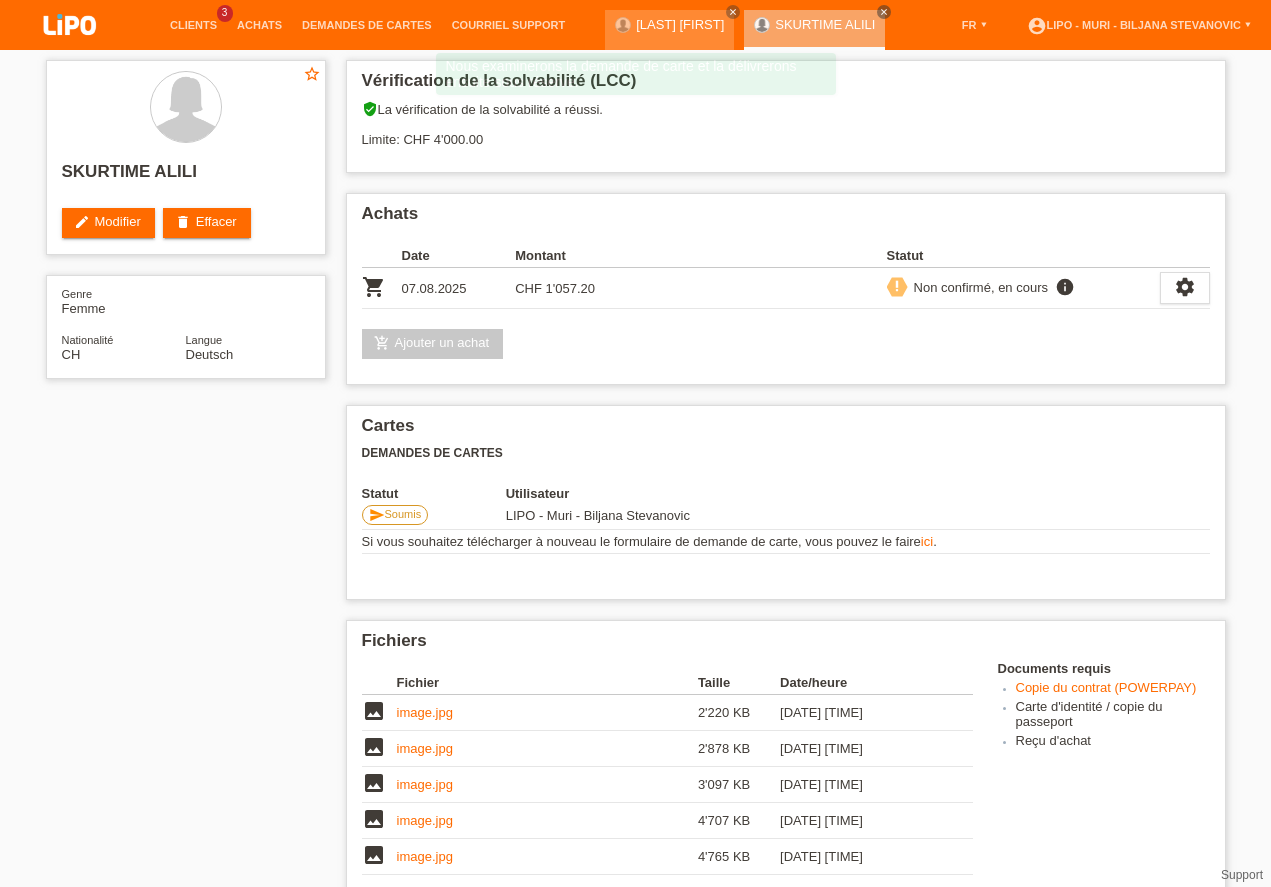 scroll, scrollTop: 285, scrollLeft: 0, axis: vertical 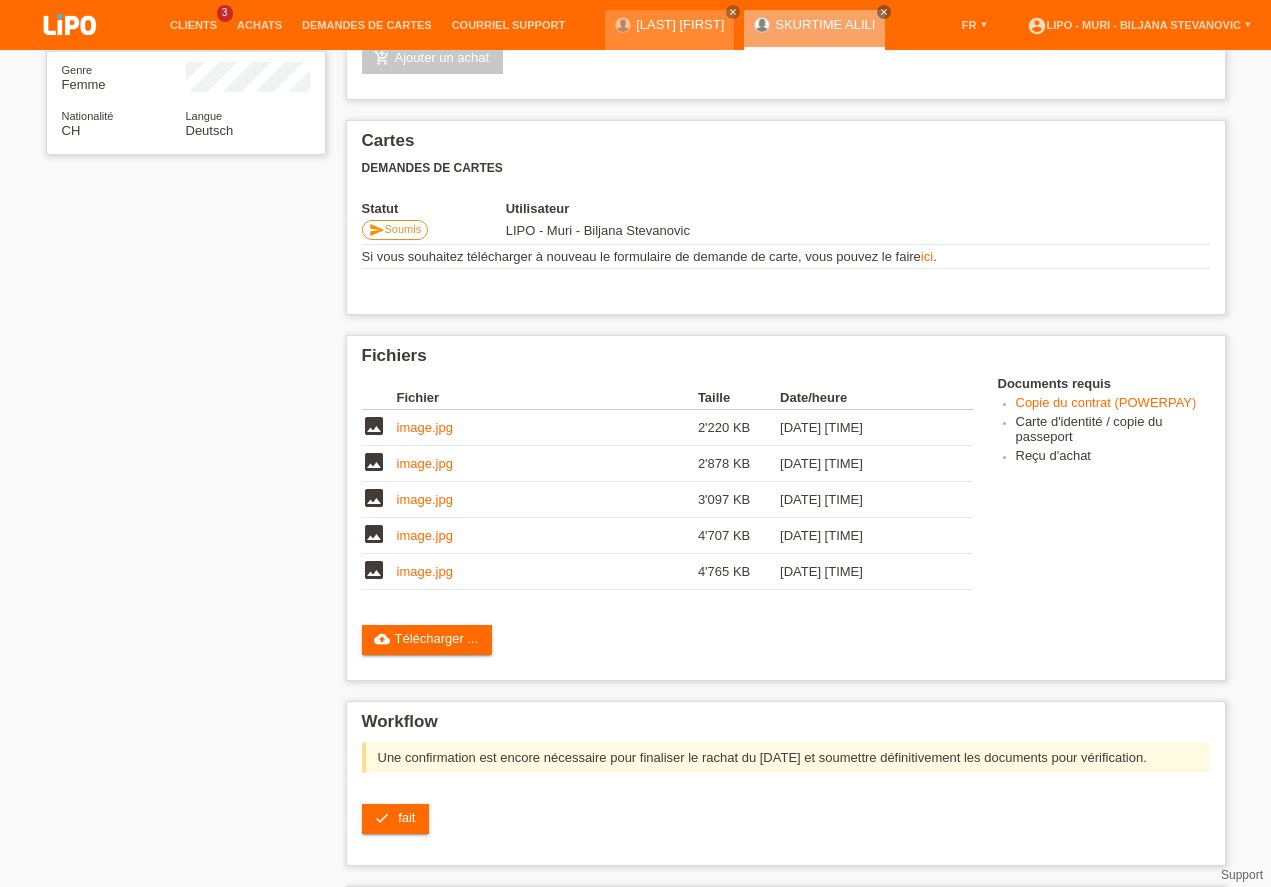 click on "check   fait" at bounding box center (396, 819) 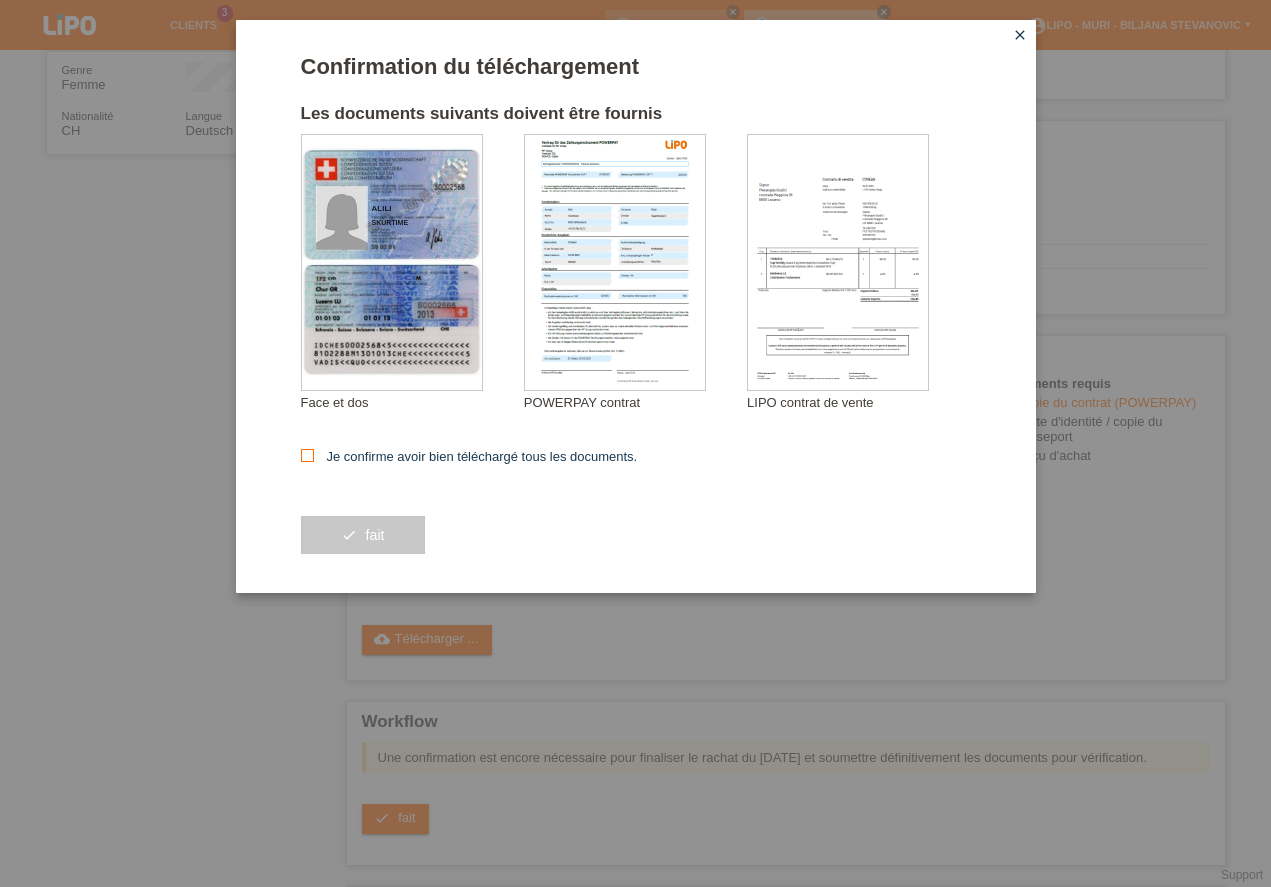 click on "Je confirme avoir bien téléchargé tous les documents." at bounding box center [469, 456] 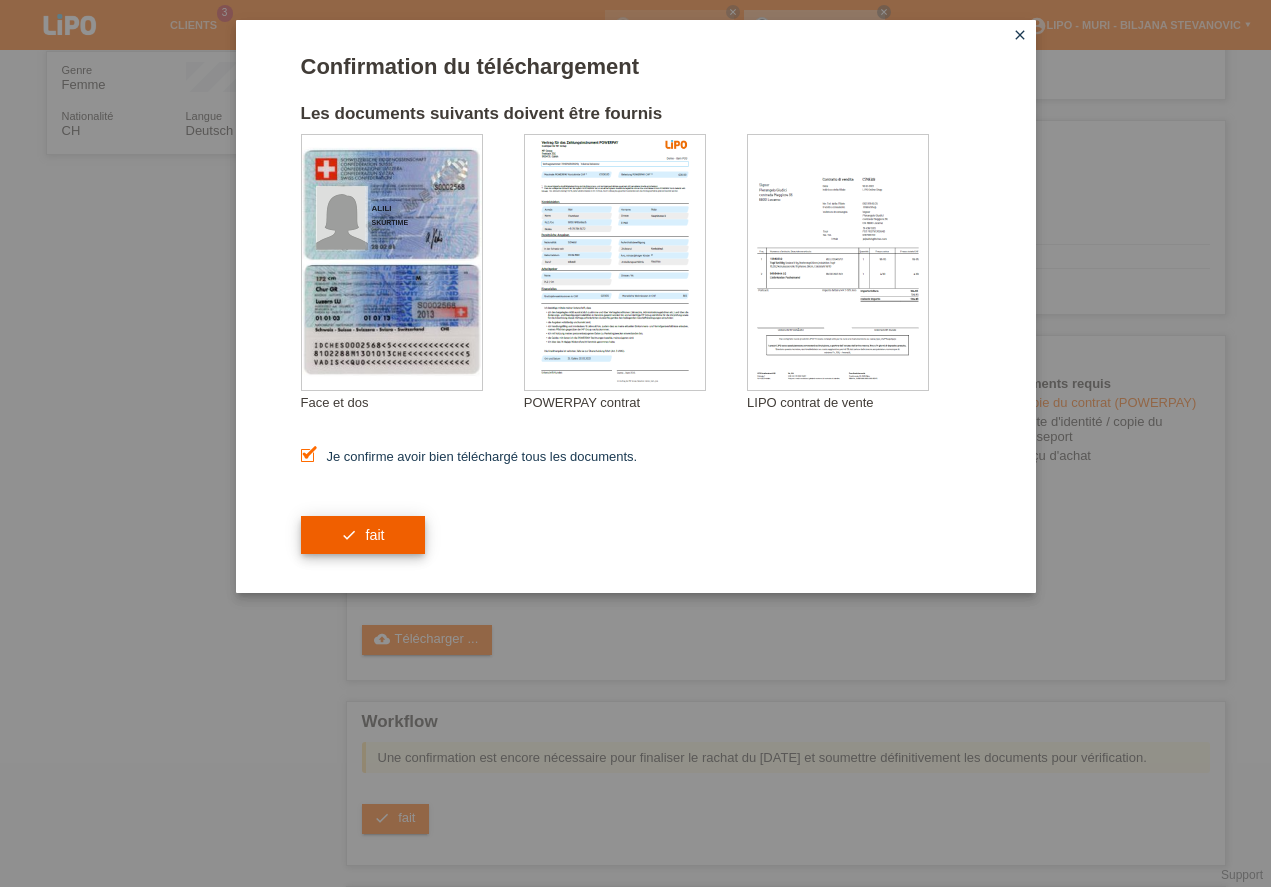 click on "check   fait" at bounding box center (363, 535) 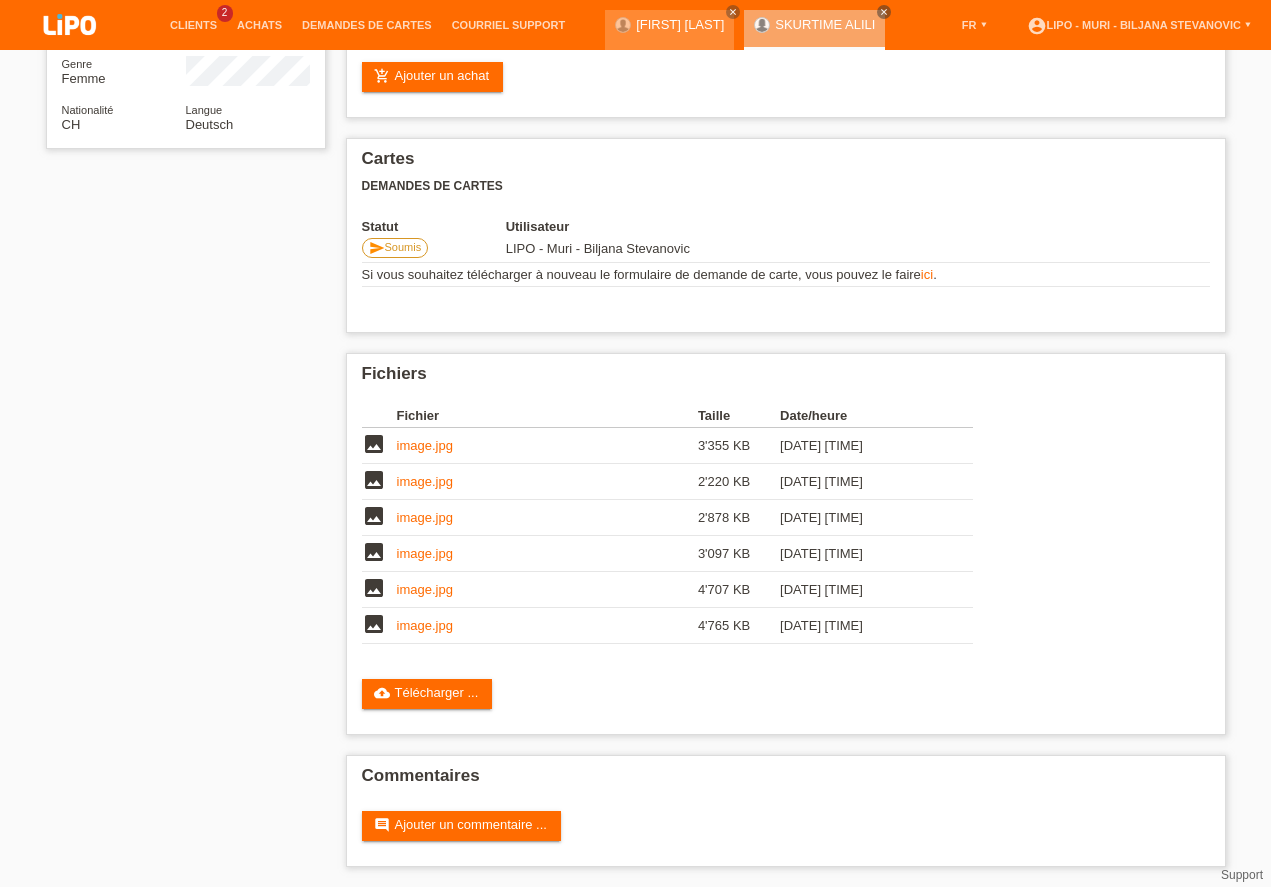 scroll, scrollTop: 6, scrollLeft: 0, axis: vertical 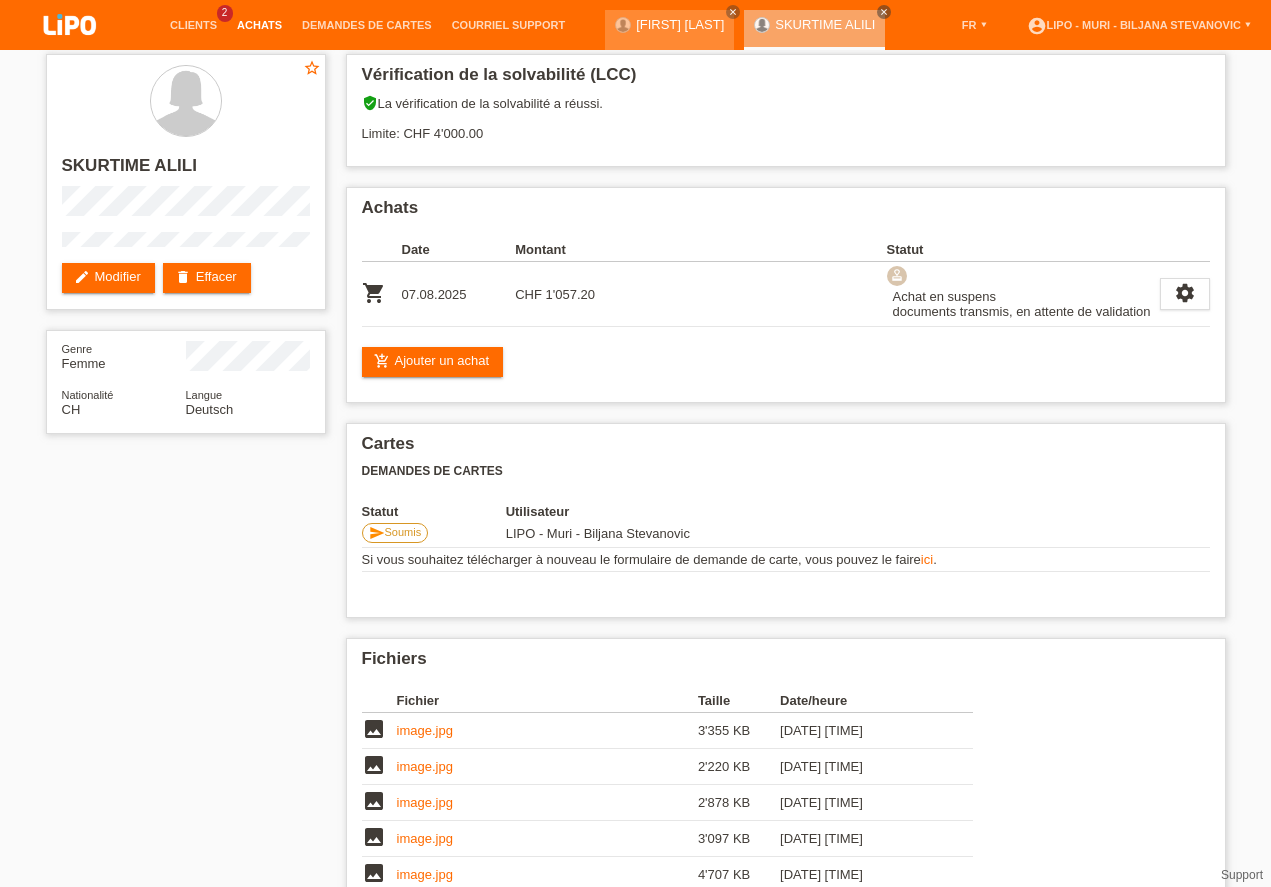 click on "Achats" at bounding box center (259, 25) 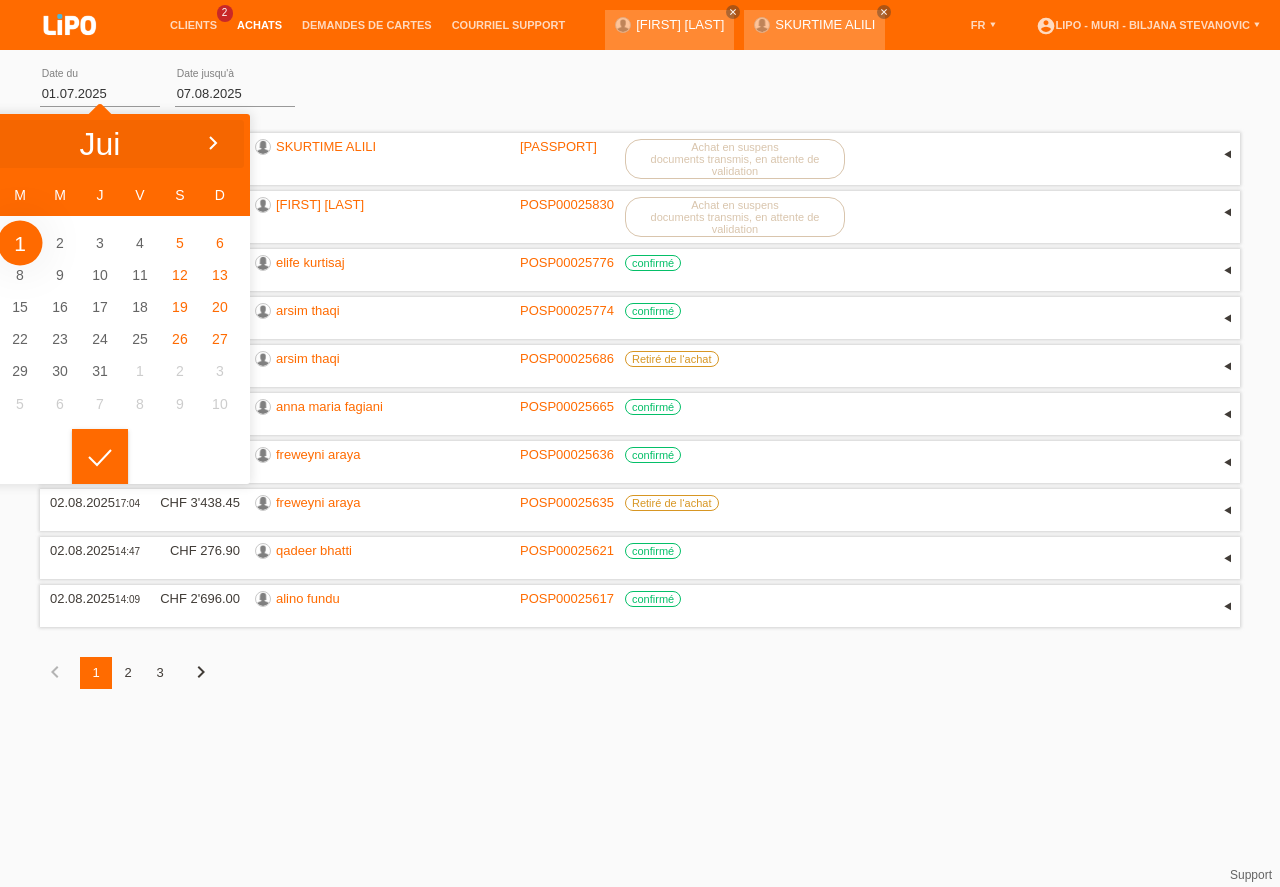 click at bounding box center [212, 144] 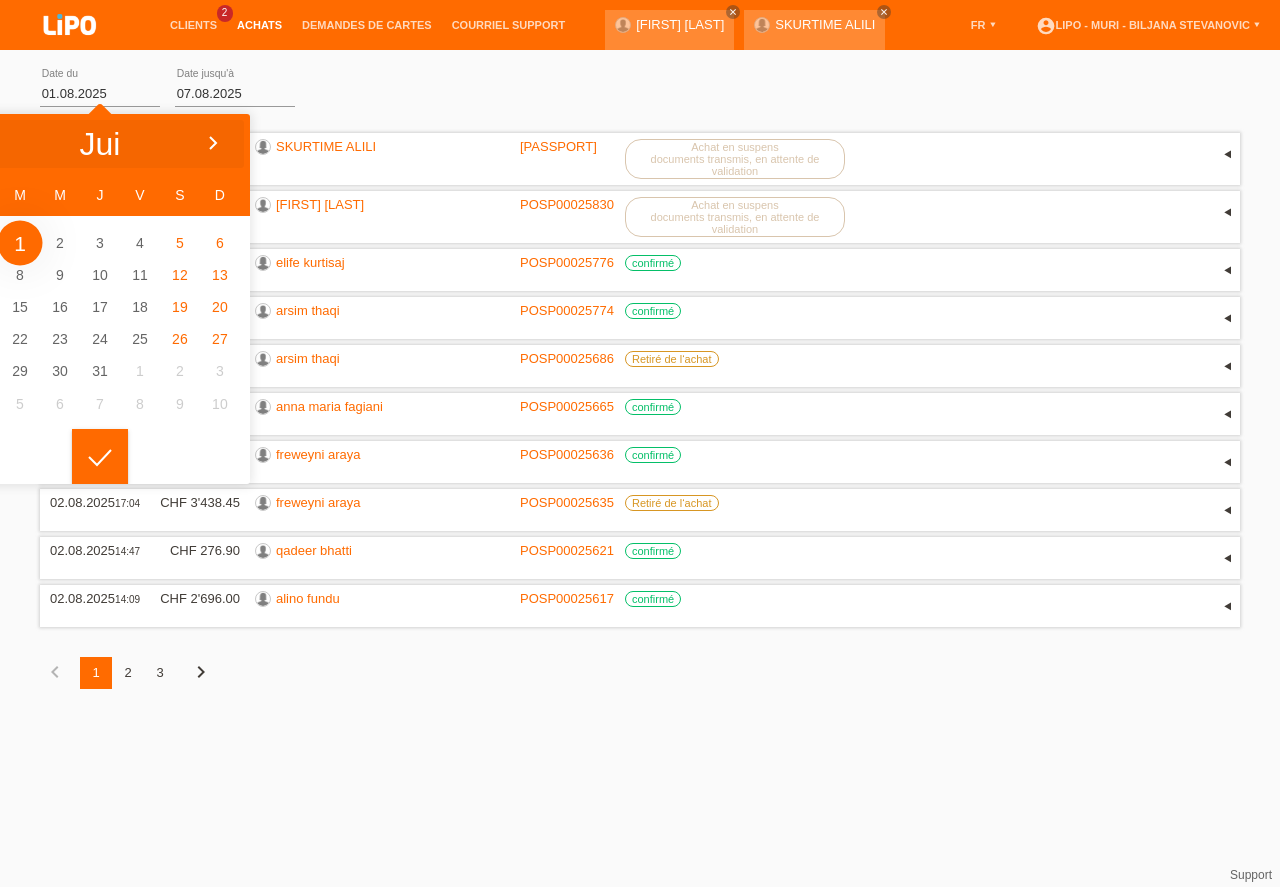 scroll, scrollTop: 0, scrollLeft: 0, axis: both 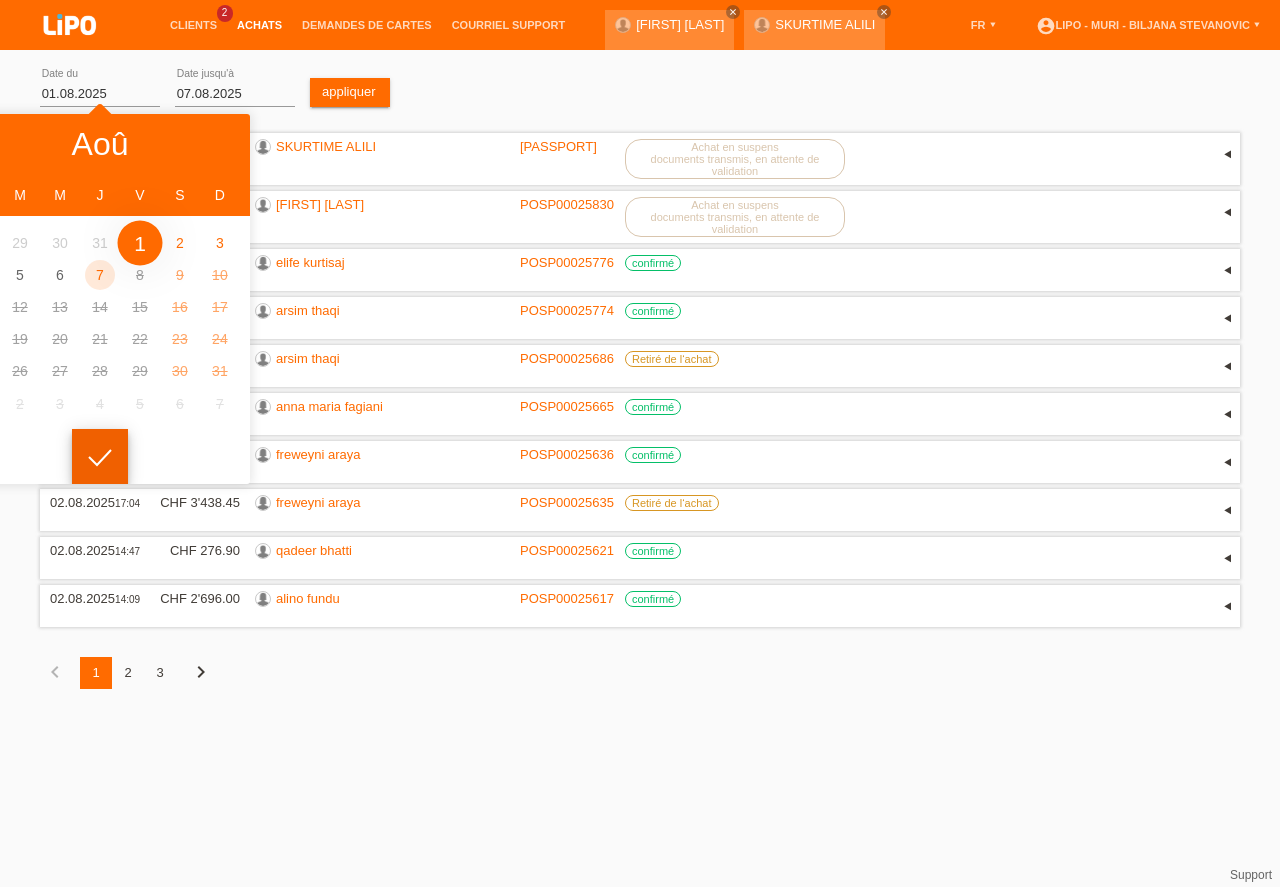 click at bounding box center (100, 457) 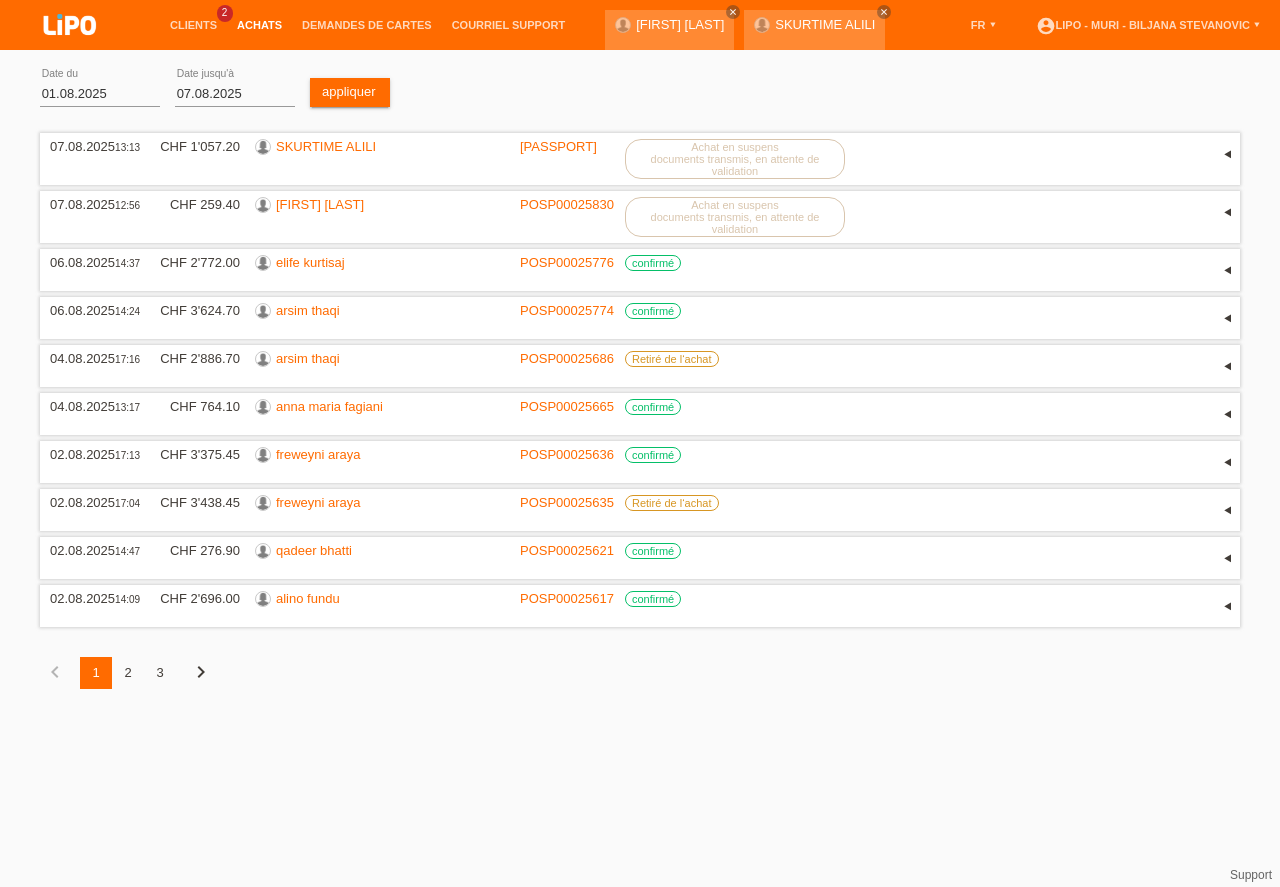 click on "2" at bounding box center (128, 673) 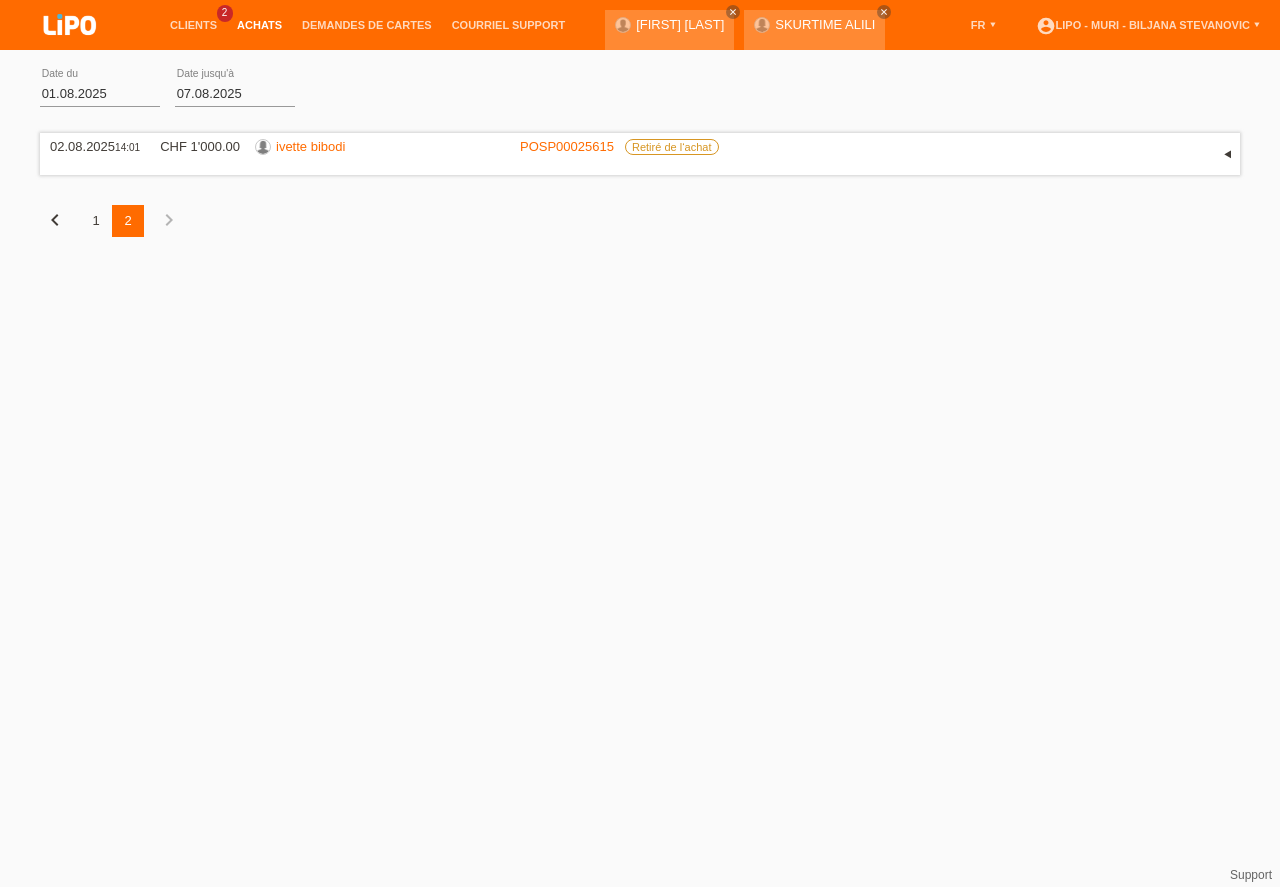 click on "1" at bounding box center (96, 221) 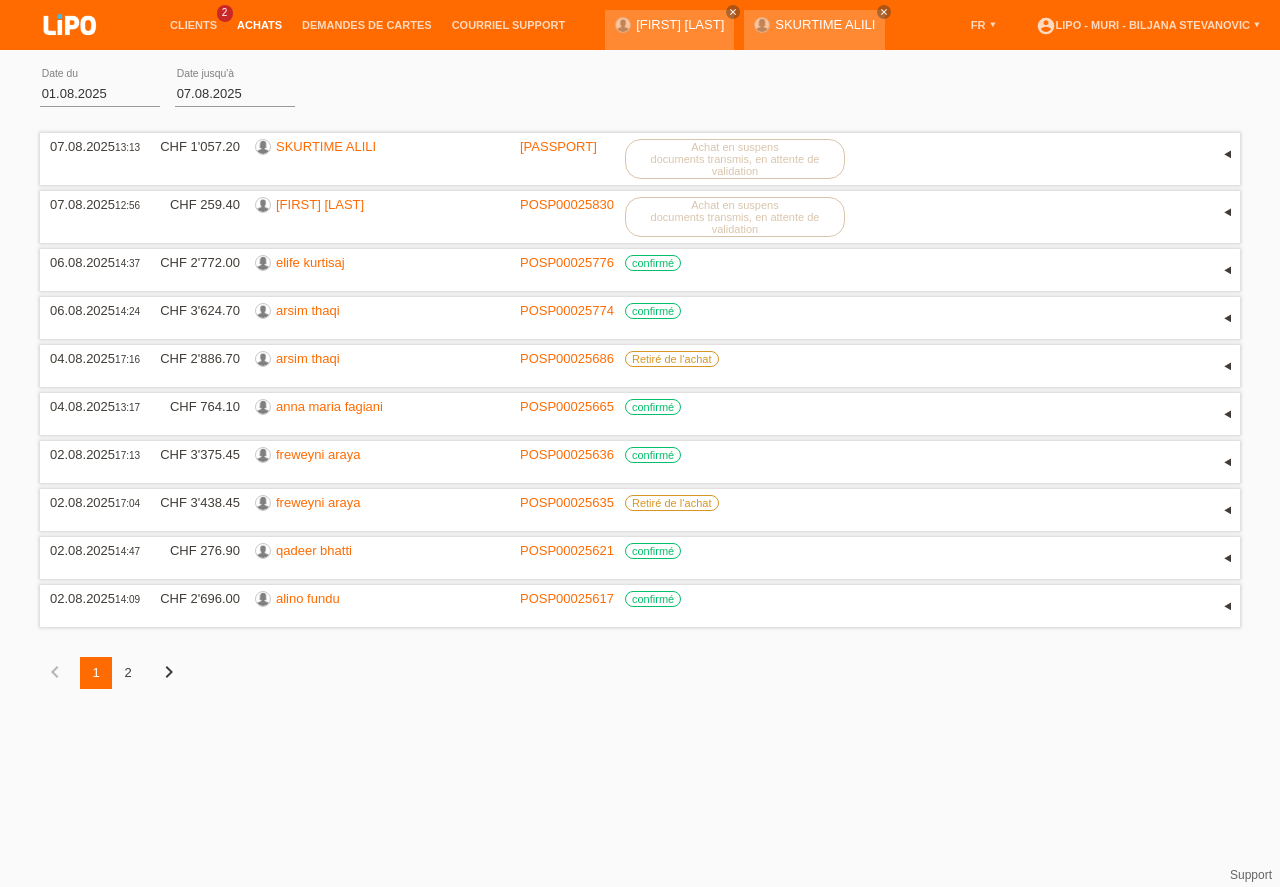 click on "2" at bounding box center (128, 673) 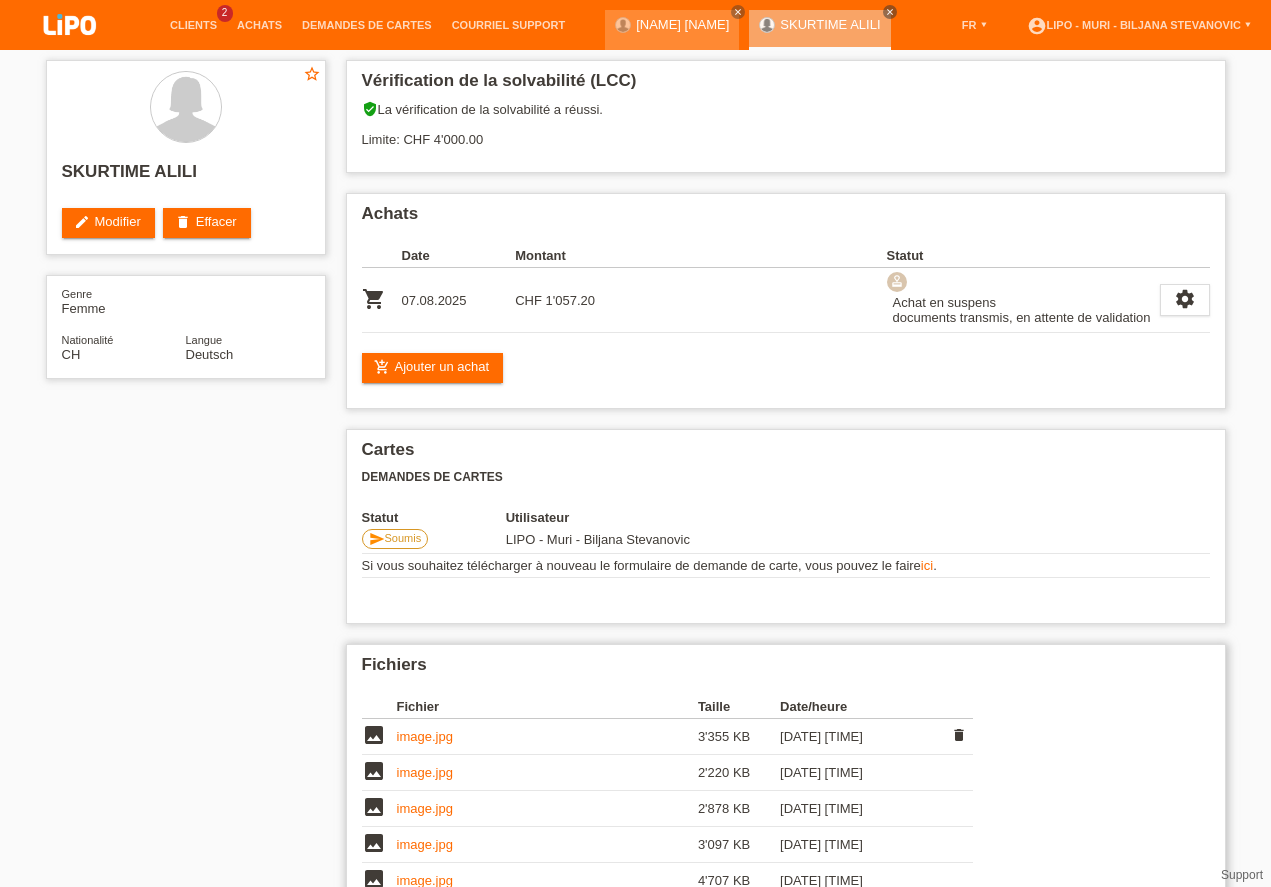 scroll, scrollTop: 6, scrollLeft: 0, axis: vertical 